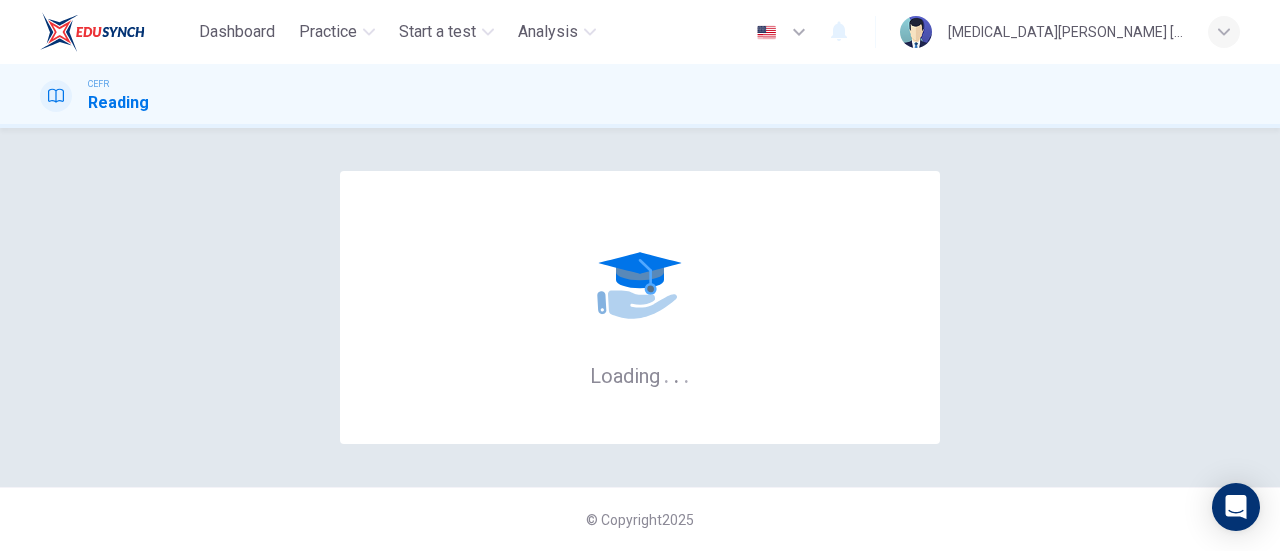scroll, scrollTop: 0, scrollLeft: 0, axis: both 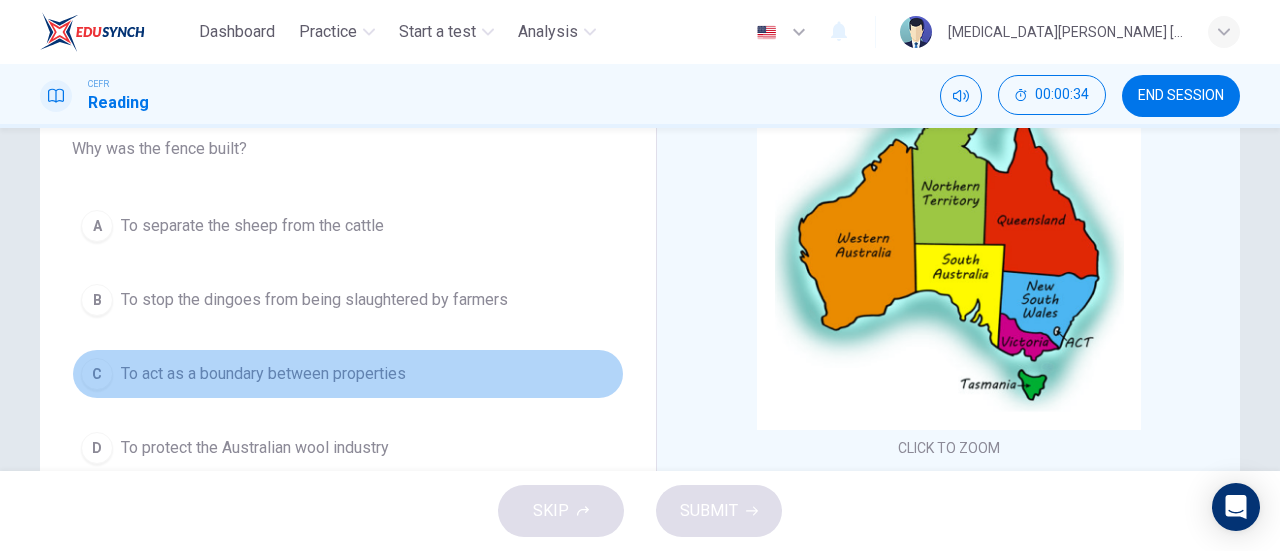 click on "To act as a boundary between properties" at bounding box center [263, 374] 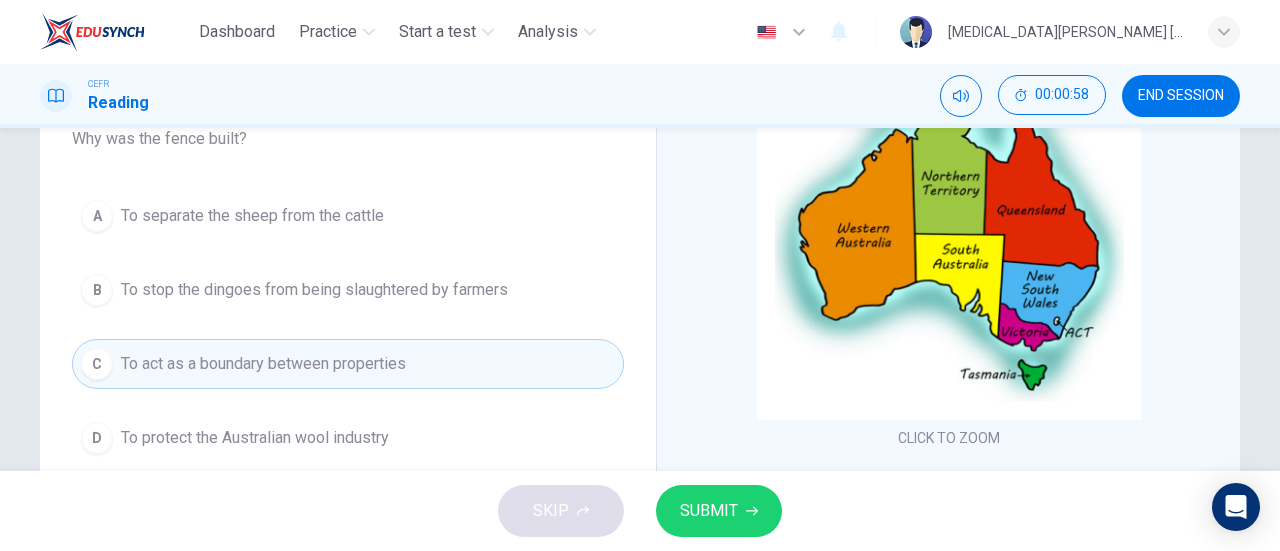 scroll, scrollTop: 184, scrollLeft: 0, axis: vertical 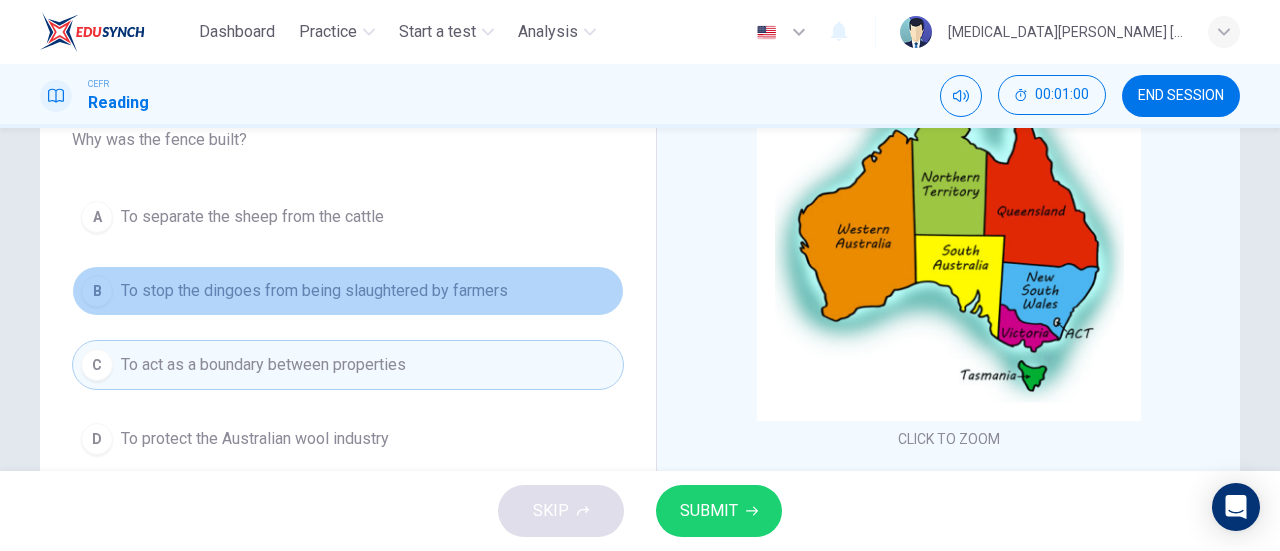click on "To stop the dingoes from being slaughtered by farmers" at bounding box center (314, 291) 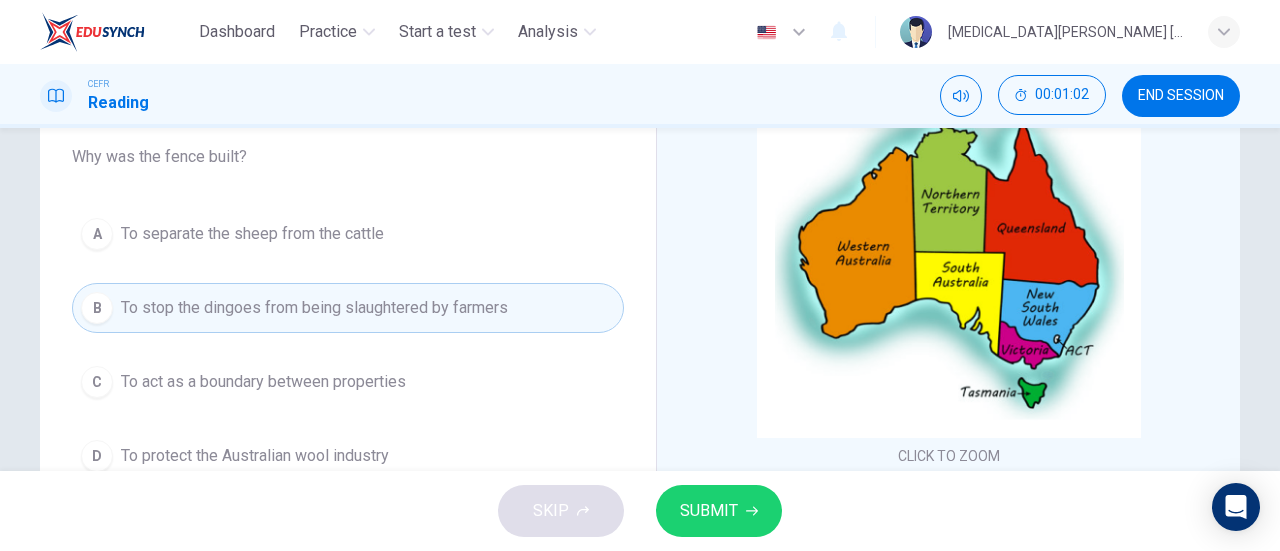 scroll, scrollTop: 166, scrollLeft: 0, axis: vertical 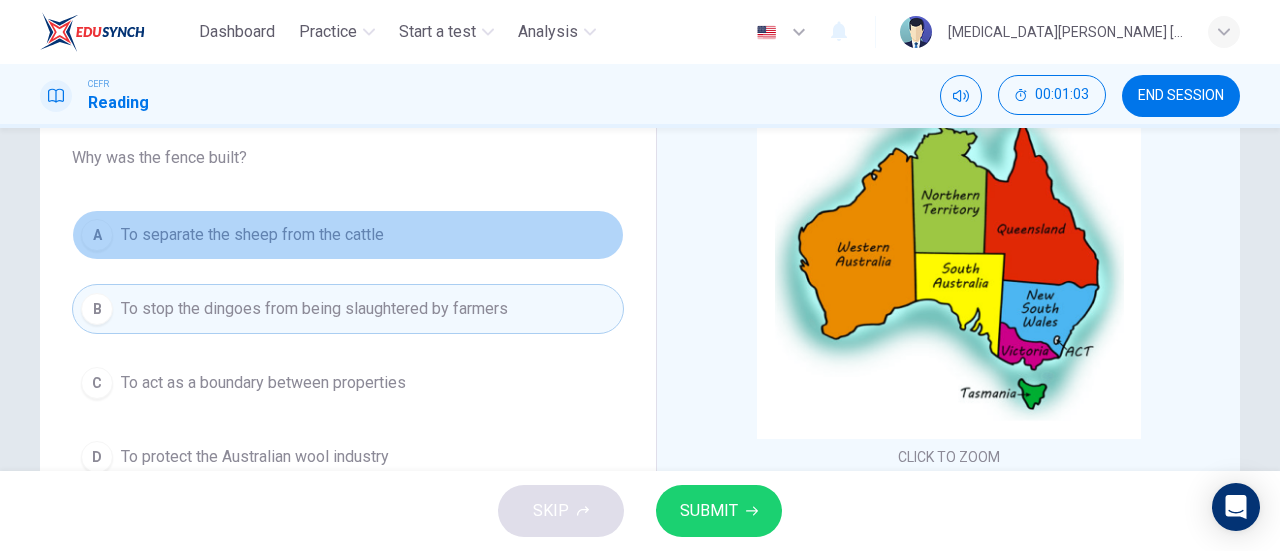 click on "A To separate the sheep from the cattle" at bounding box center [348, 235] 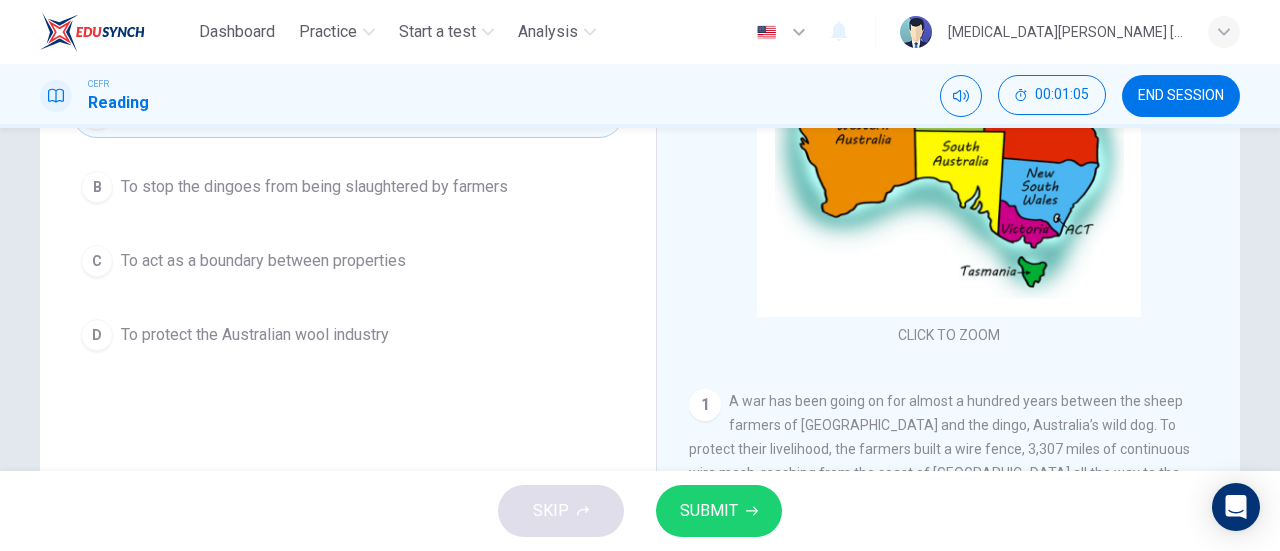 scroll, scrollTop: 289, scrollLeft: 0, axis: vertical 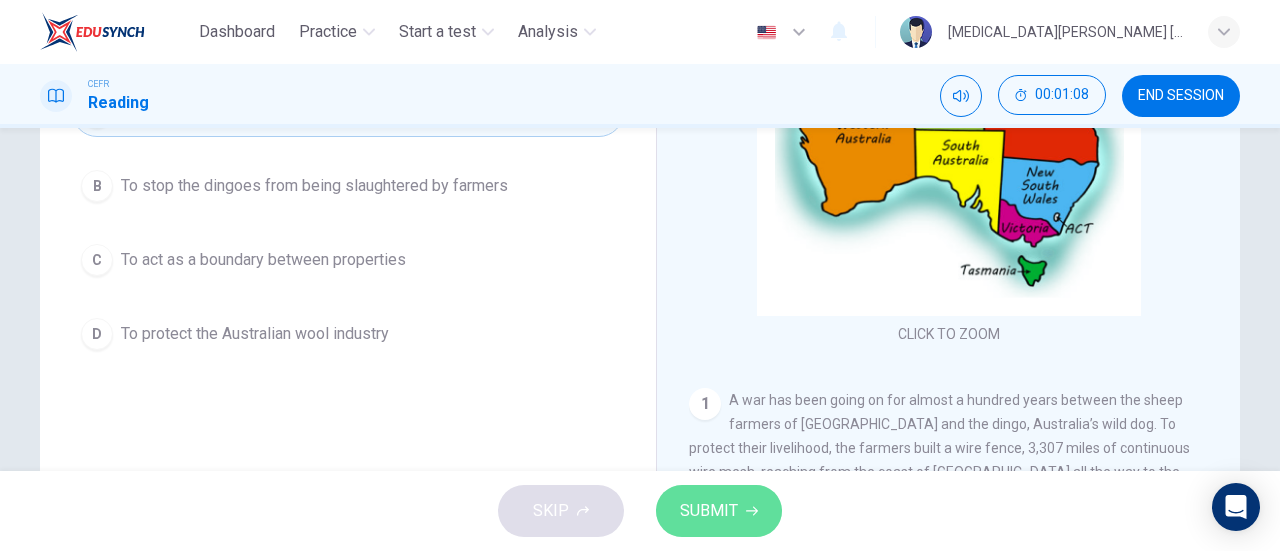 click on "SUBMIT" at bounding box center [719, 511] 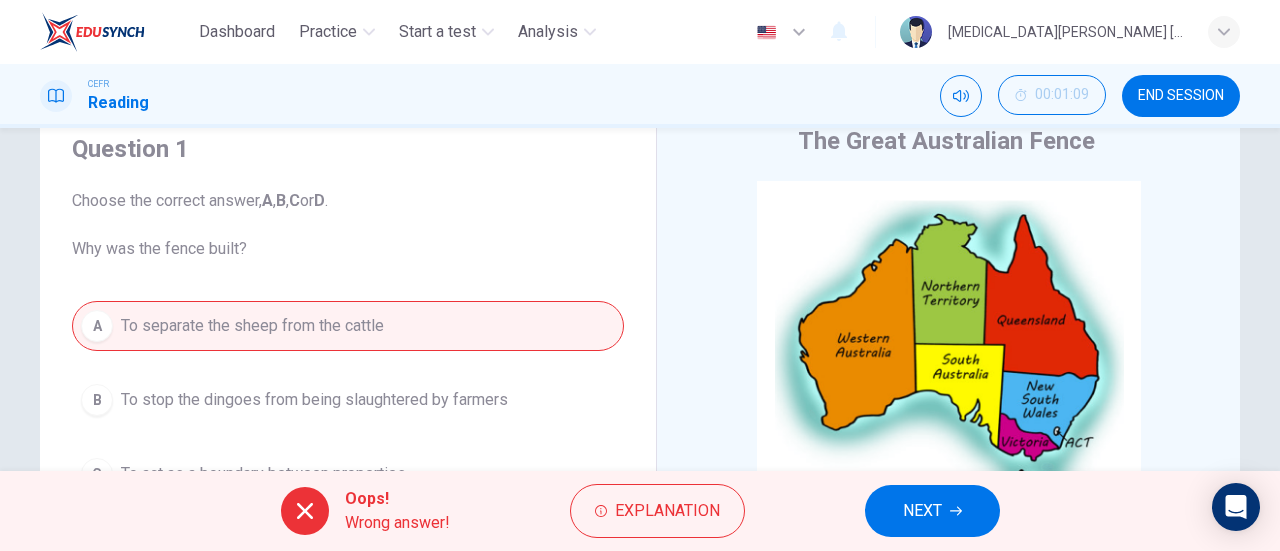 scroll, scrollTop: 314, scrollLeft: 0, axis: vertical 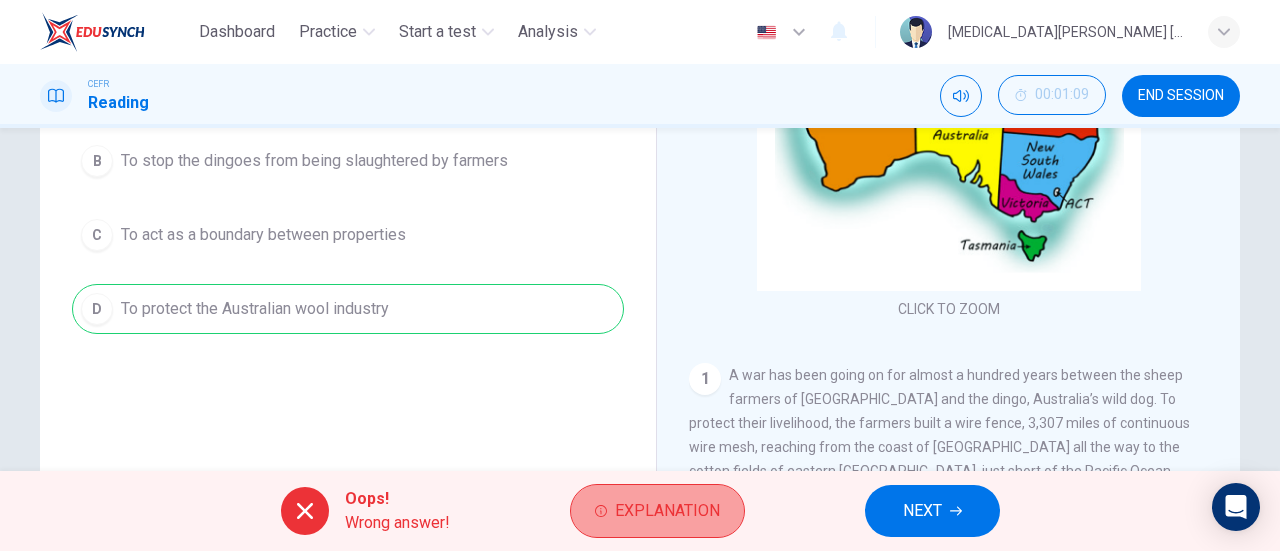 click on "Explanation" at bounding box center [667, 511] 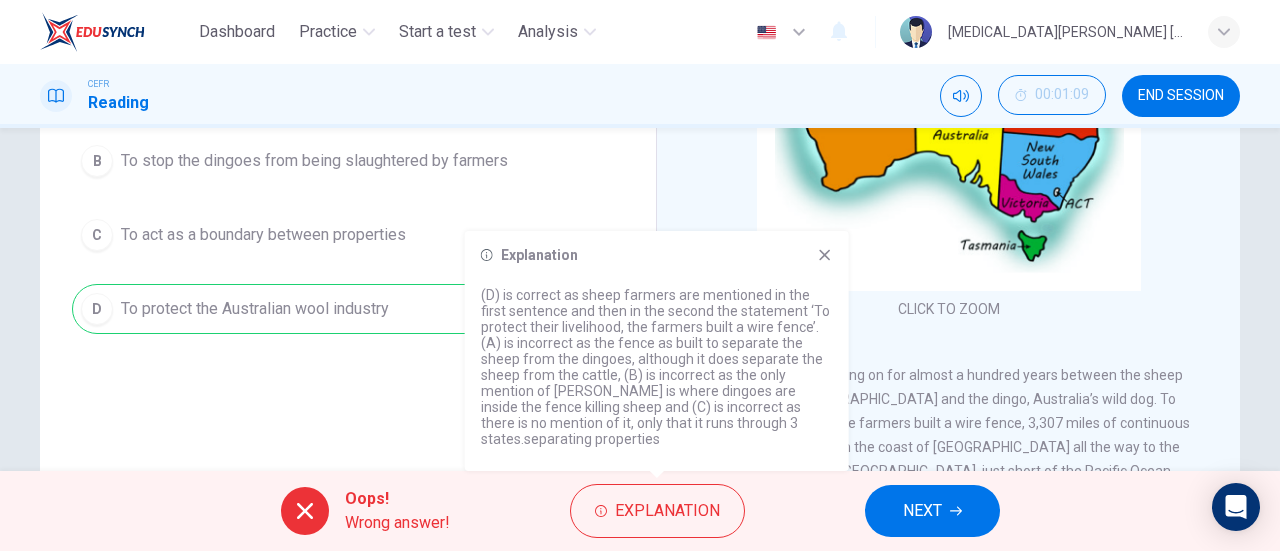 click 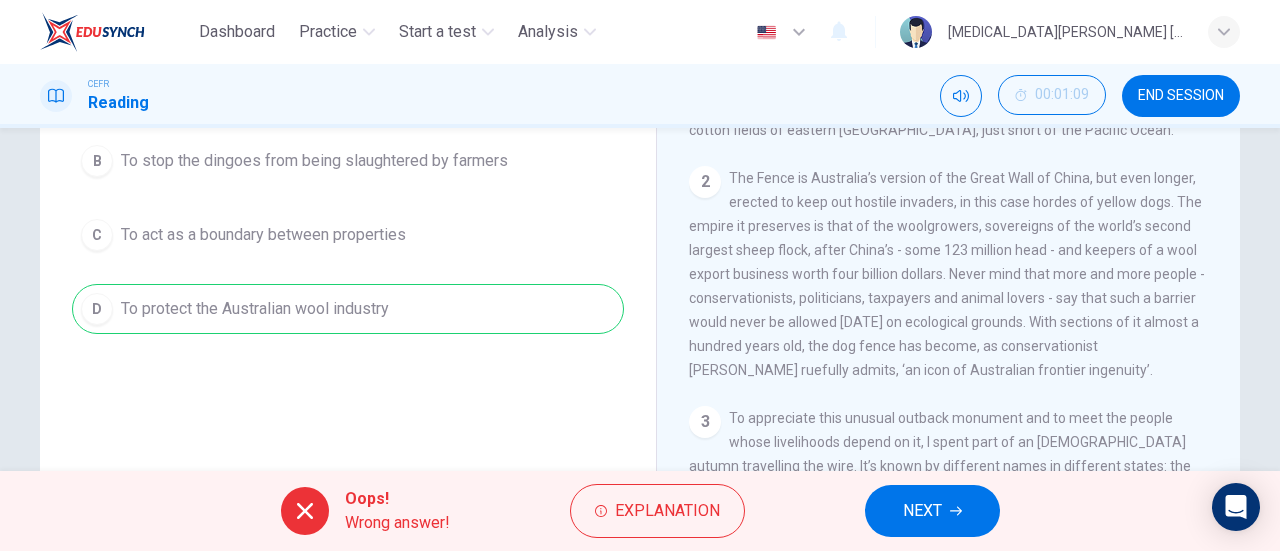 scroll, scrollTop: 437, scrollLeft: 0, axis: vertical 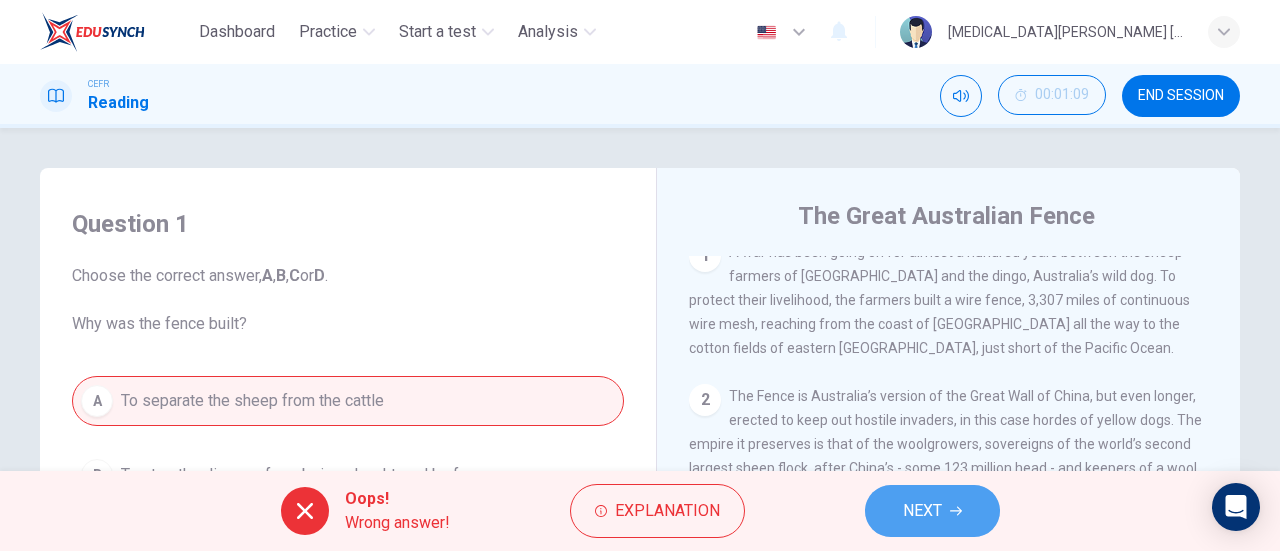 click 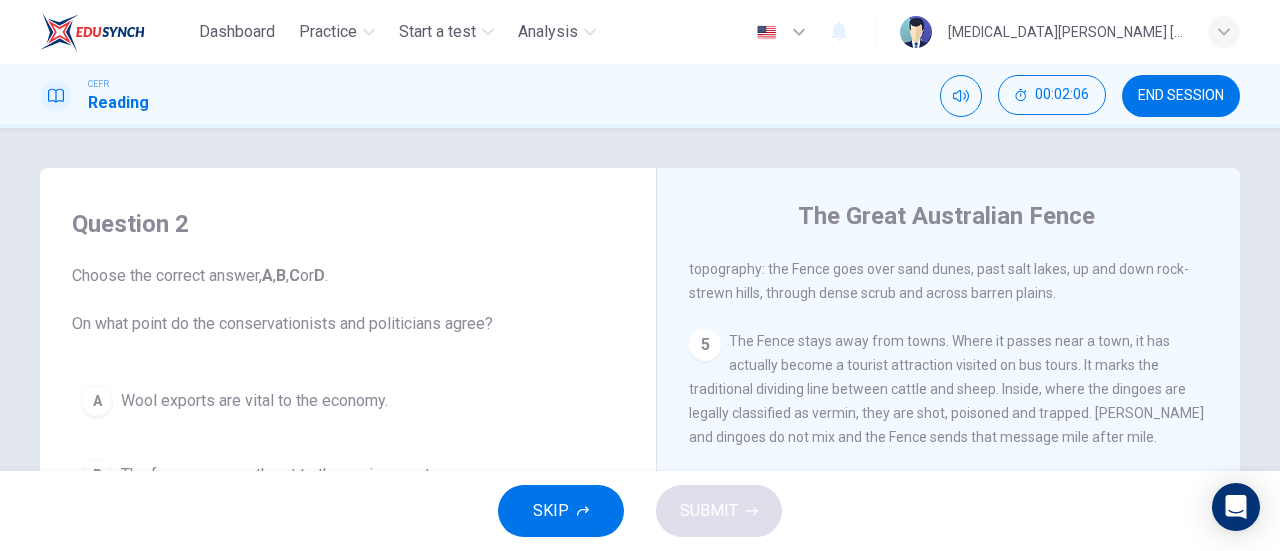 scroll, scrollTop: 1025, scrollLeft: 0, axis: vertical 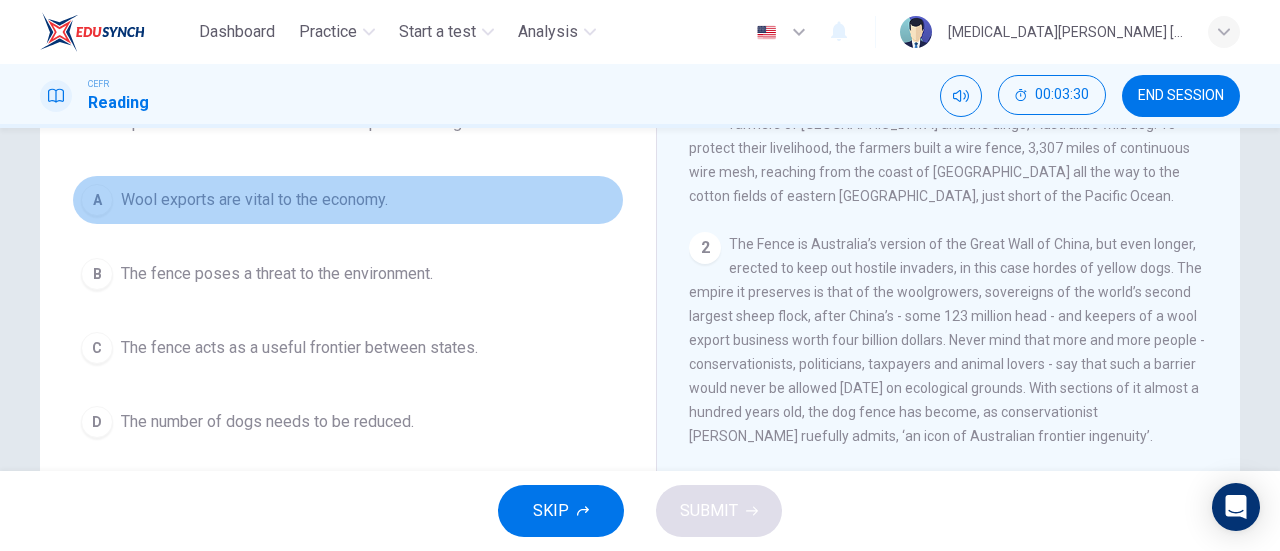 click on "A Wool exports are vital to the economy." at bounding box center [348, 200] 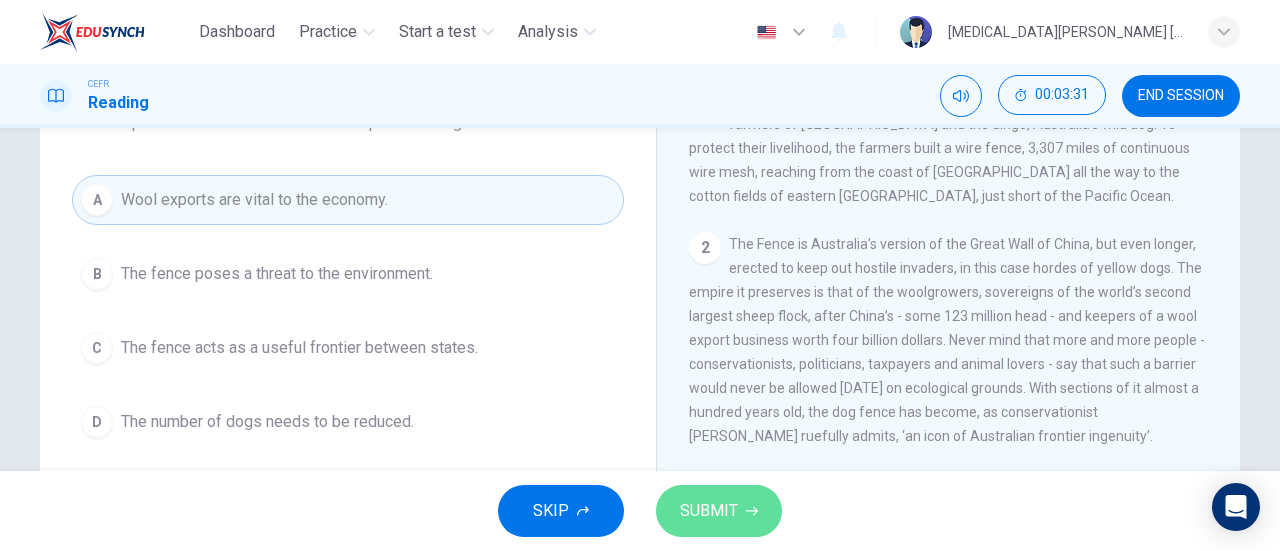 click on "SUBMIT" at bounding box center [719, 511] 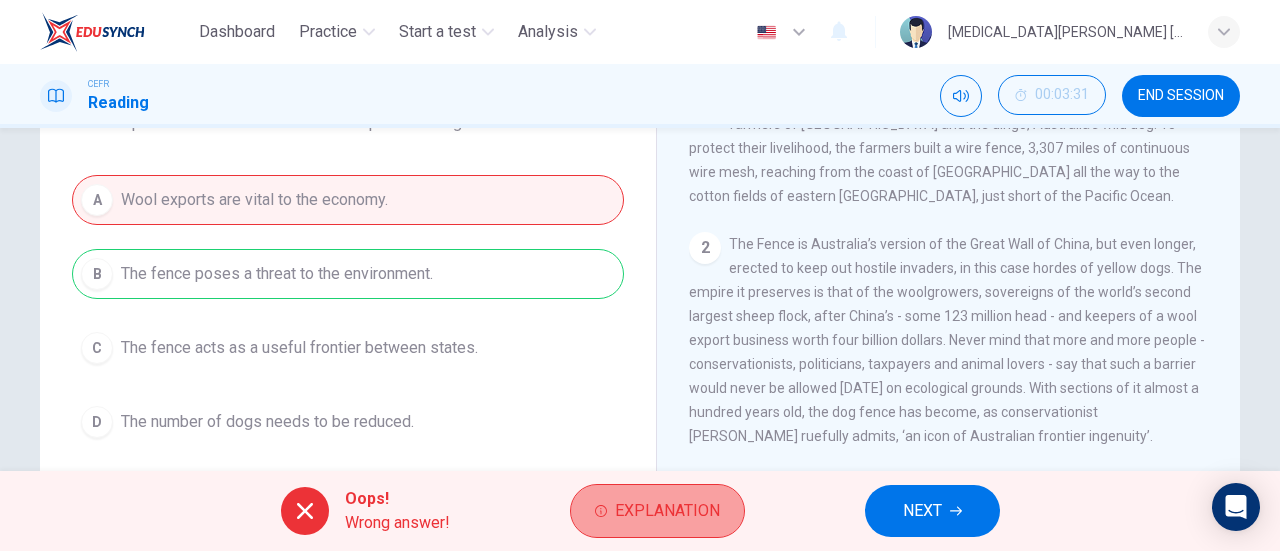 click on "Explanation" at bounding box center [657, 511] 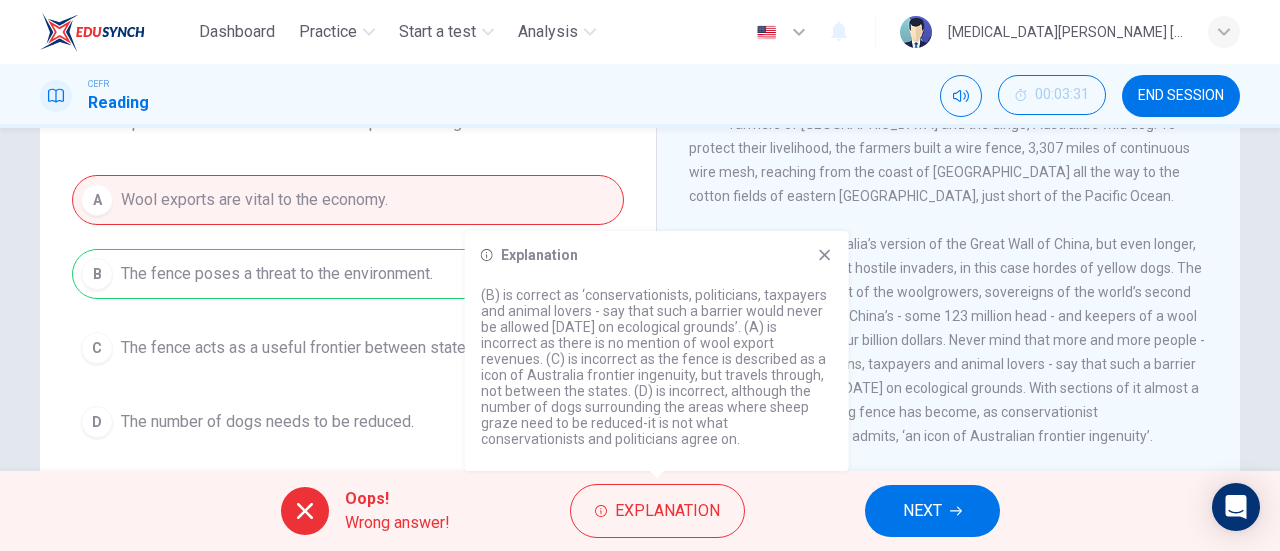click 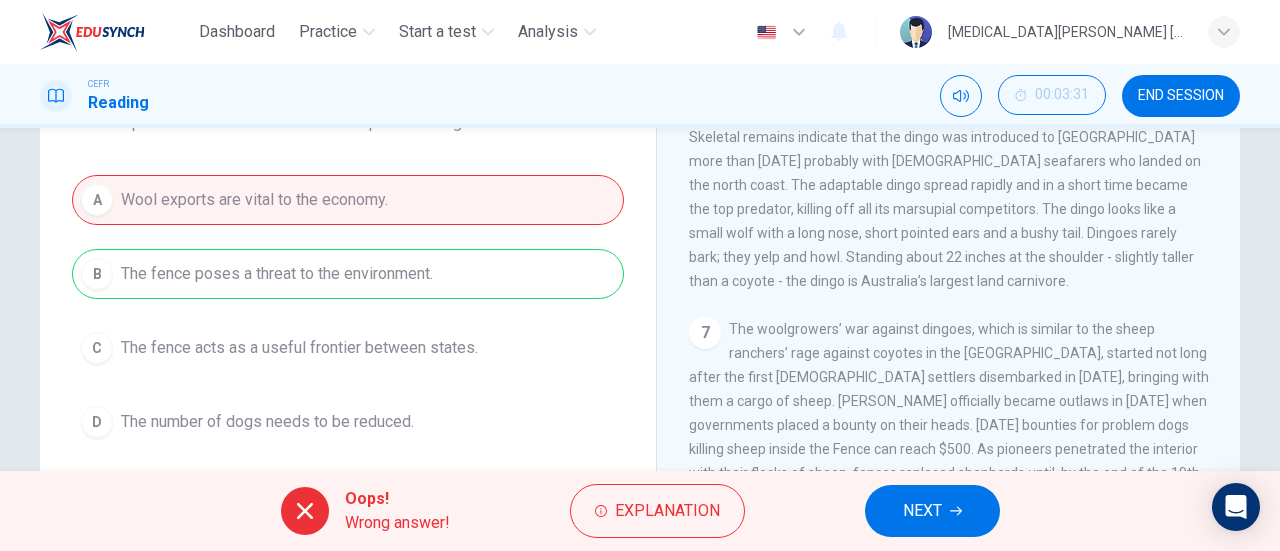 scroll, scrollTop: 1258, scrollLeft: 0, axis: vertical 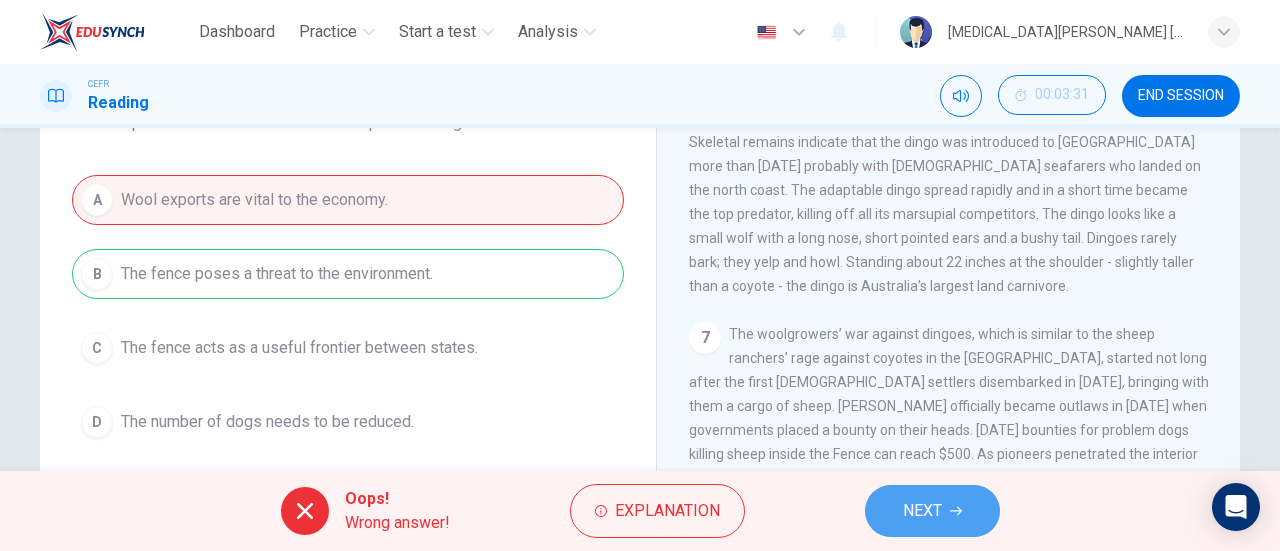 click on "NEXT" at bounding box center [932, 511] 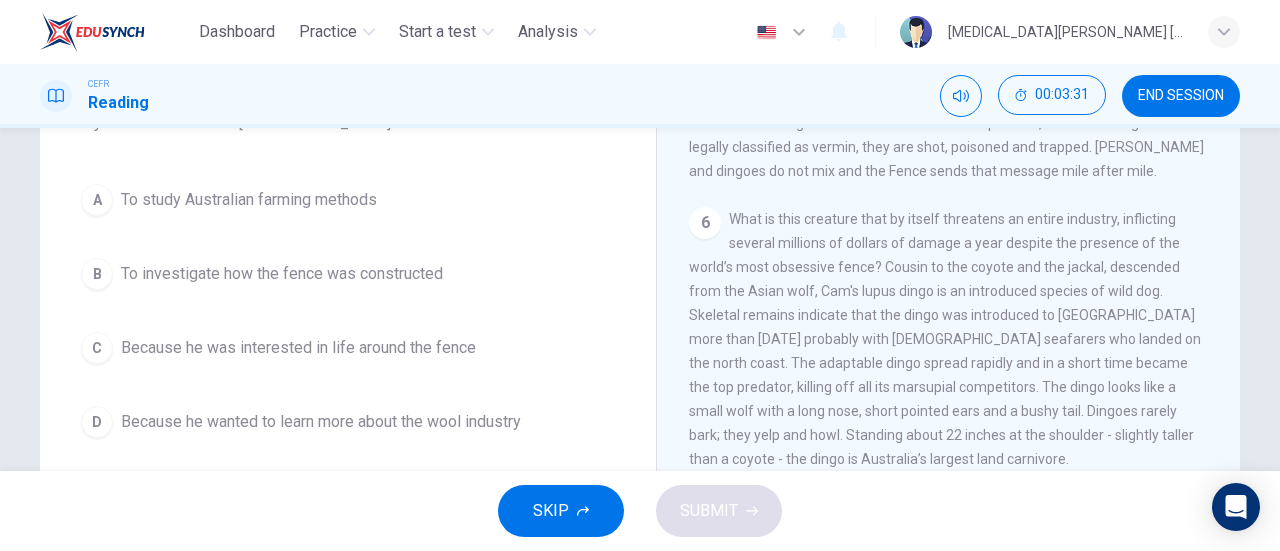 scroll, scrollTop: 1076, scrollLeft: 0, axis: vertical 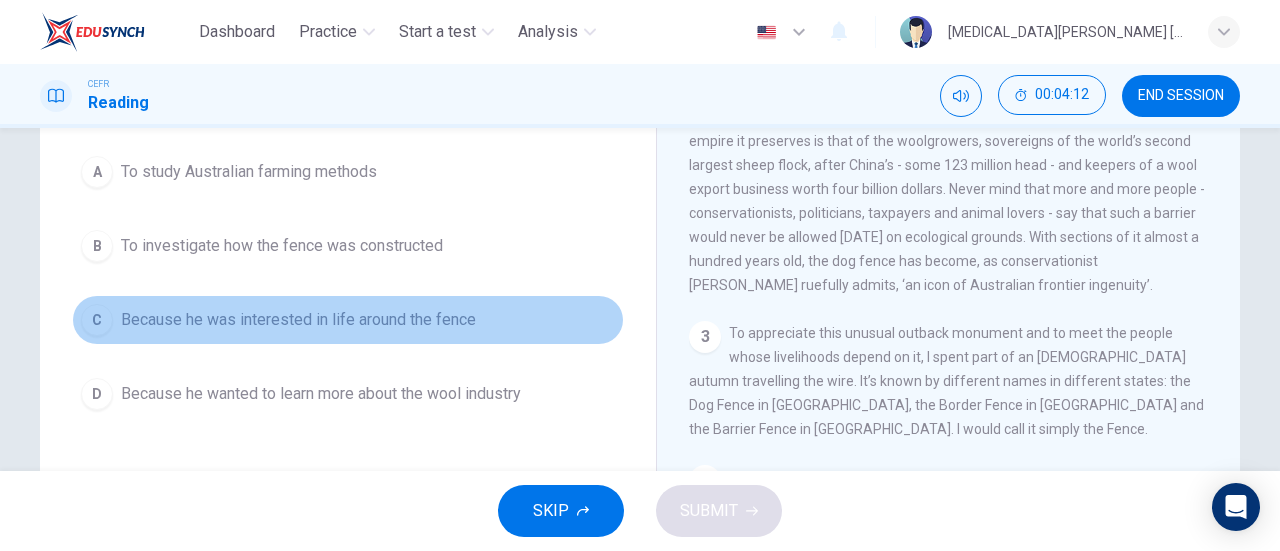click on "C Because he was interested in life around the fence" at bounding box center [348, 320] 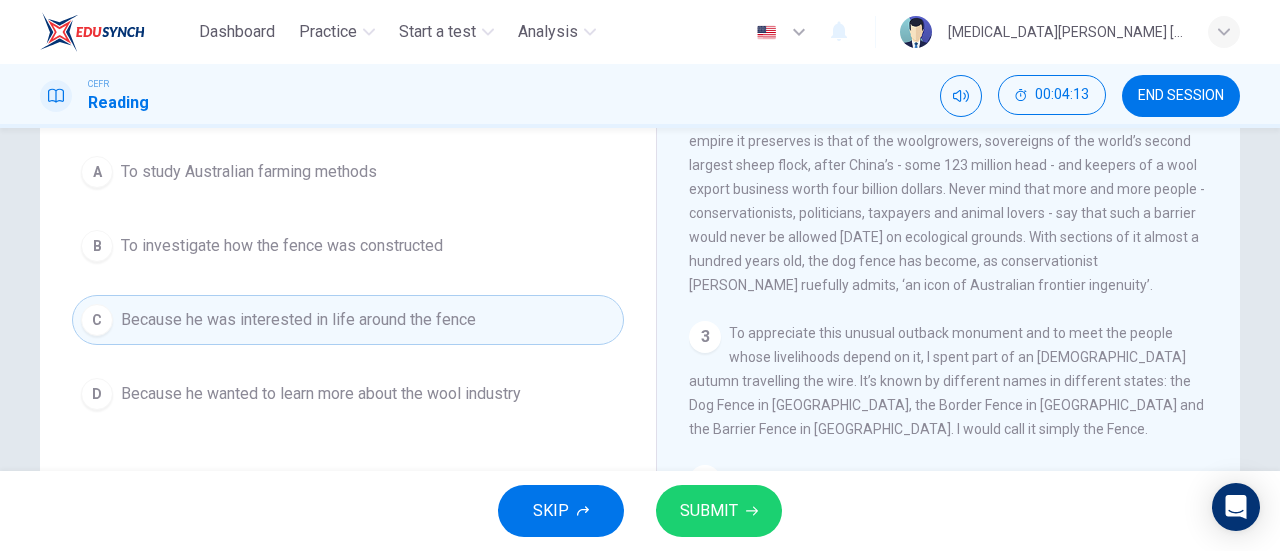 click on "SUBMIT" at bounding box center [709, 511] 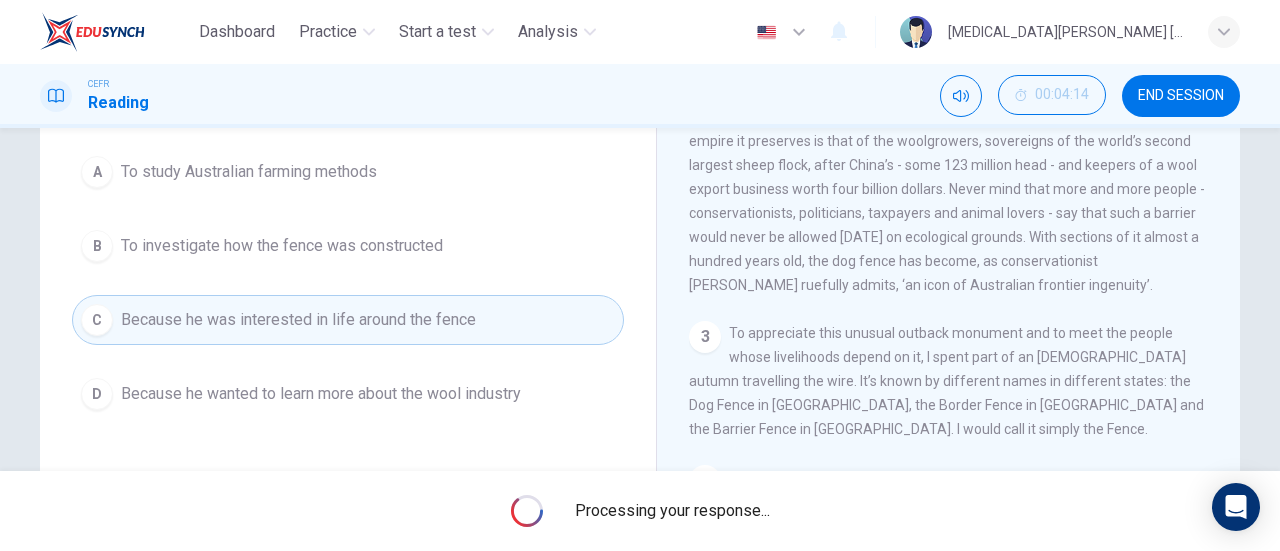 scroll, scrollTop: 0, scrollLeft: 0, axis: both 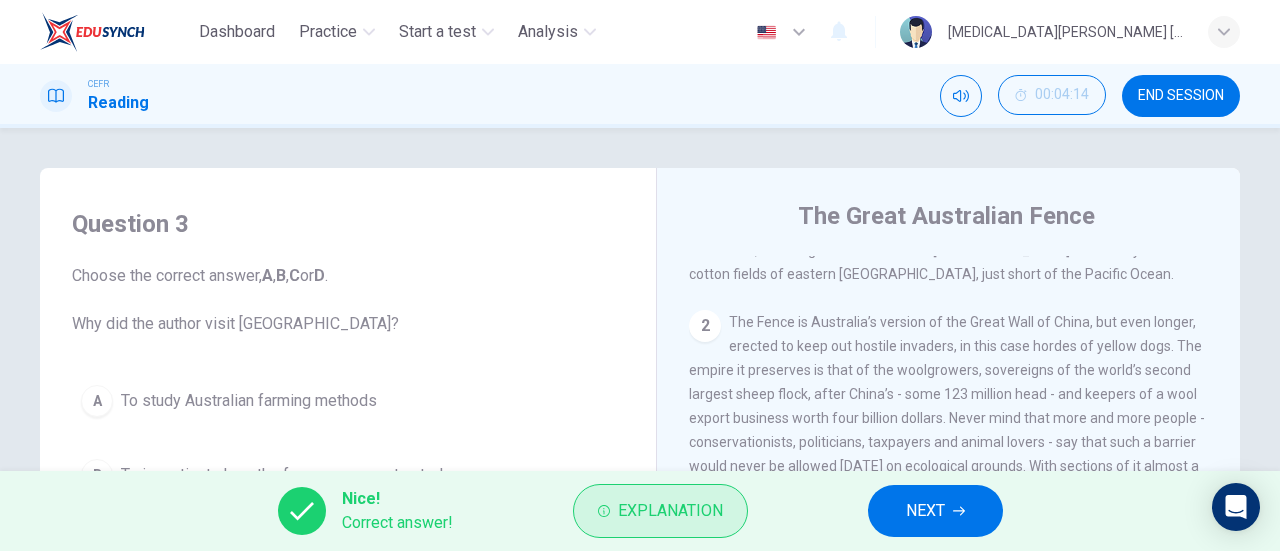 click on "Explanation" at bounding box center (670, 511) 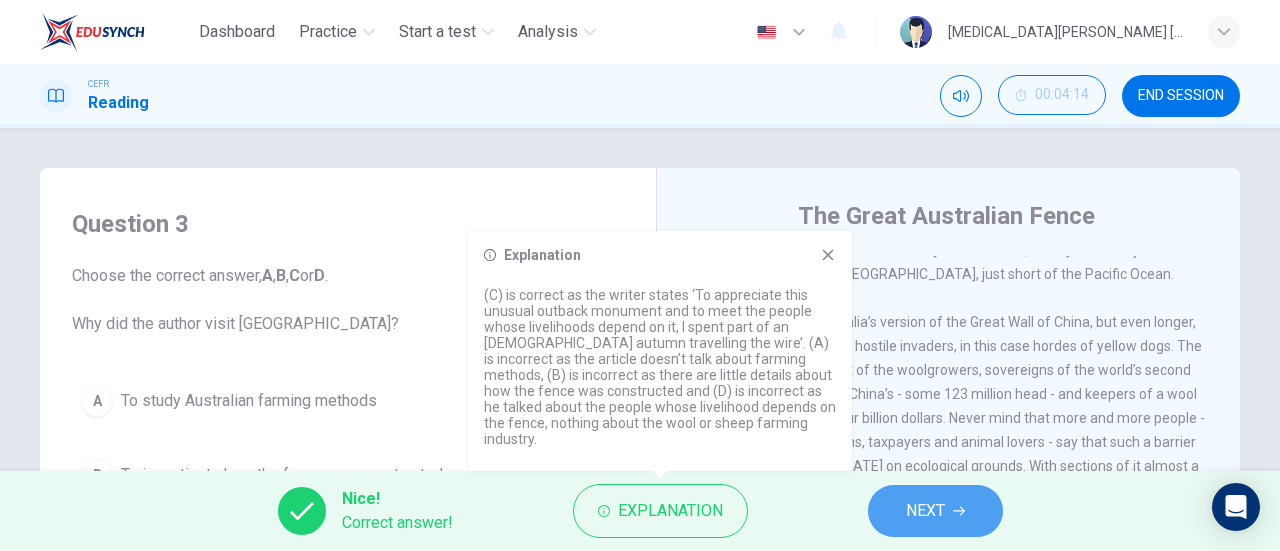 click on "NEXT" at bounding box center [925, 511] 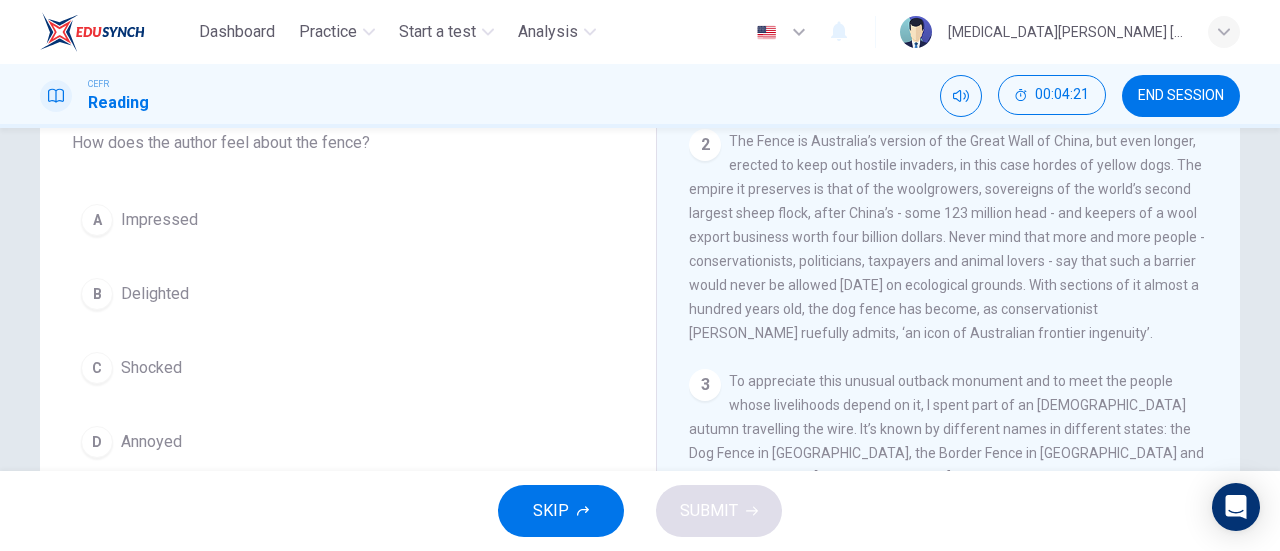scroll, scrollTop: 179, scrollLeft: 0, axis: vertical 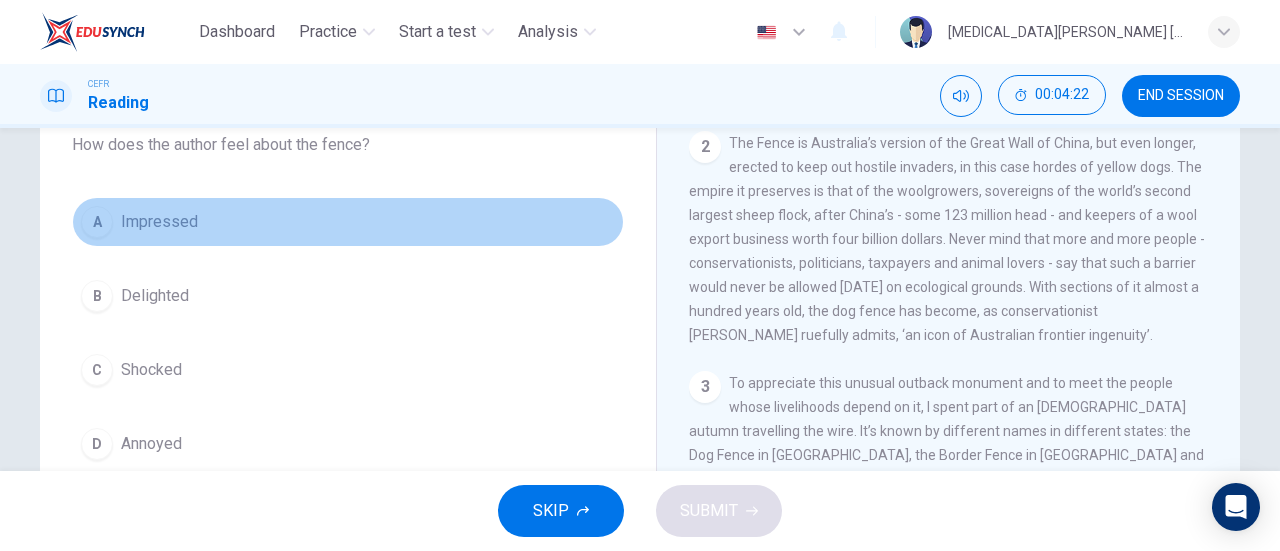 click on "Impressed" at bounding box center [159, 222] 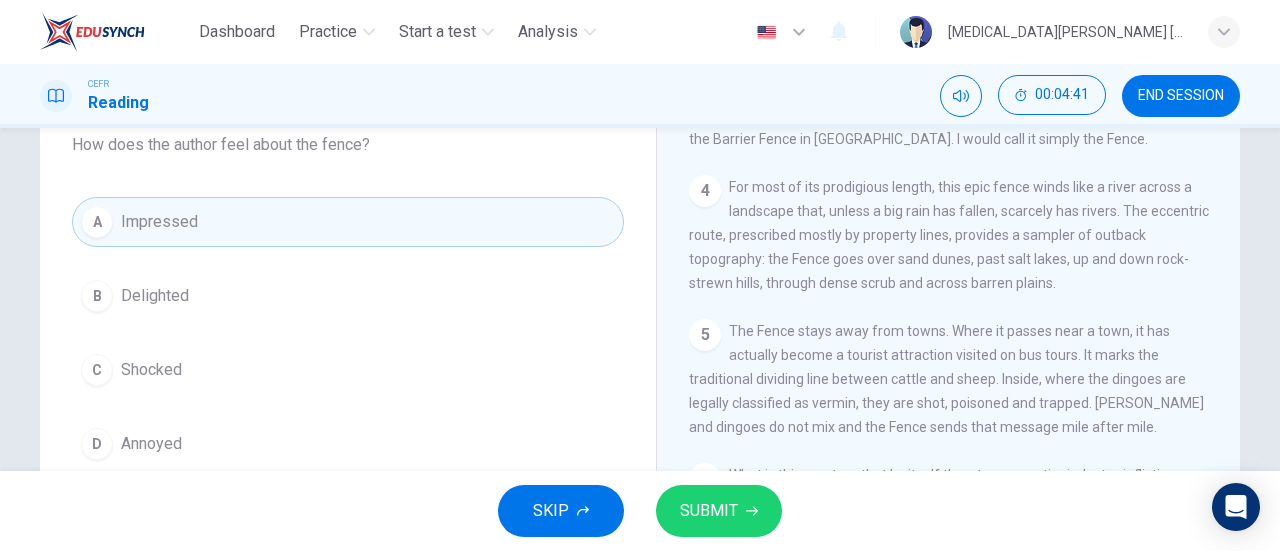 scroll, scrollTop: 852, scrollLeft: 0, axis: vertical 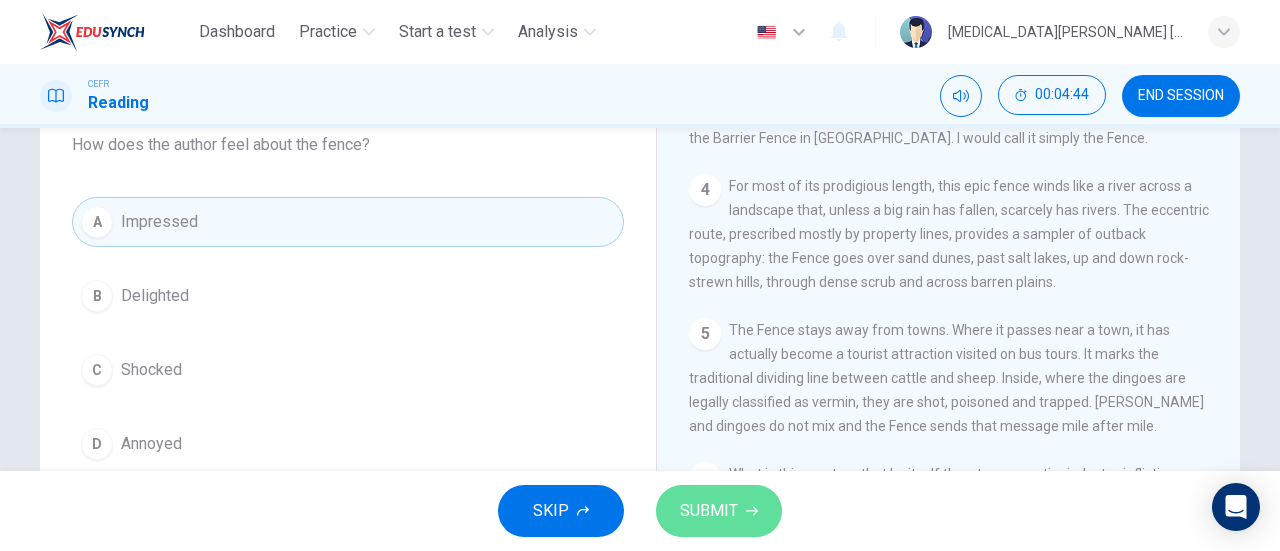click on "SUBMIT" at bounding box center [719, 511] 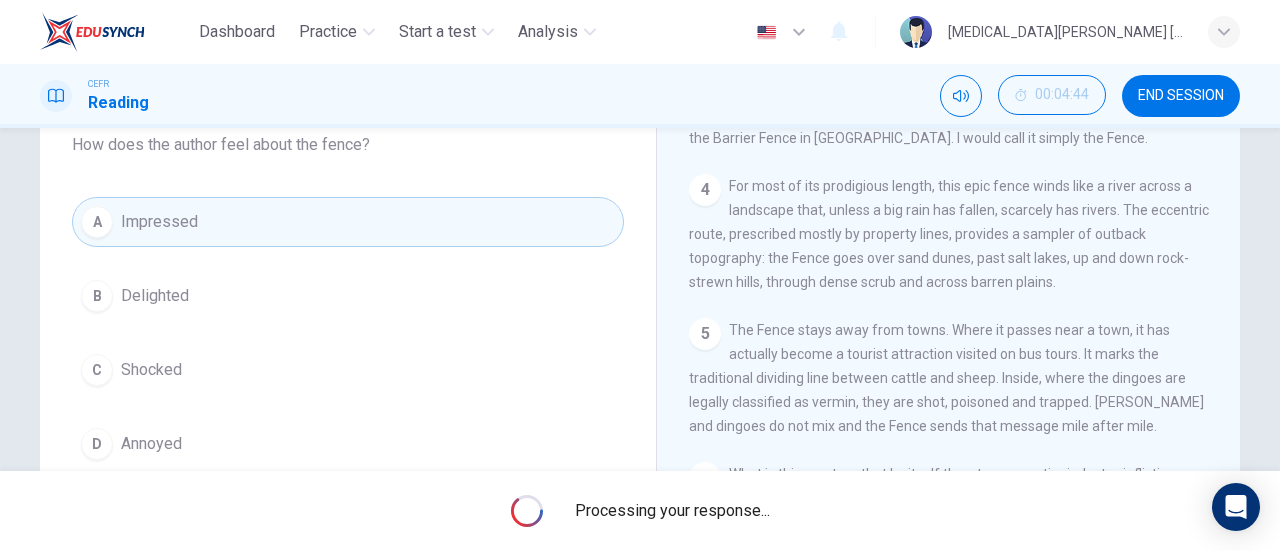 scroll, scrollTop: 0, scrollLeft: 0, axis: both 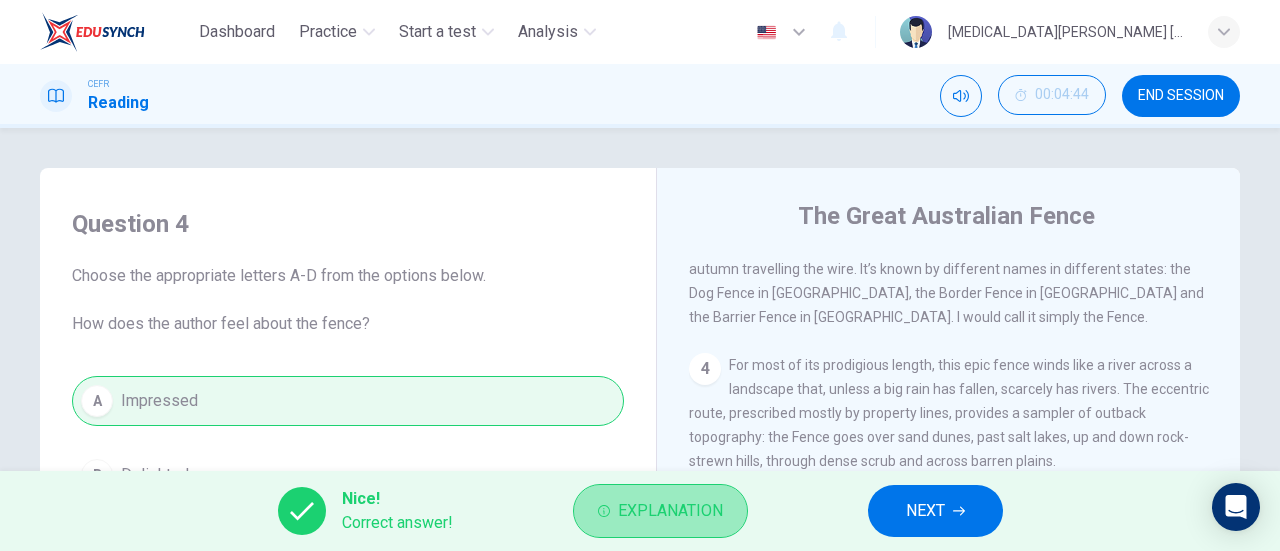 click on "Explanation" at bounding box center (670, 511) 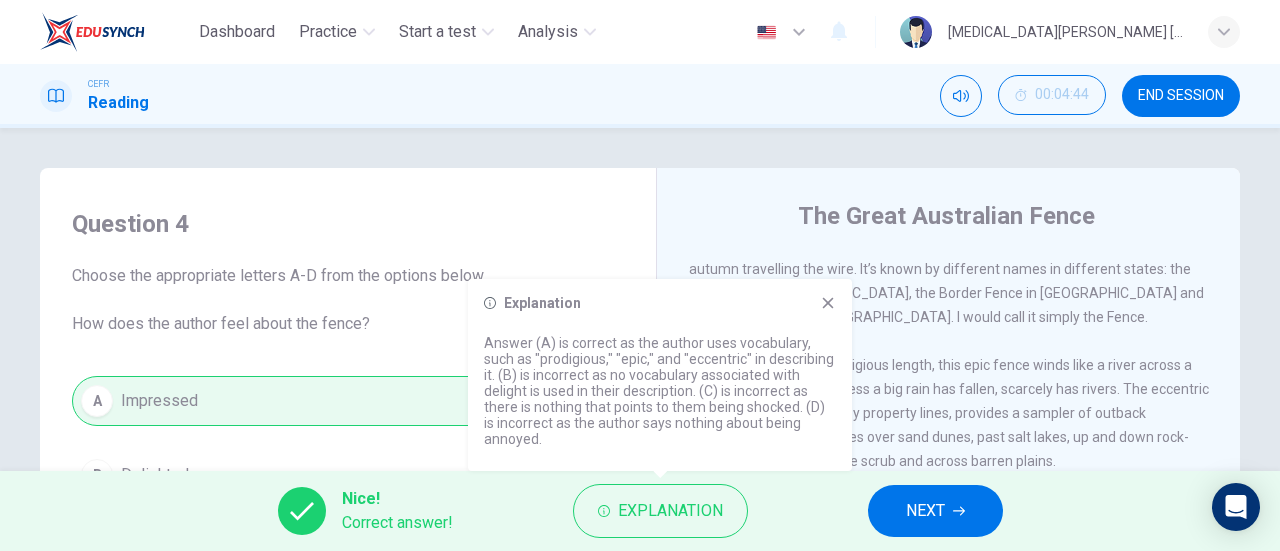 click 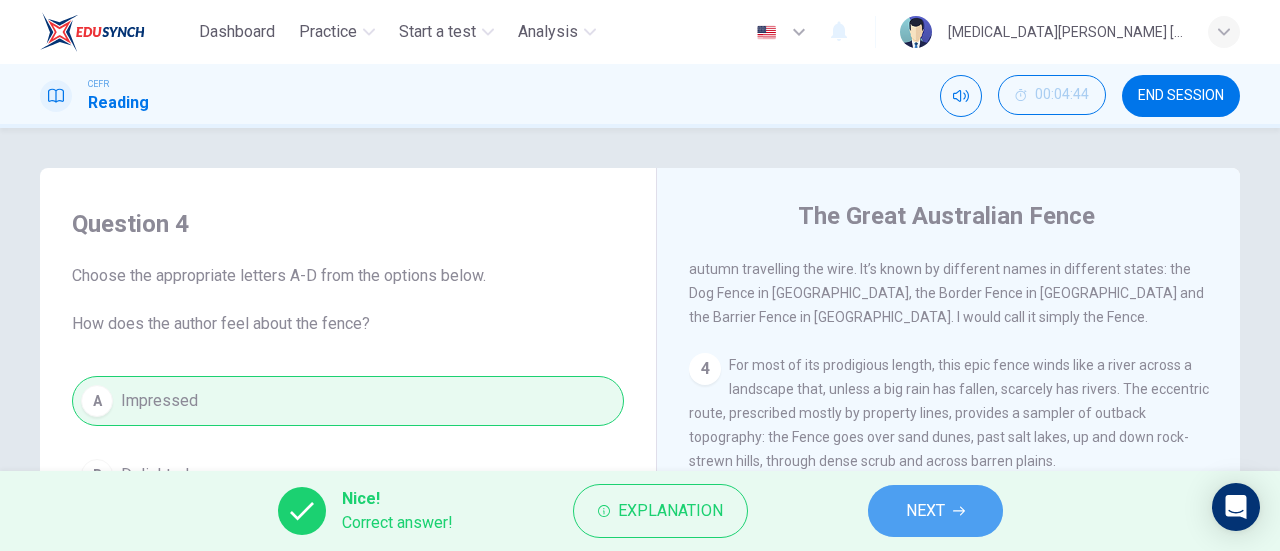 click on "NEXT" at bounding box center (935, 511) 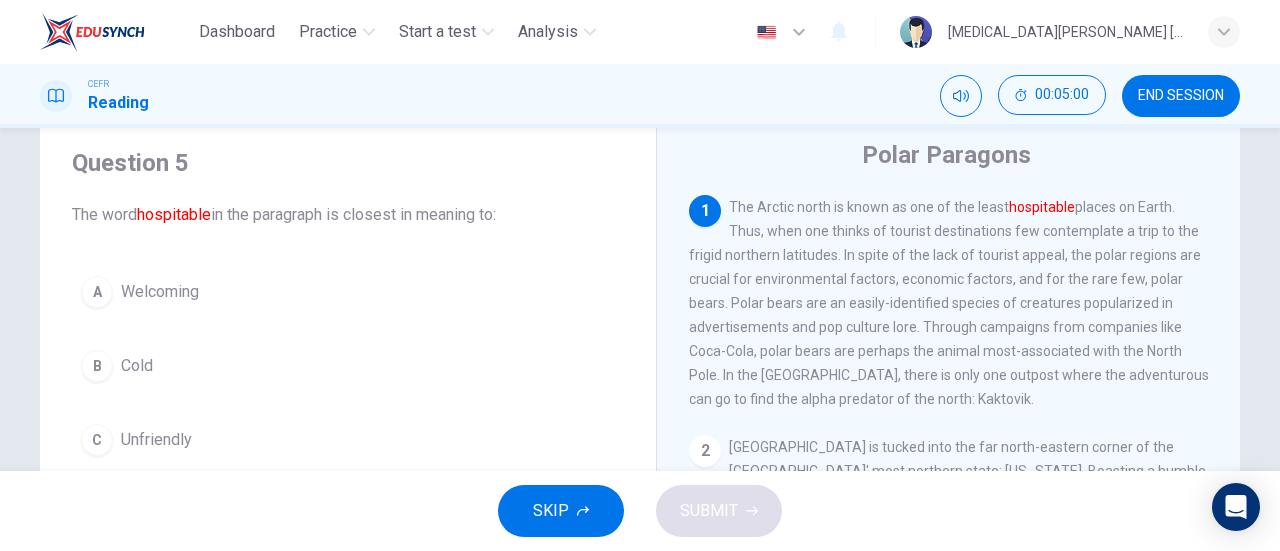 scroll, scrollTop: 61, scrollLeft: 0, axis: vertical 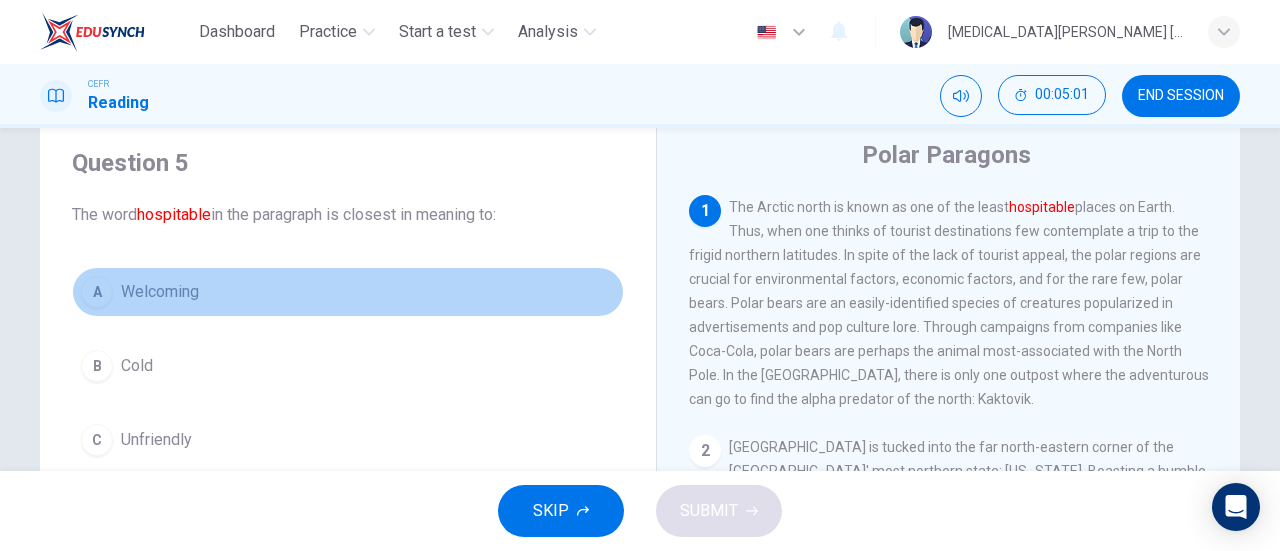 click on "Welcoming" at bounding box center [160, 292] 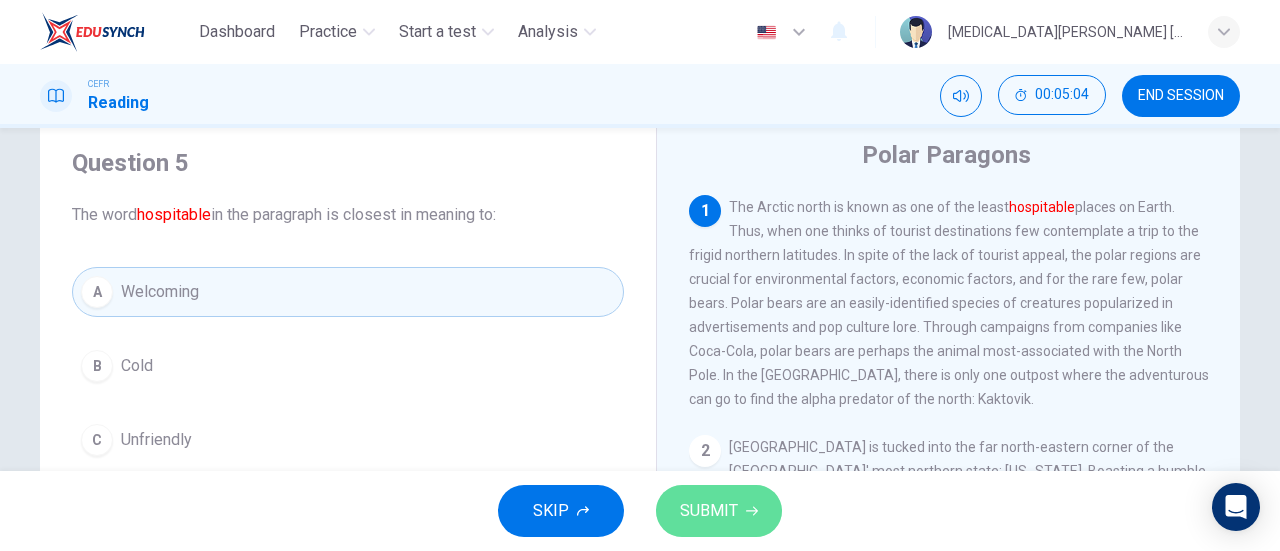 click on "SUBMIT" at bounding box center [719, 511] 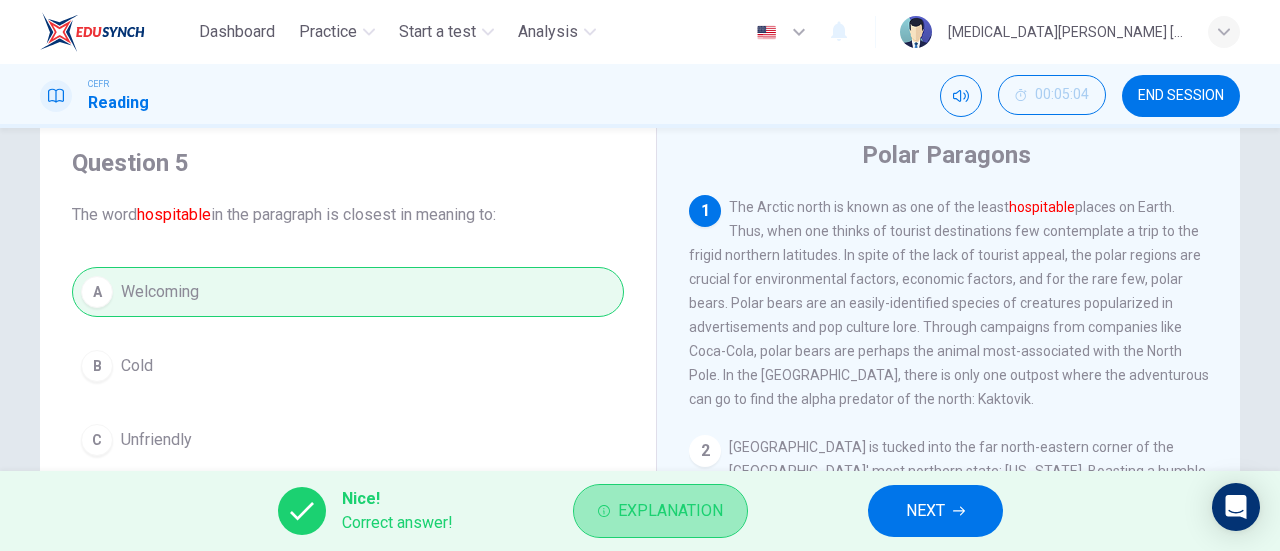 click on "Explanation" at bounding box center [660, 511] 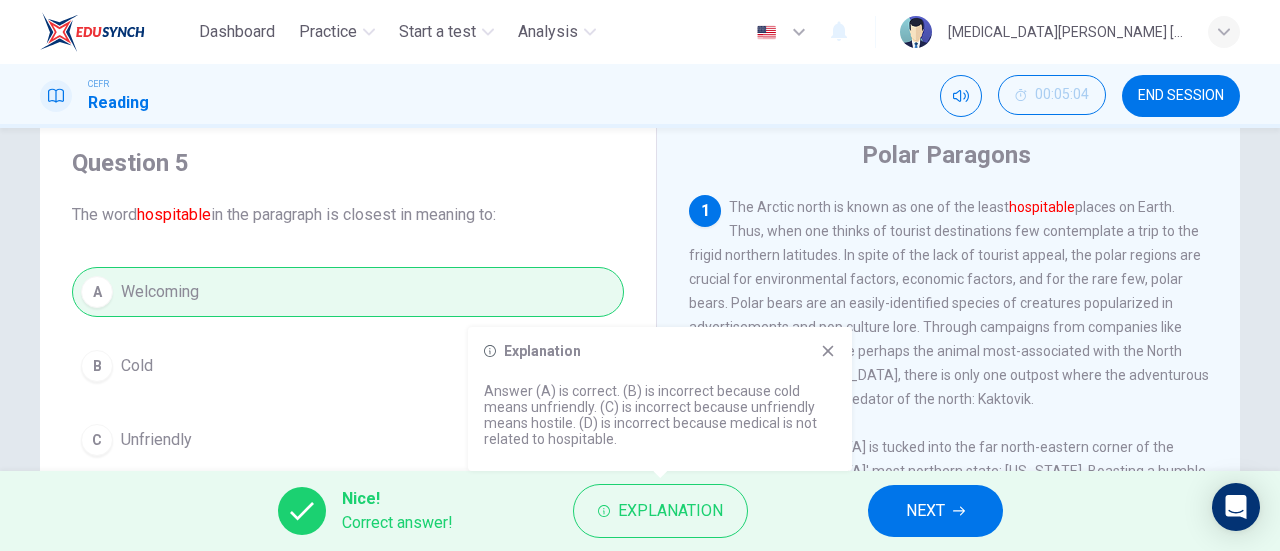 click 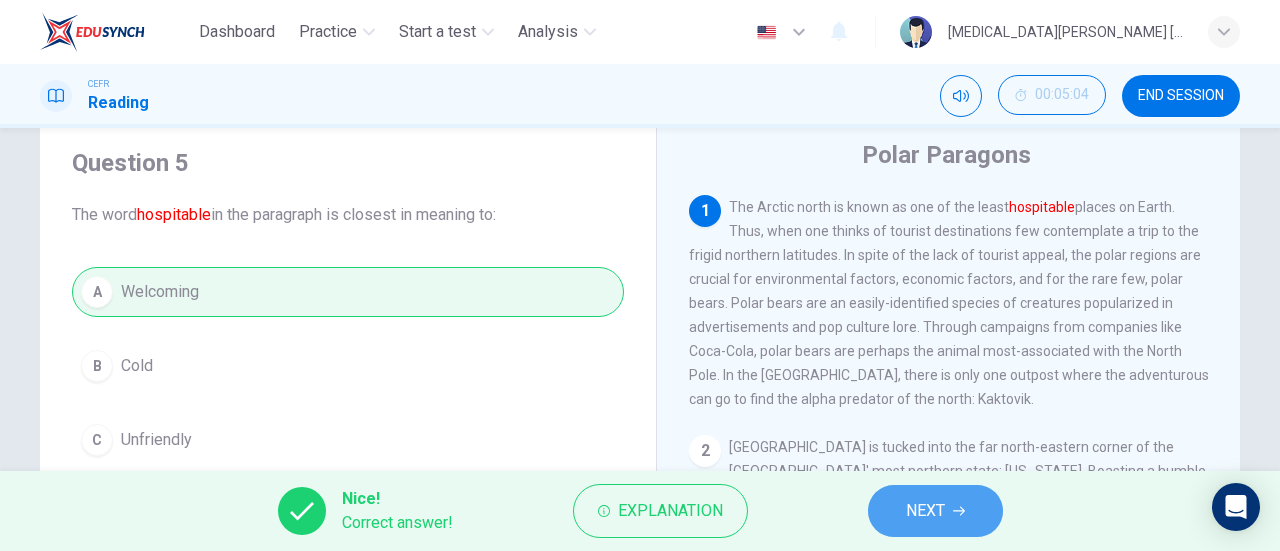 click on "NEXT" at bounding box center (935, 511) 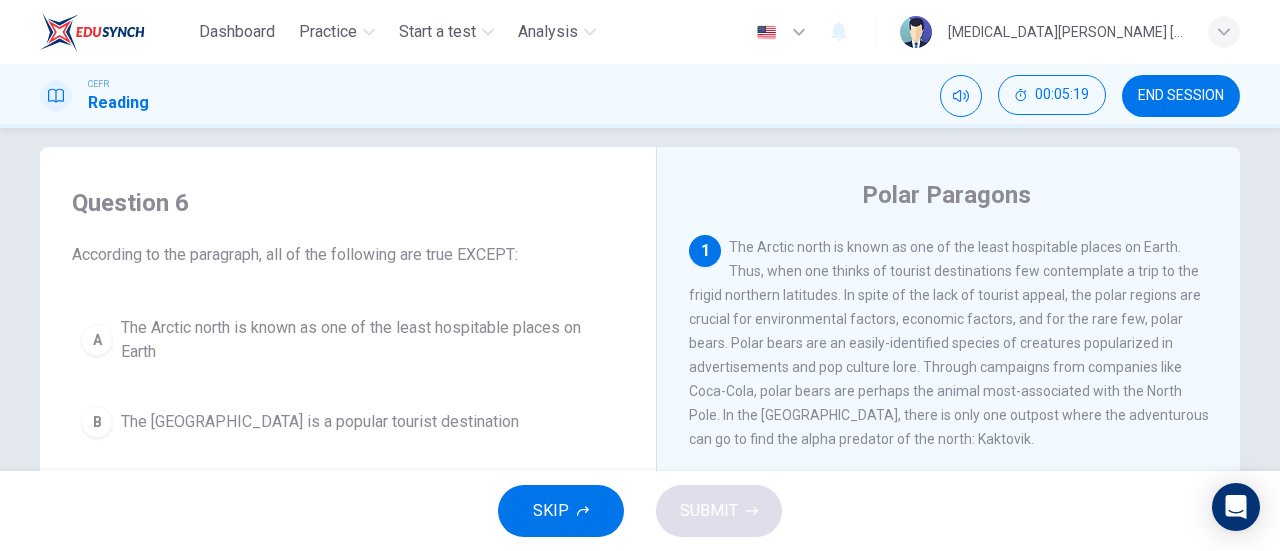 scroll, scrollTop: 25, scrollLeft: 0, axis: vertical 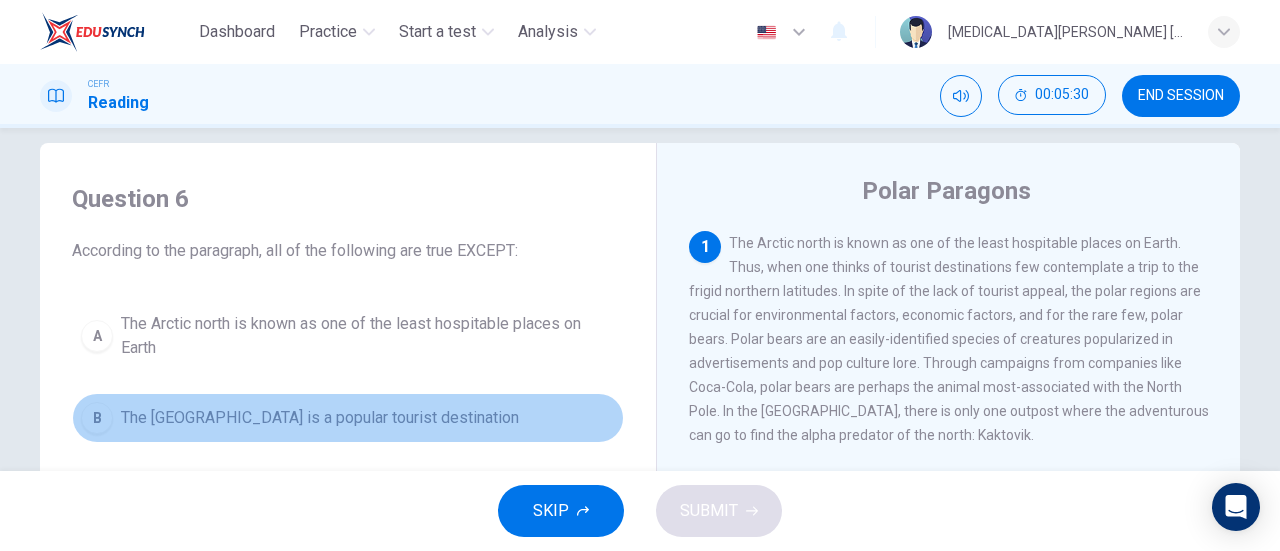 click on "B The [GEOGRAPHIC_DATA] is a popular tourist destination" at bounding box center [348, 418] 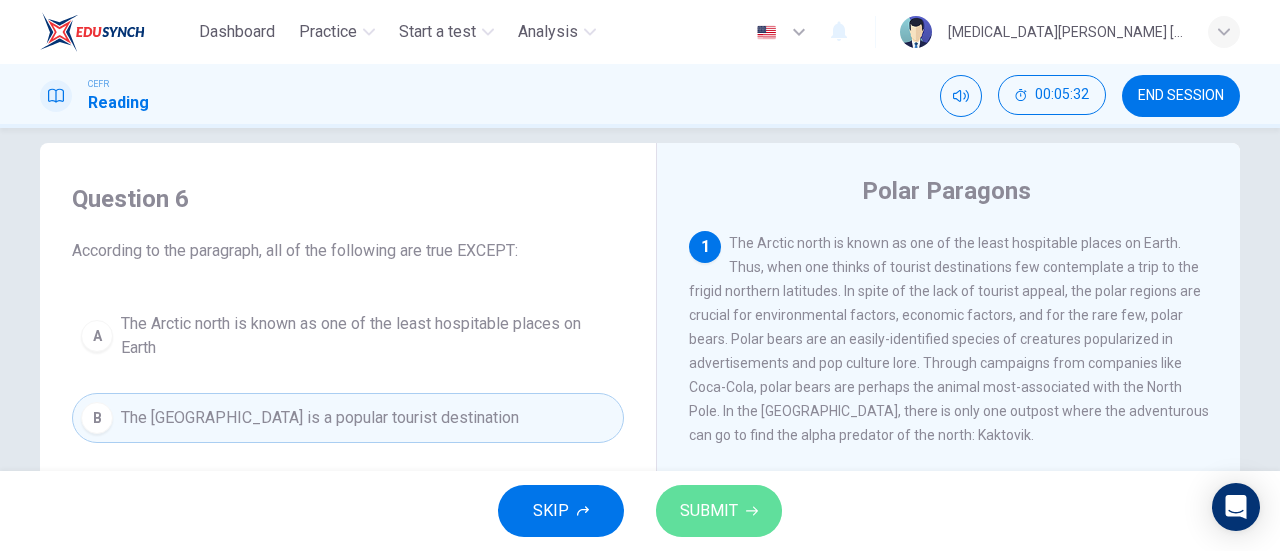 click on "SUBMIT" at bounding box center (719, 511) 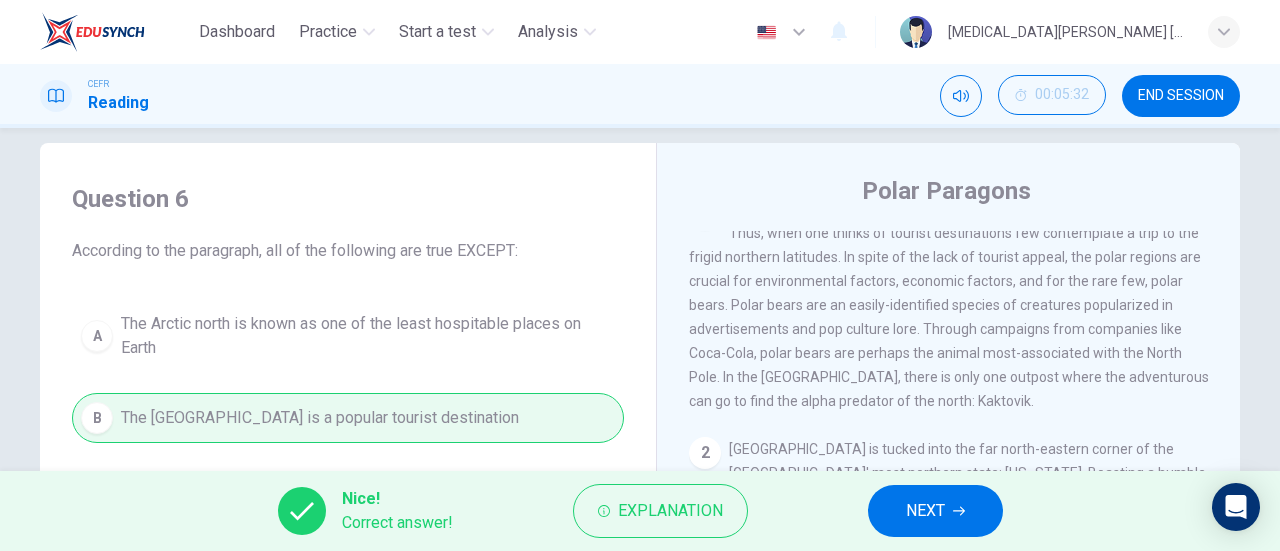 scroll, scrollTop: 36, scrollLeft: 0, axis: vertical 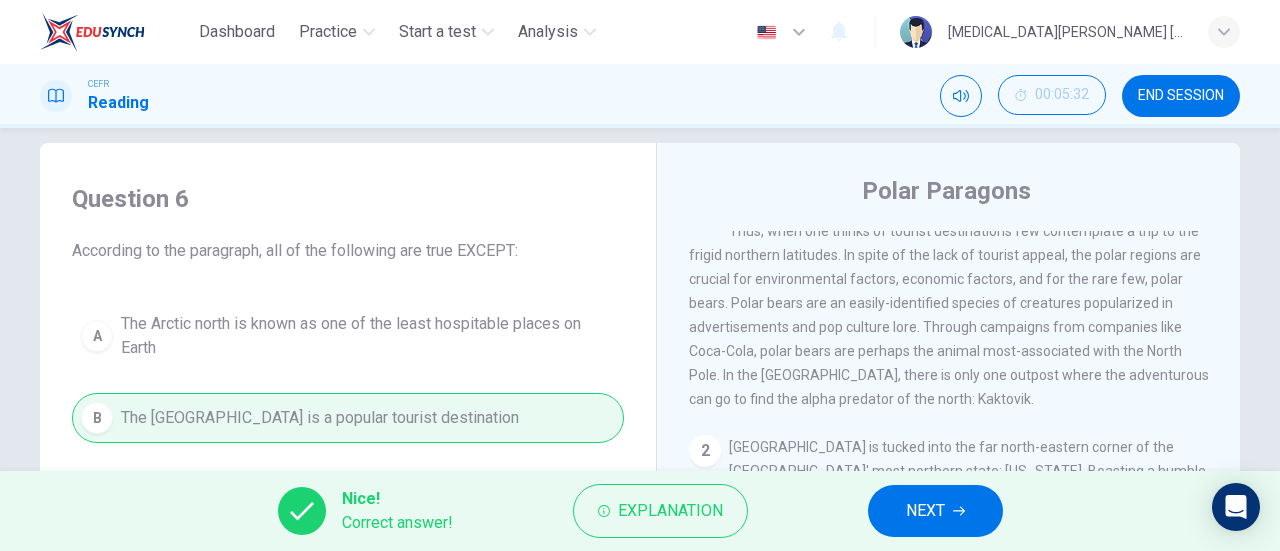 click on "1 The Arctic north is known as one of the least hospitable places on Earth. Thus, when one thinks of tourist destinations few contemplate a trip to the frigid northern latitudes. In spite of the lack of tourist appeal, the polar regions are crucial for environmental factors, economic factors, and for the rare few, polar bears. Polar bears are an easily-identified species of creatures popularized in advertisements and pop culture lore. Through campaigns from companies like Coca-Cola, polar bears are perhaps the animal most-associated with the North Pole. In the [GEOGRAPHIC_DATA], there is only one outpost where the adventurous can go to find the alpha predator of the north: Kaktovik." at bounding box center (949, 303) 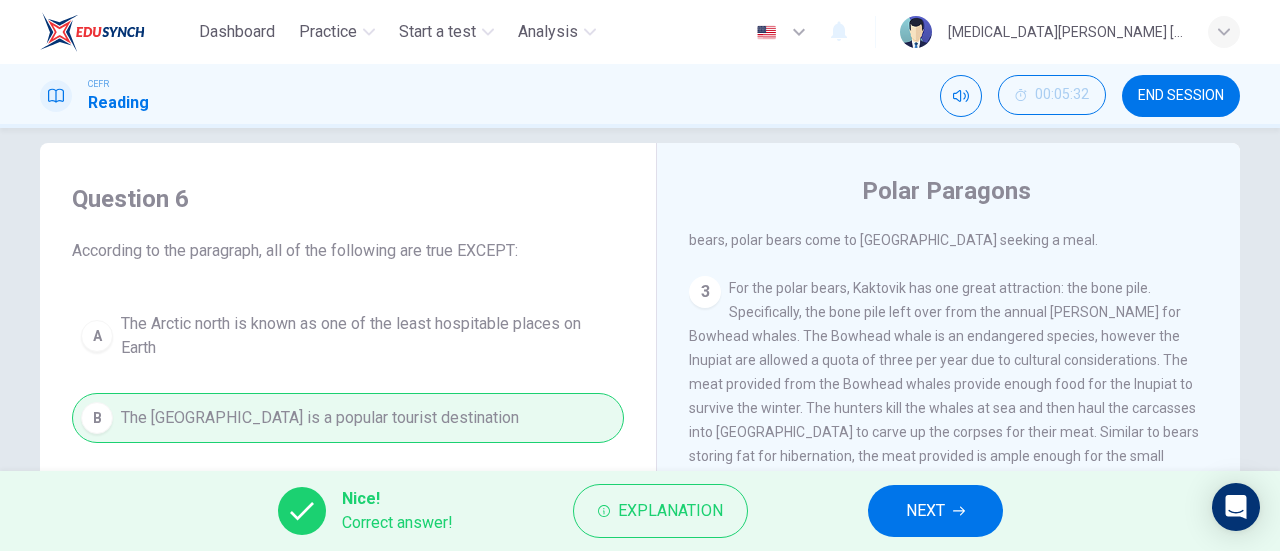 scroll, scrollTop: 582, scrollLeft: 0, axis: vertical 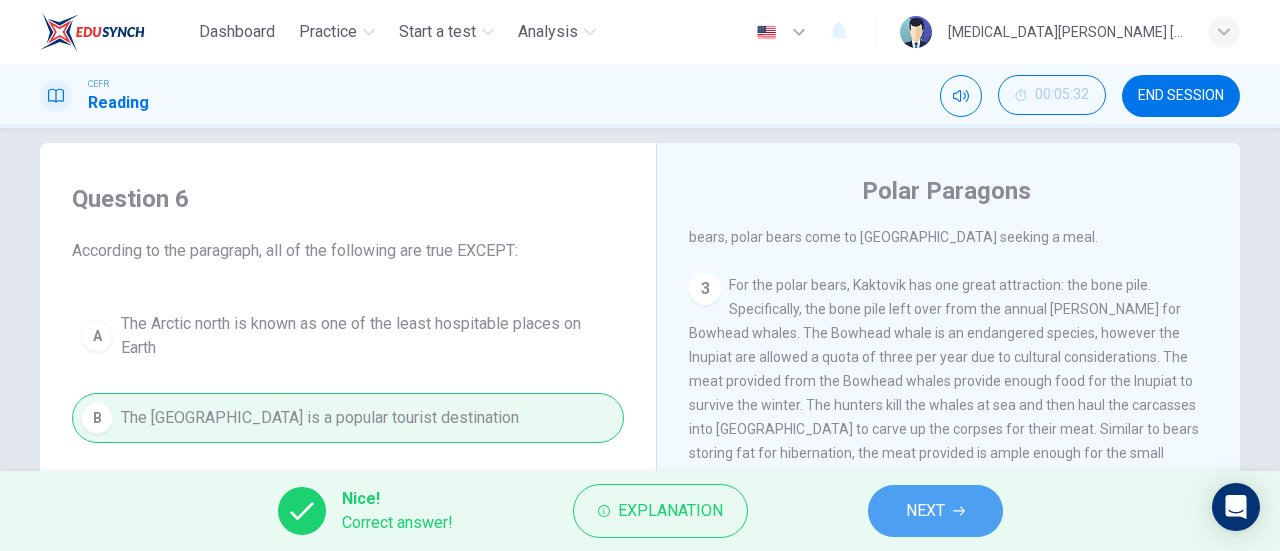 click on "NEXT" at bounding box center (935, 511) 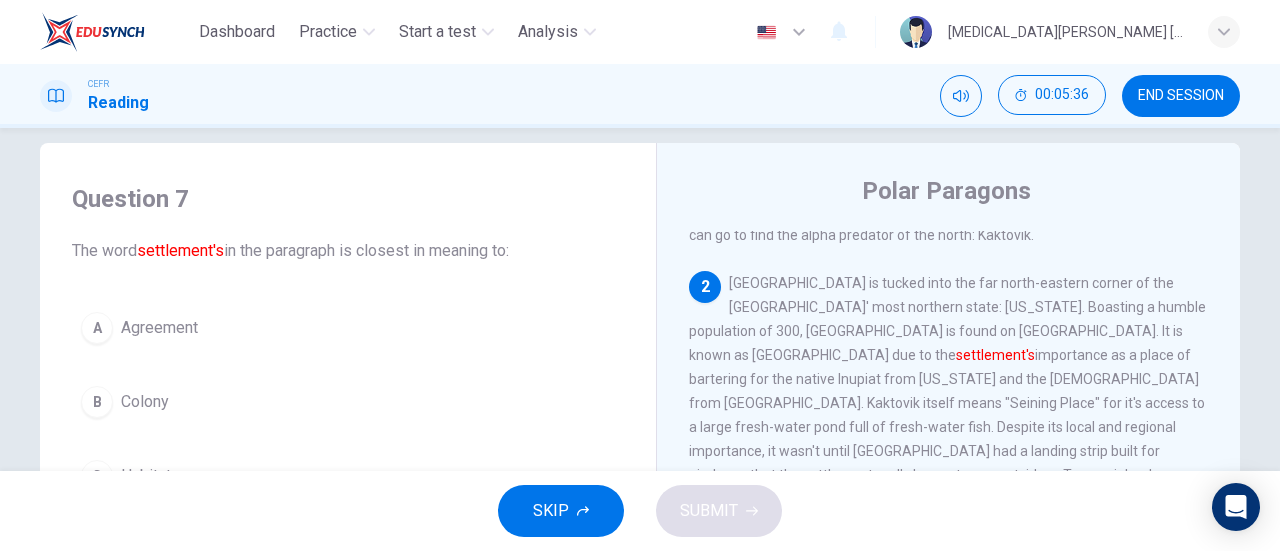 scroll, scrollTop: 198, scrollLeft: 0, axis: vertical 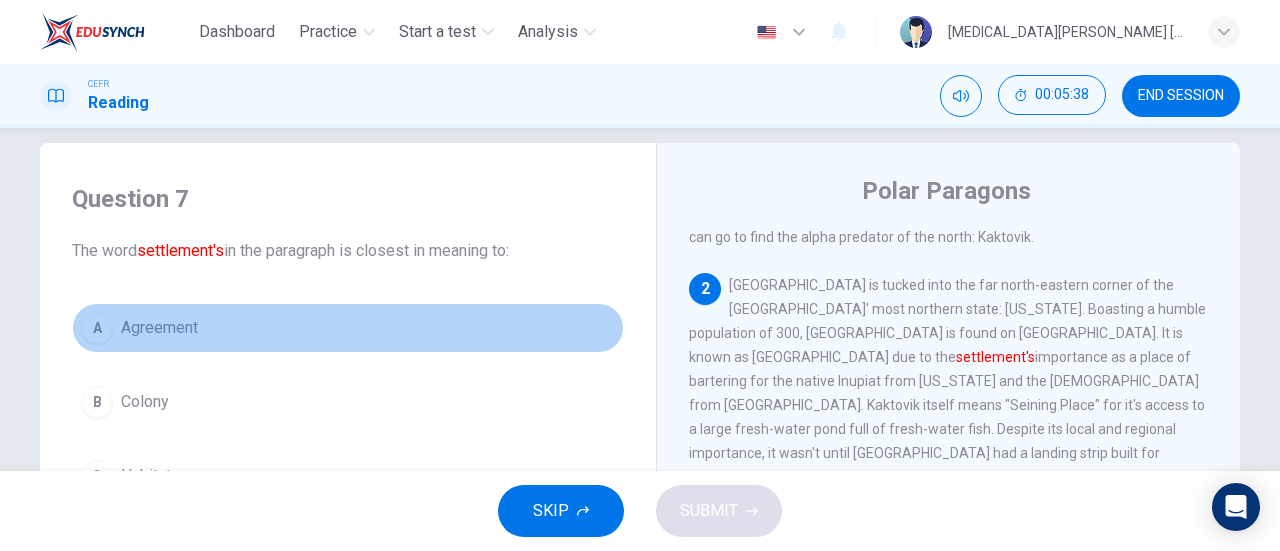 click on "Agreement" at bounding box center [159, 328] 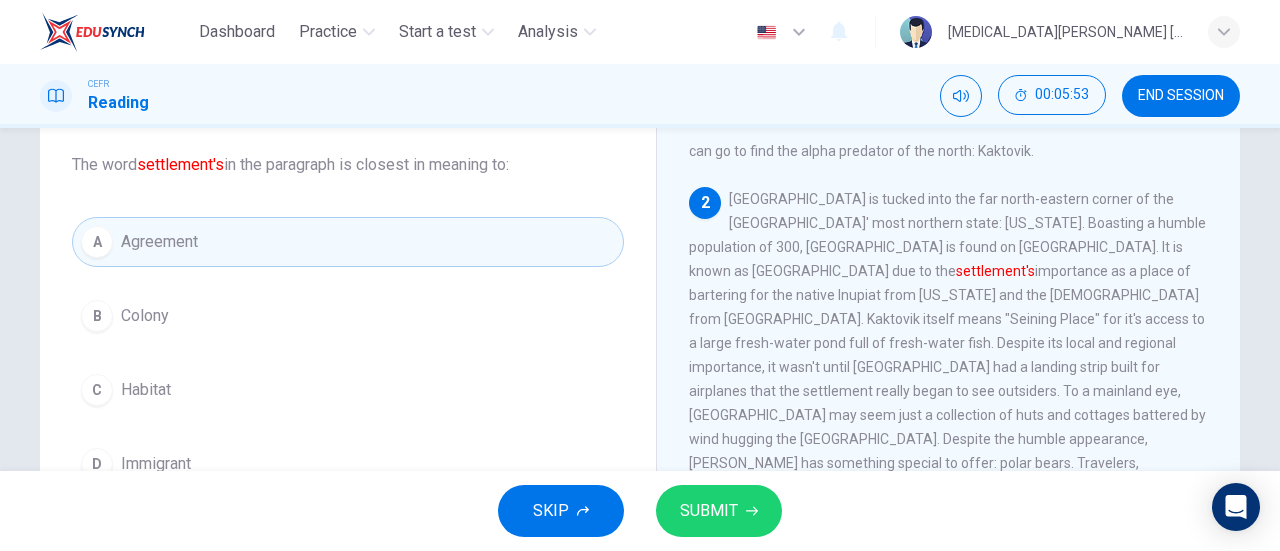 scroll, scrollTop: 112, scrollLeft: 0, axis: vertical 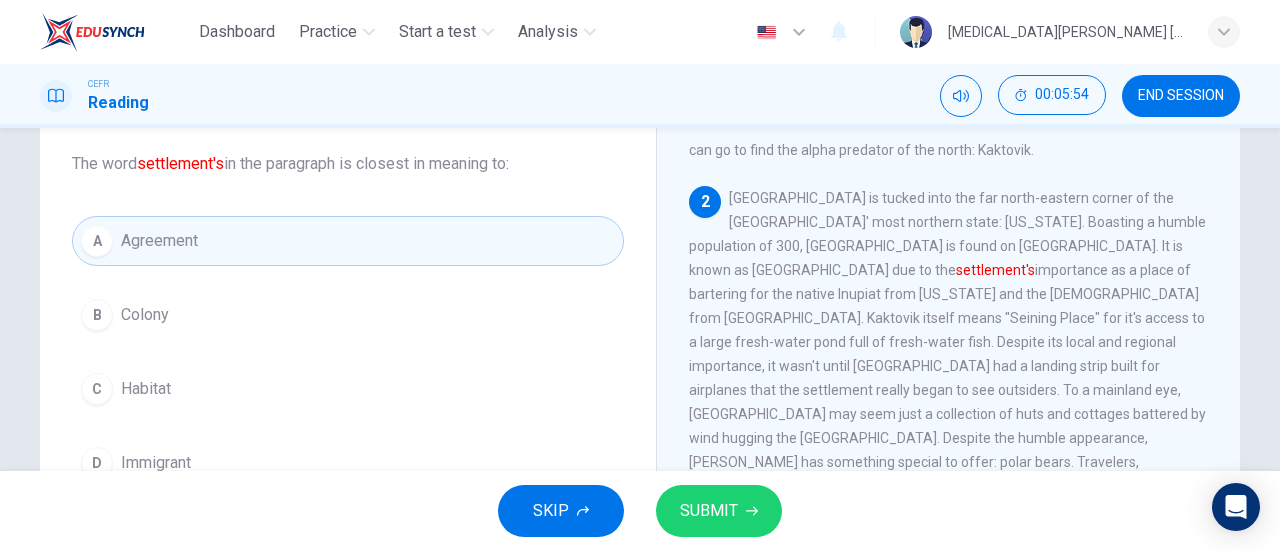 click on "B Colony" at bounding box center (348, 315) 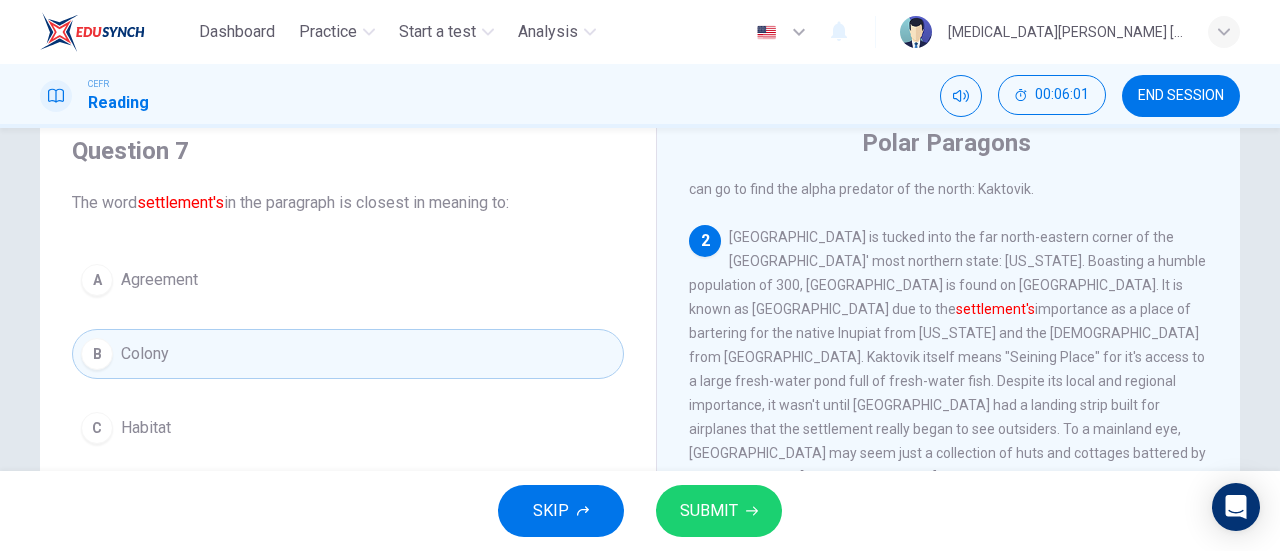 scroll, scrollTop: 0, scrollLeft: 0, axis: both 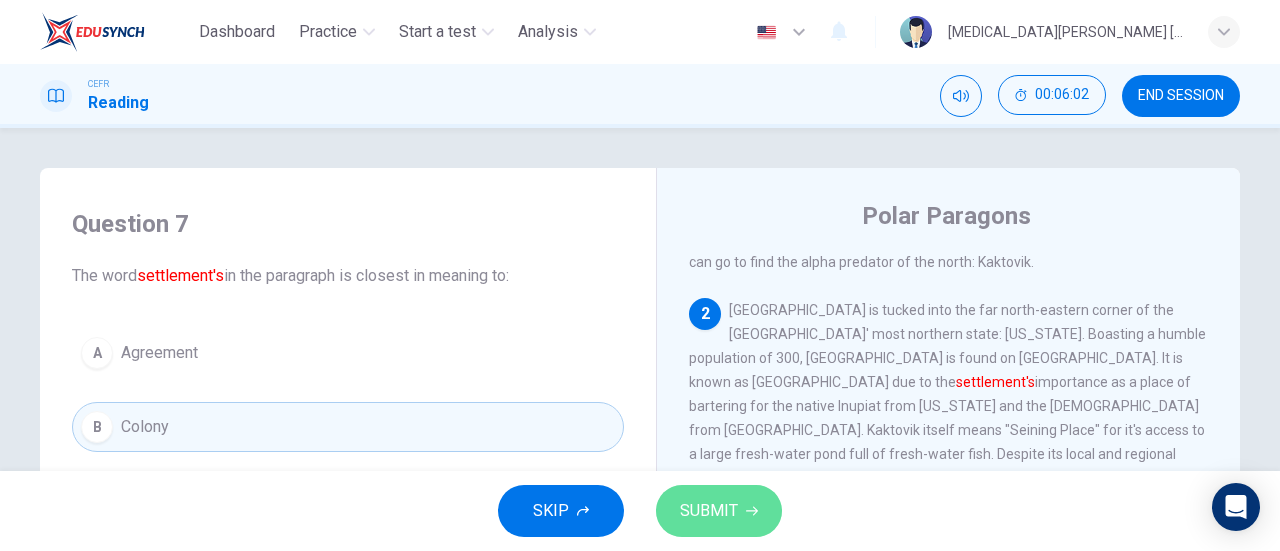 click on "SUBMIT" at bounding box center (719, 511) 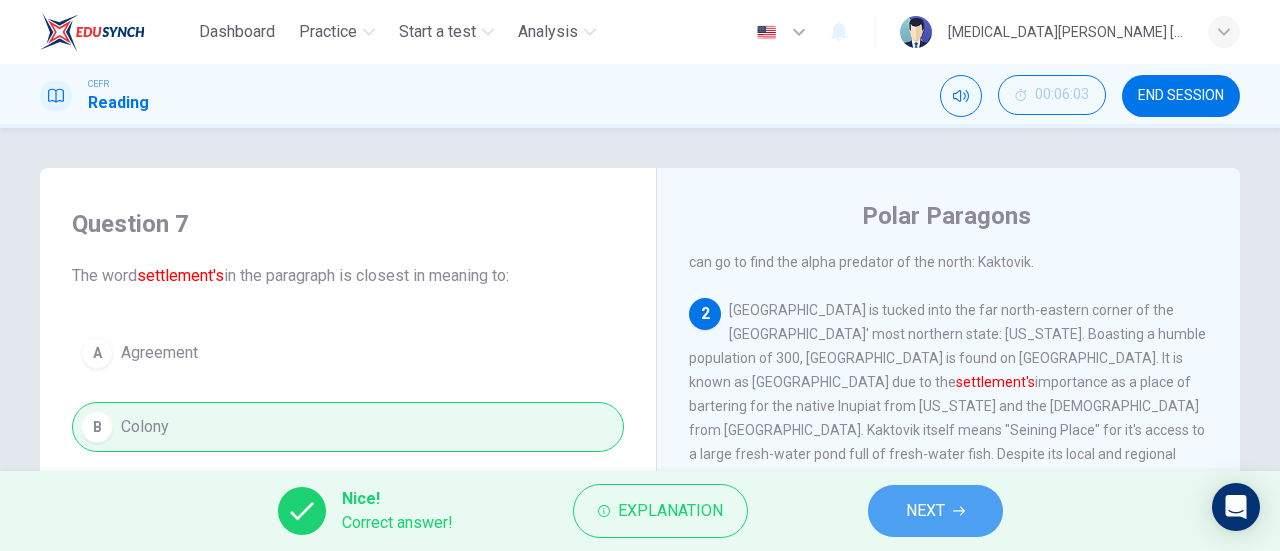 click on "NEXT" at bounding box center [935, 511] 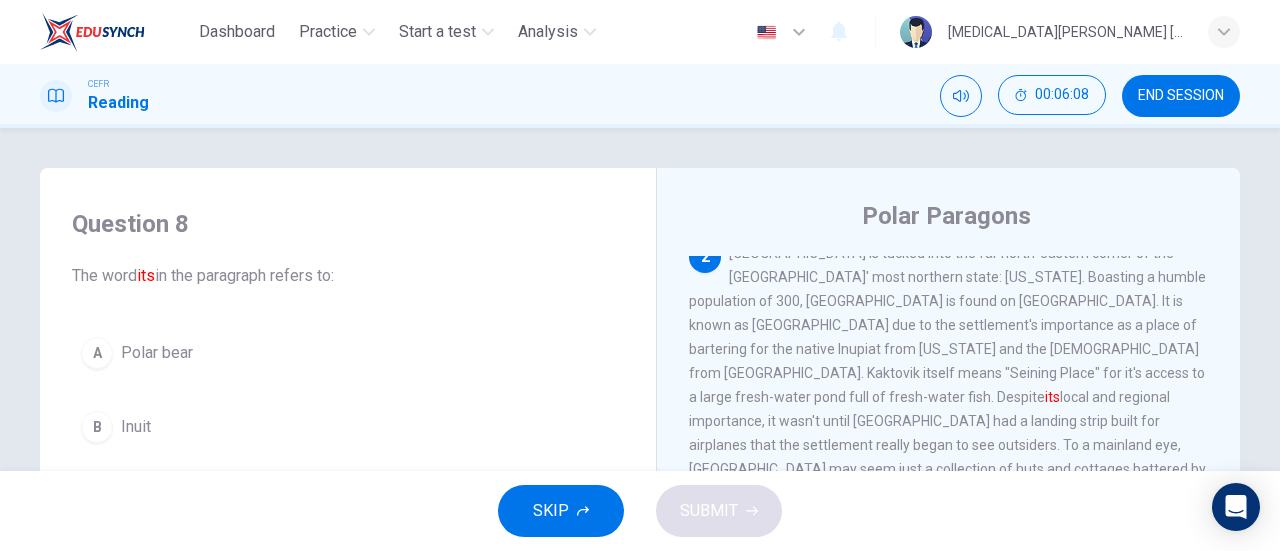 scroll, scrollTop: 256, scrollLeft: 0, axis: vertical 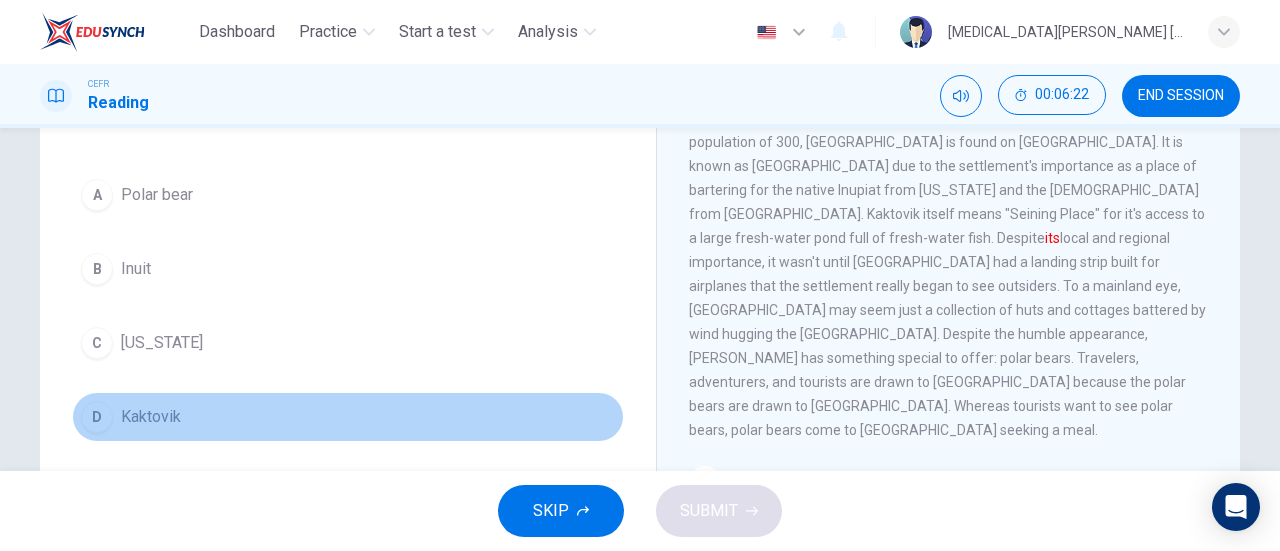 click on "D Kaktovik" at bounding box center [348, 417] 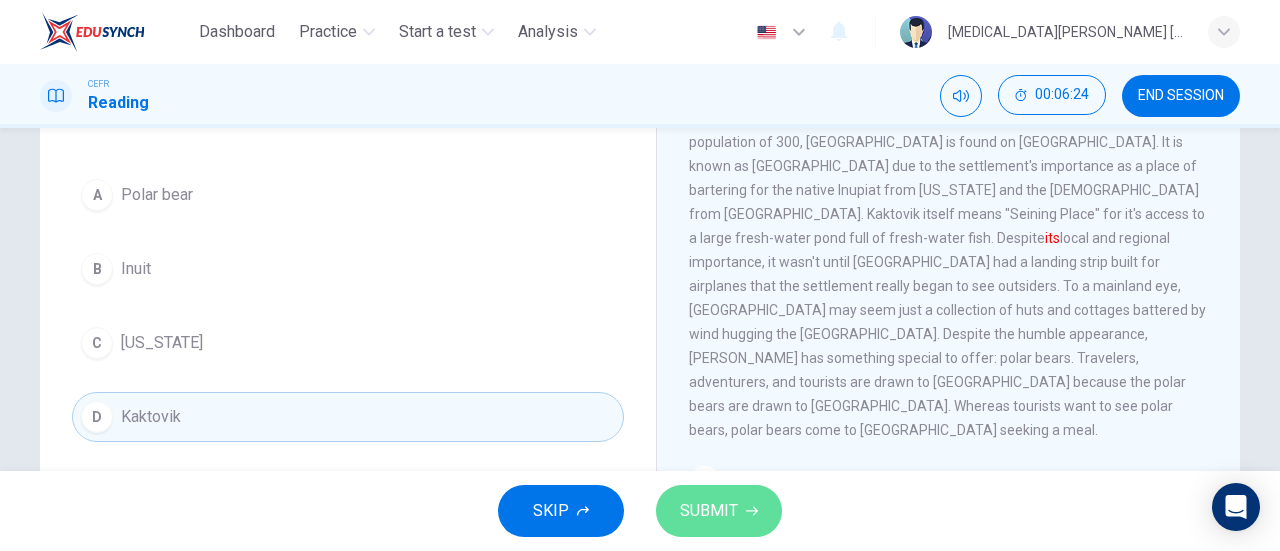 click on "SUBMIT" at bounding box center [709, 511] 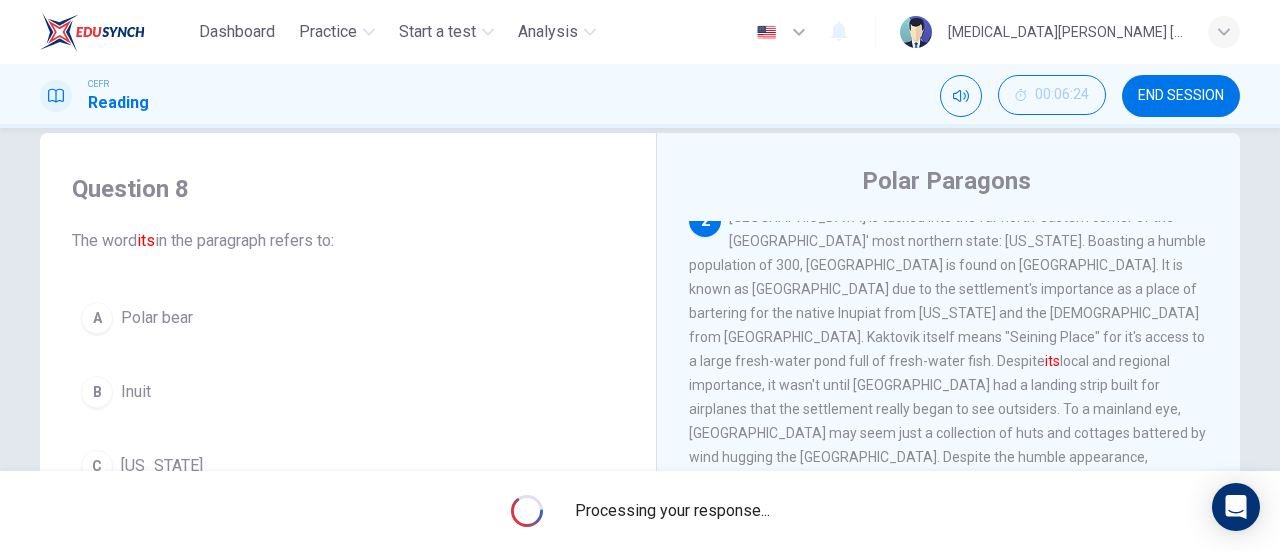 scroll, scrollTop: 0, scrollLeft: 0, axis: both 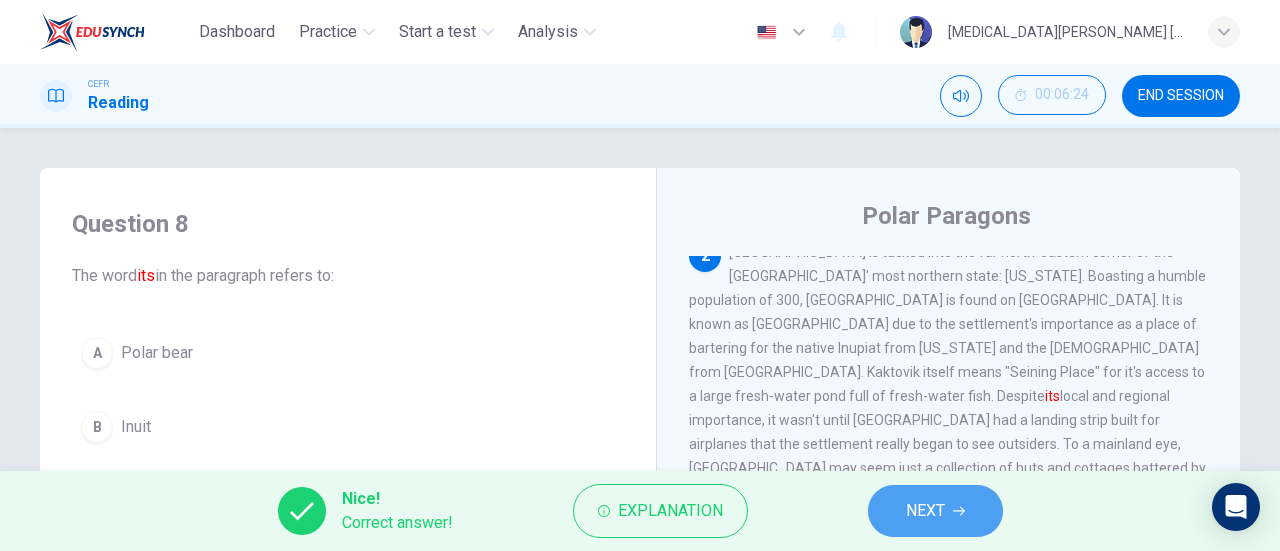 click on "NEXT" at bounding box center (935, 511) 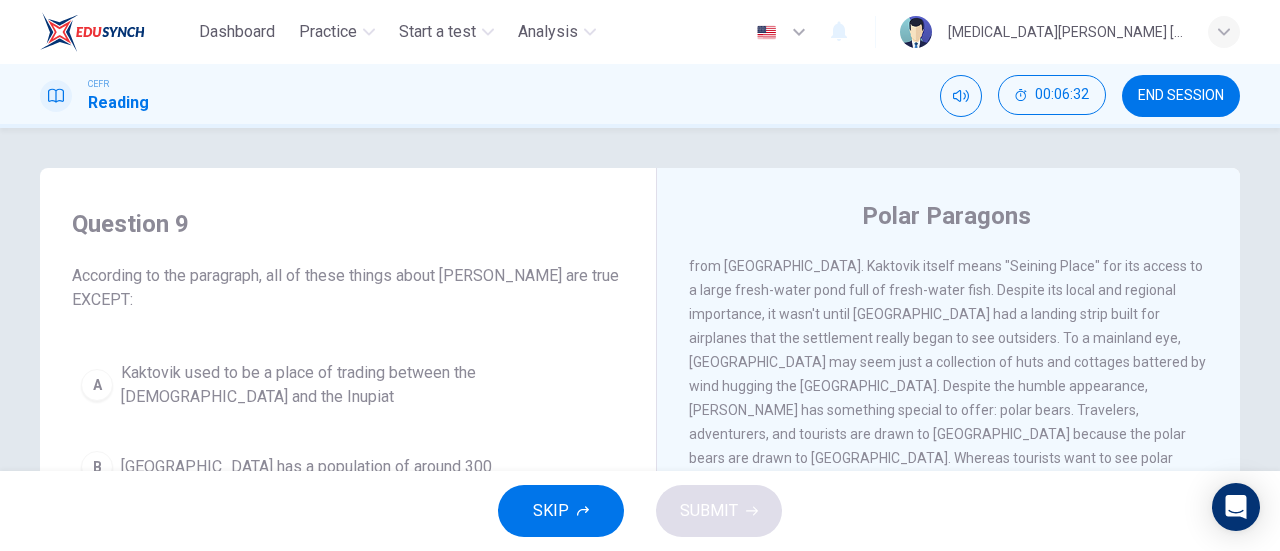 scroll, scrollTop: 362, scrollLeft: 0, axis: vertical 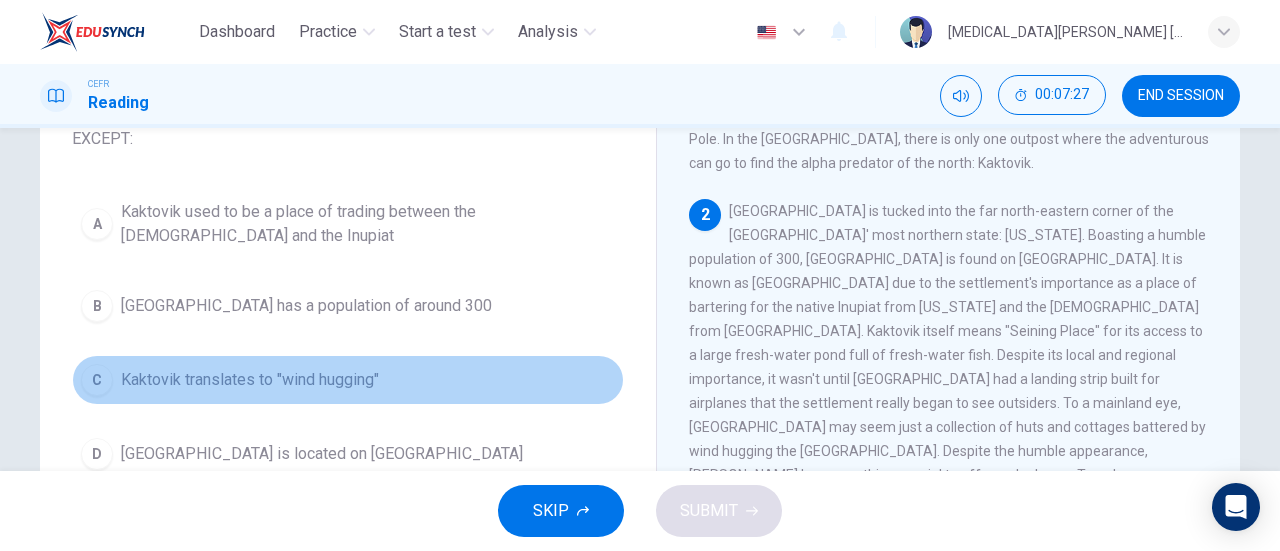 click on "C Kaktovik translates to "wind hugging"" at bounding box center [348, 380] 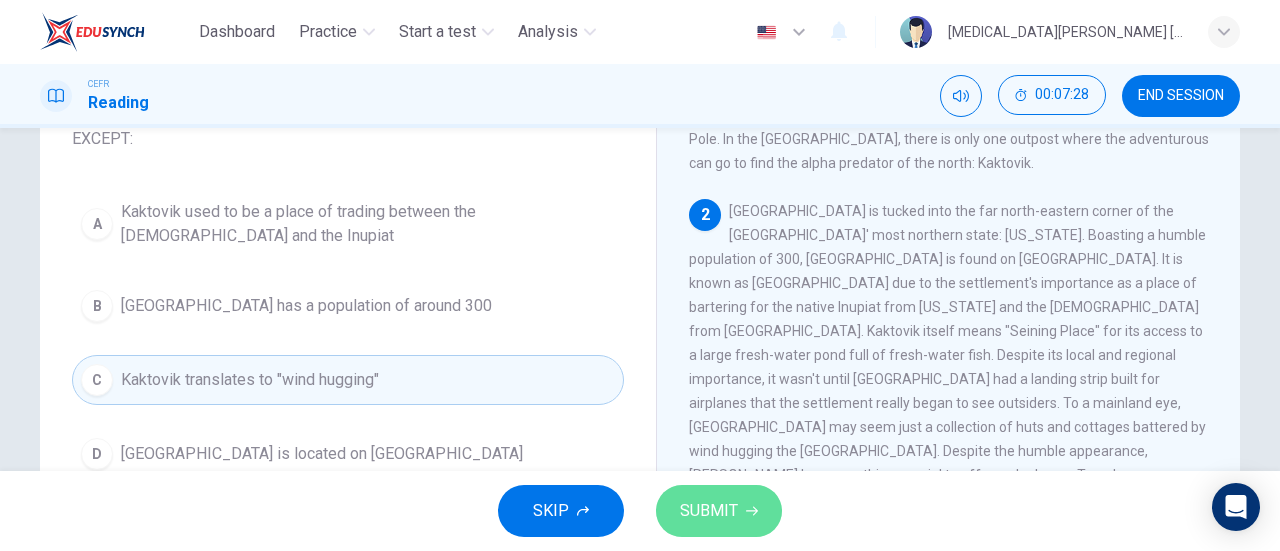 click on "SUBMIT" at bounding box center (719, 511) 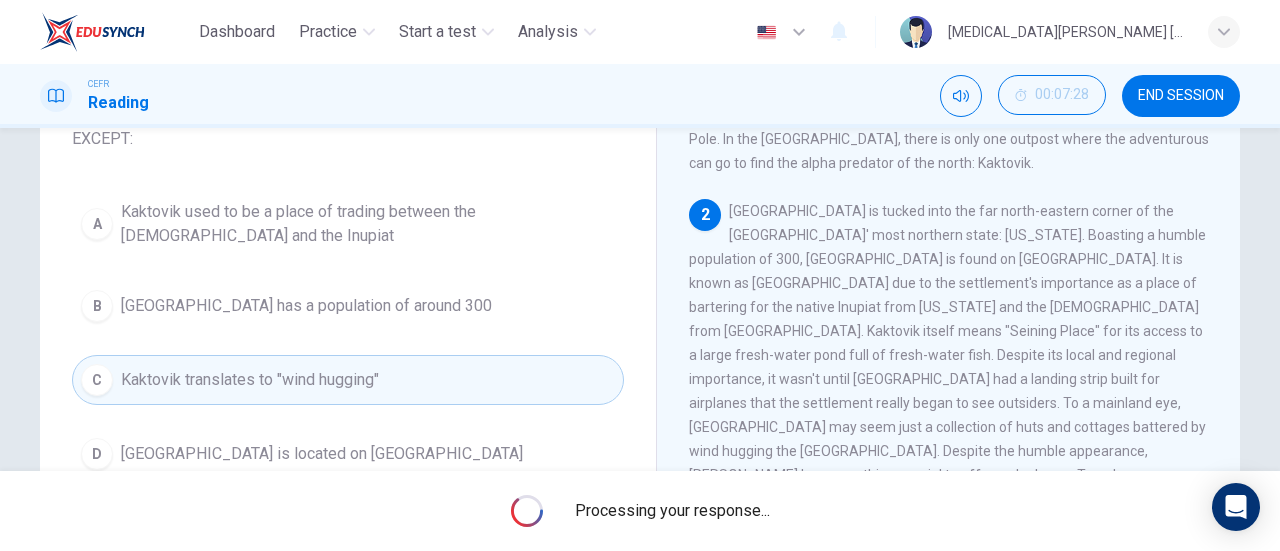 scroll, scrollTop: 0, scrollLeft: 0, axis: both 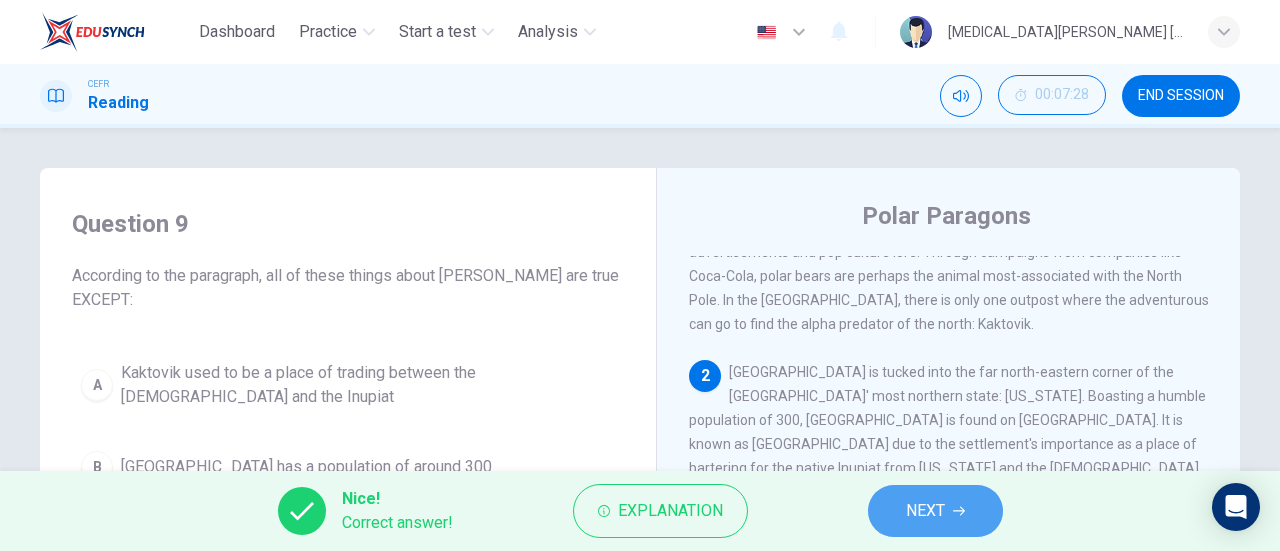click on "NEXT" at bounding box center (935, 511) 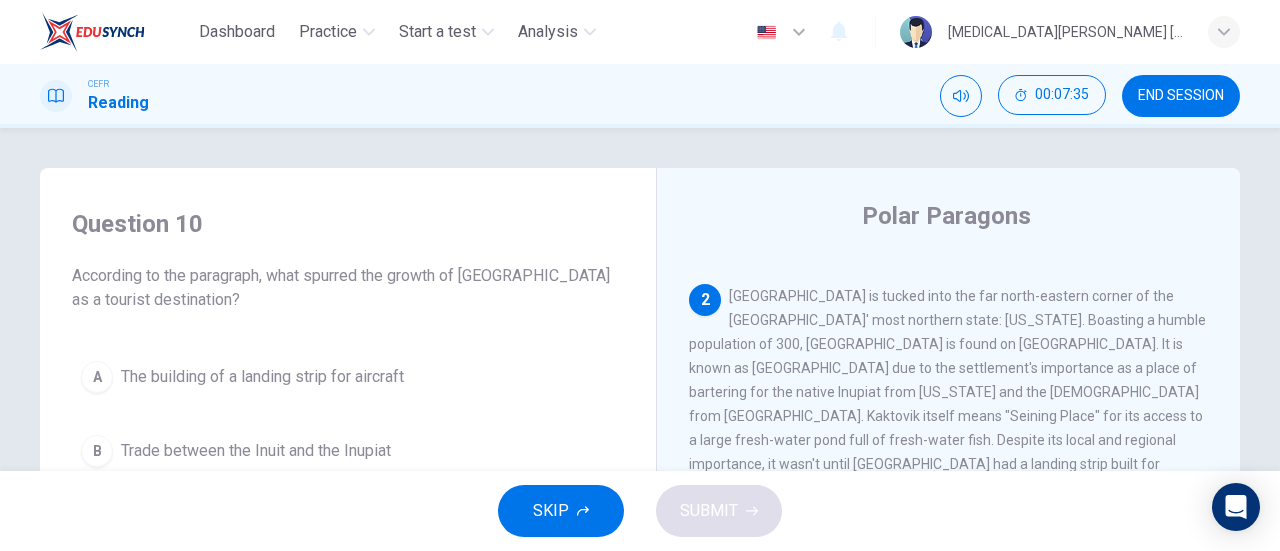 scroll, scrollTop: 209, scrollLeft: 0, axis: vertical 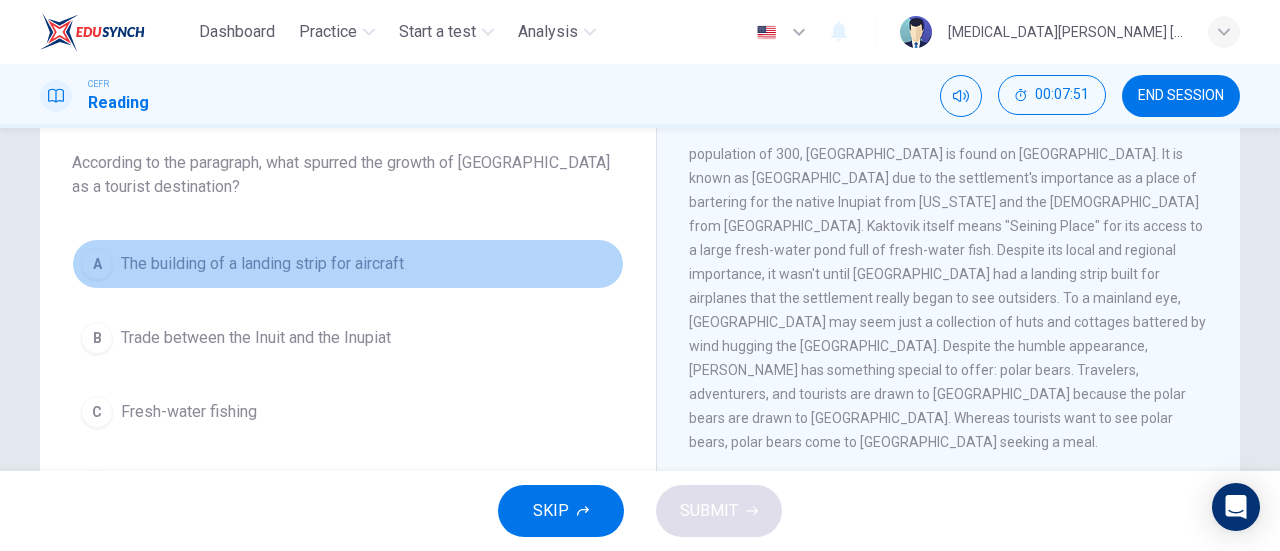 click on "A The building of a landing strip for aircraft" at bounding box center (348, 264) 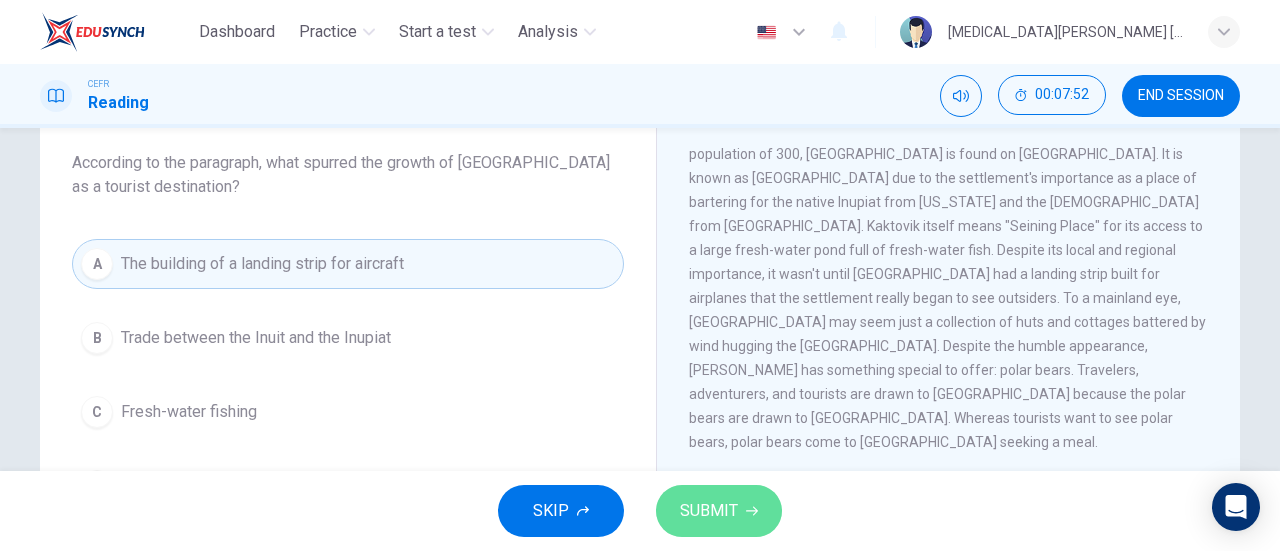 click on "SUBMIT" at bounding box center (709, 511) 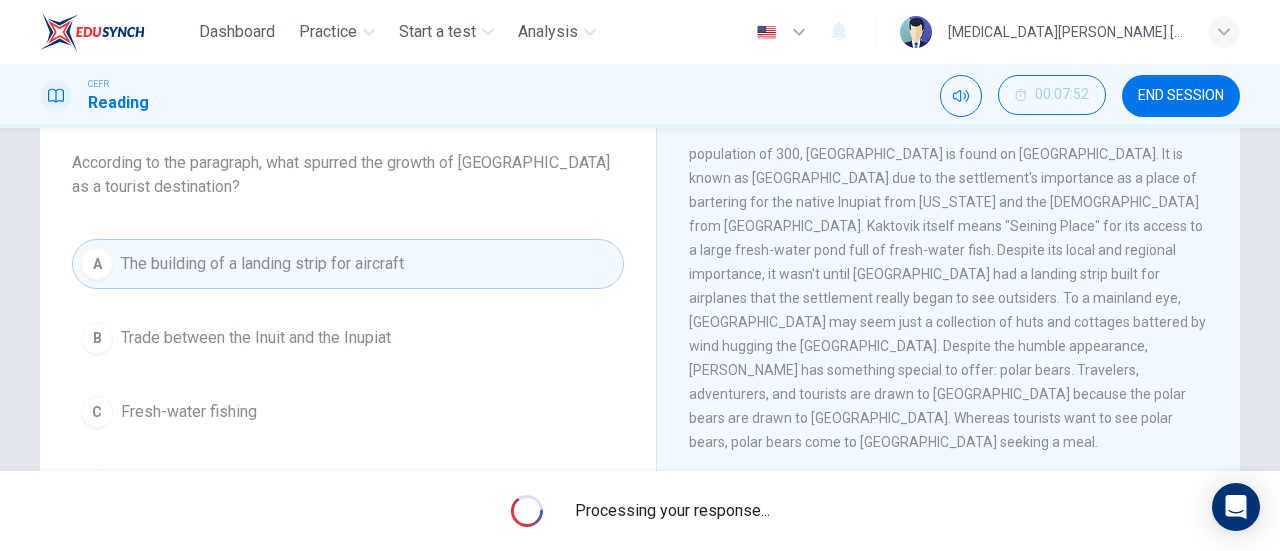 scroll, scrollTop: 0, scrollLeft: 0, axis: both 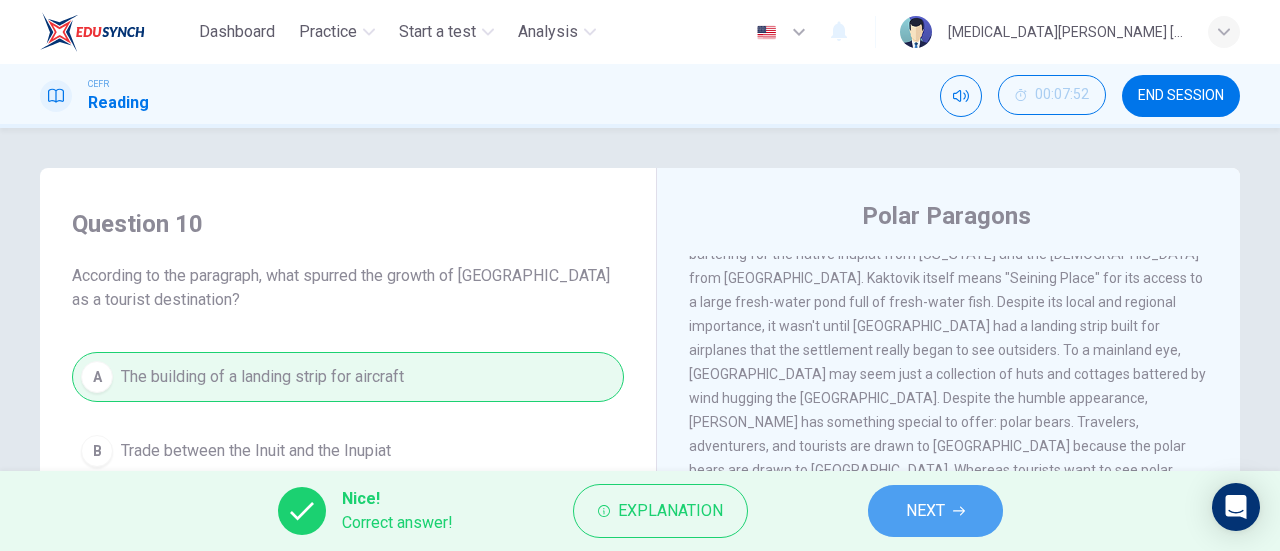 click on "NEXT" at bounding box center [935, 511] 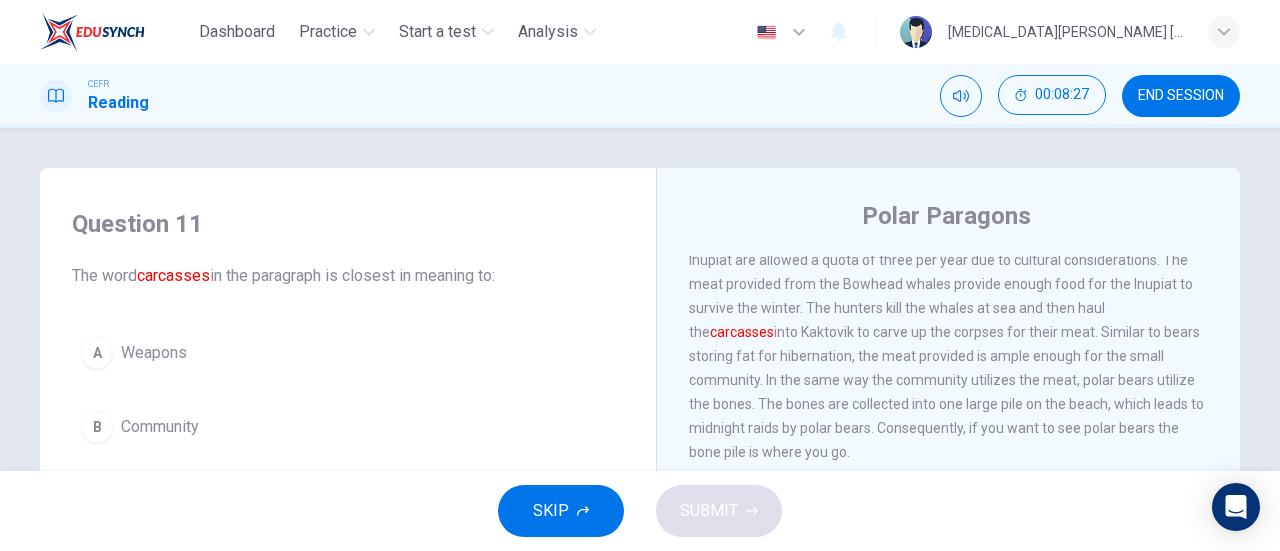 scroll, scrollTop: 703, scrollLeft: 0, axis: vertical 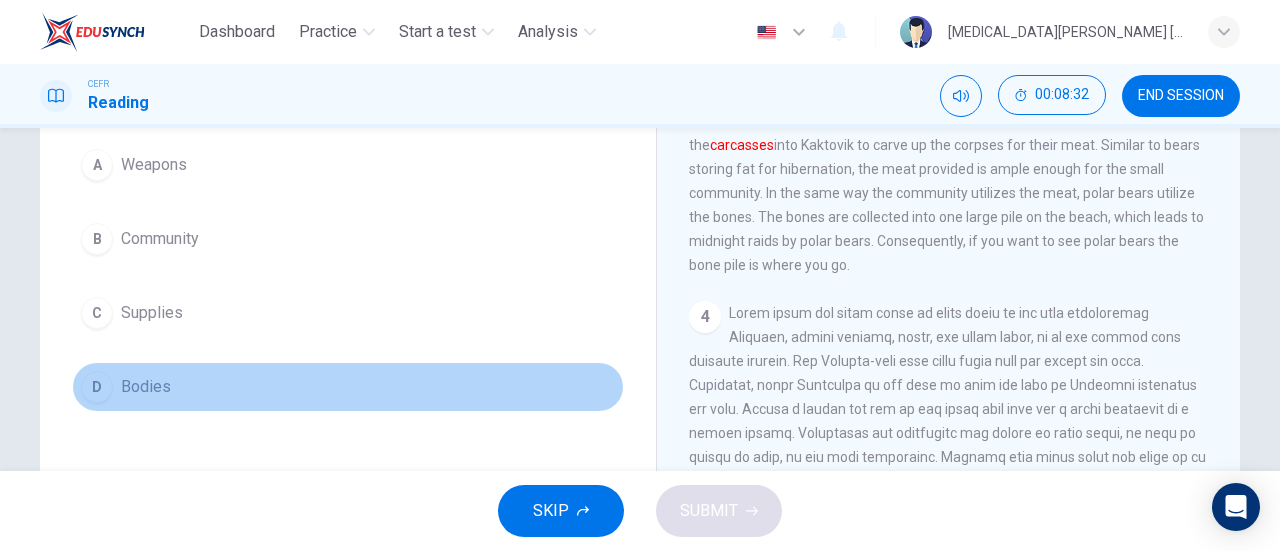 click on "D Bodies" at bounding box center [348, 387] 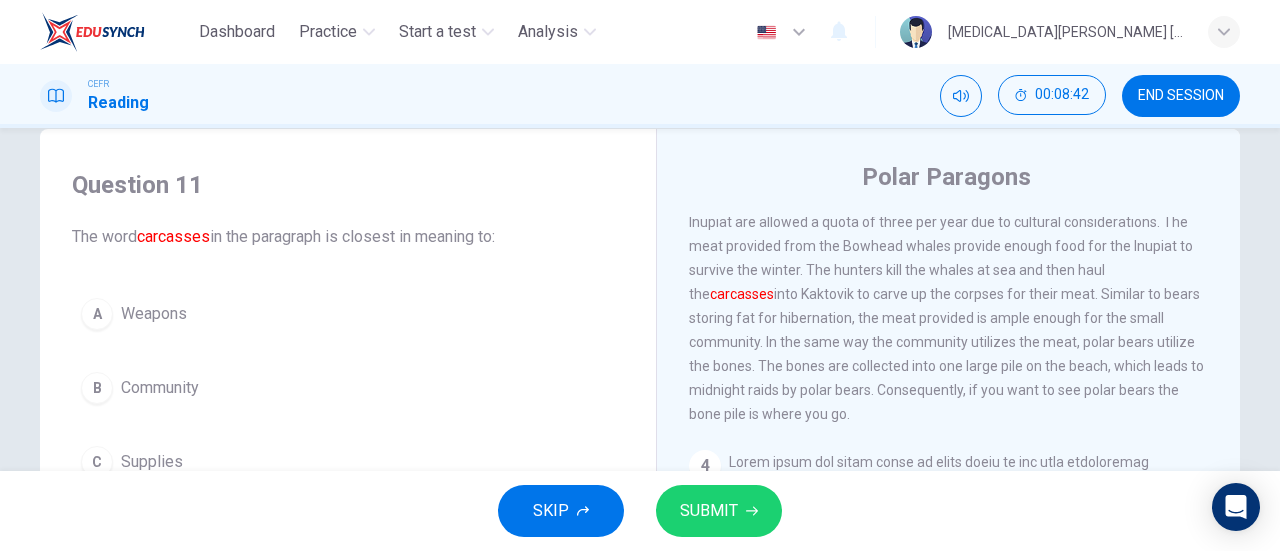 scroll, scrollTop: 34, scrollLeft: 0, axis: vertical 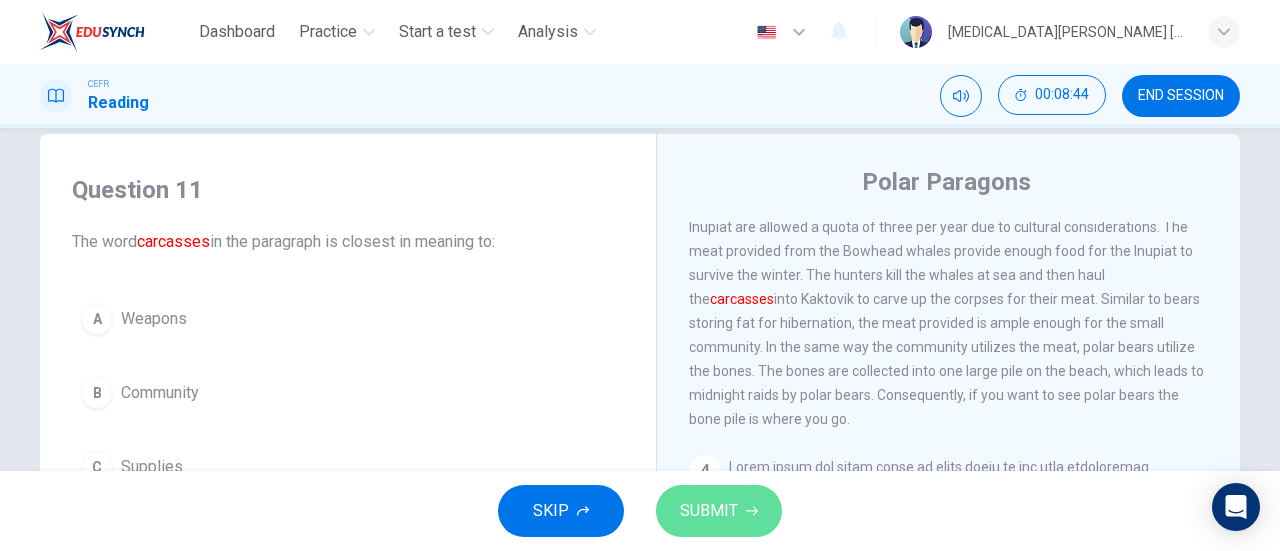 click on "SUBMIT" at bounding box center [719, 511] 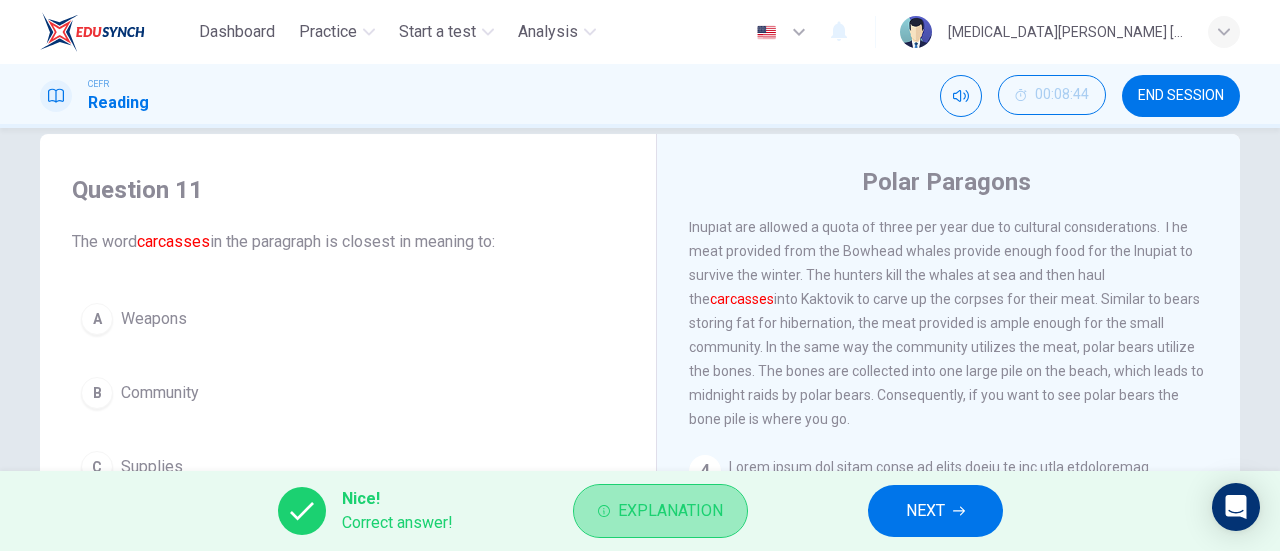 click on "Explanation" at bounding box center (670, 511) 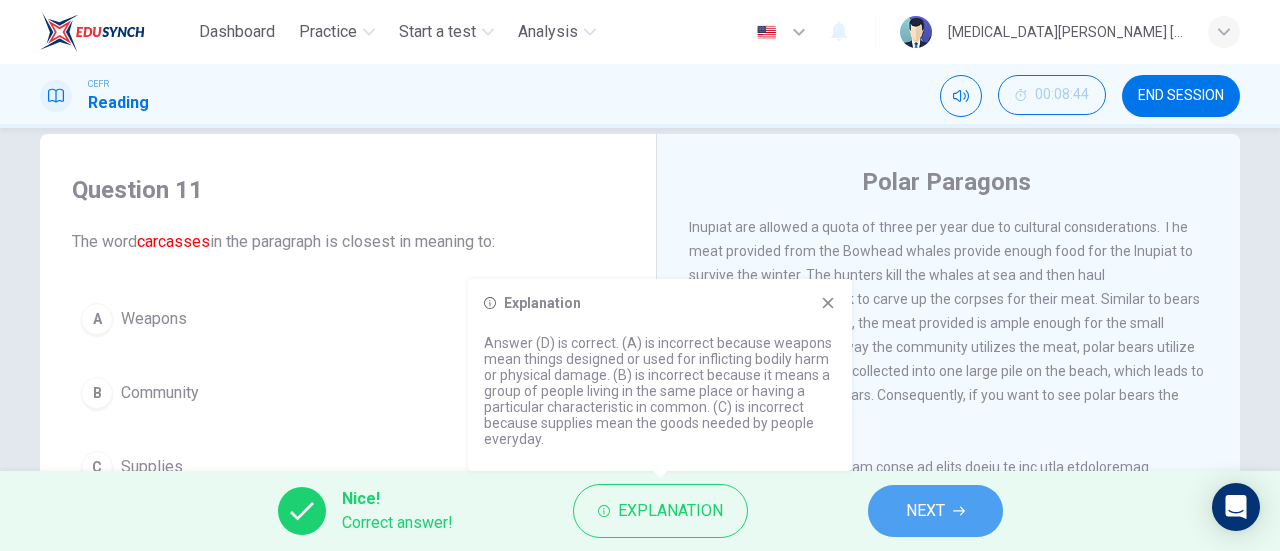 click on "NEXT" at bounding box center (935, 511) 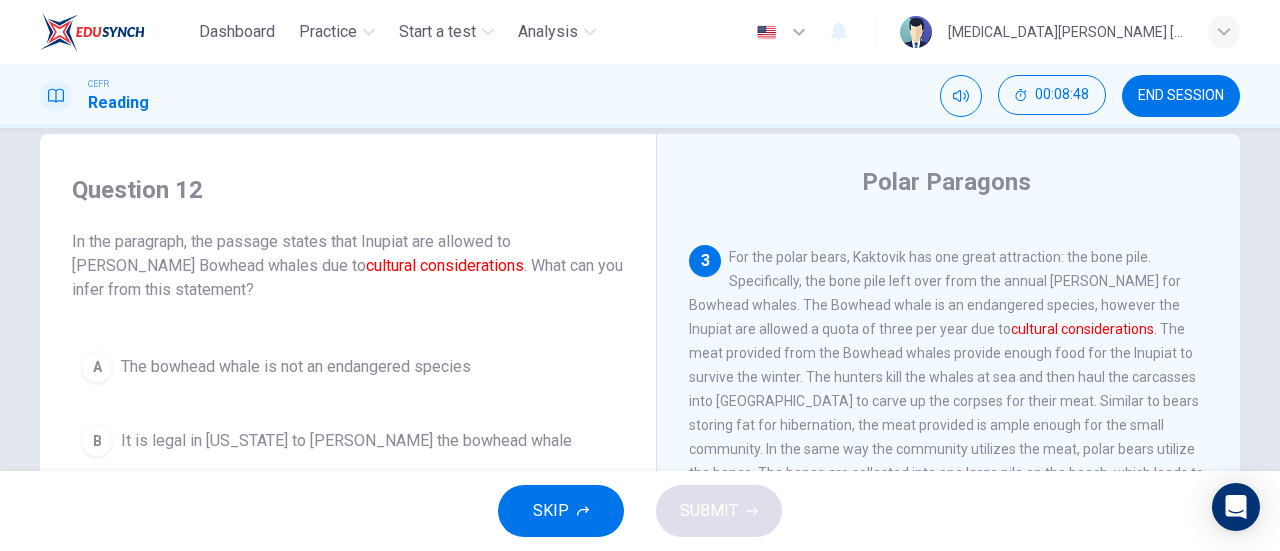 scroll, scrollTop: 600, scrollLeft: 0, axis: vertical 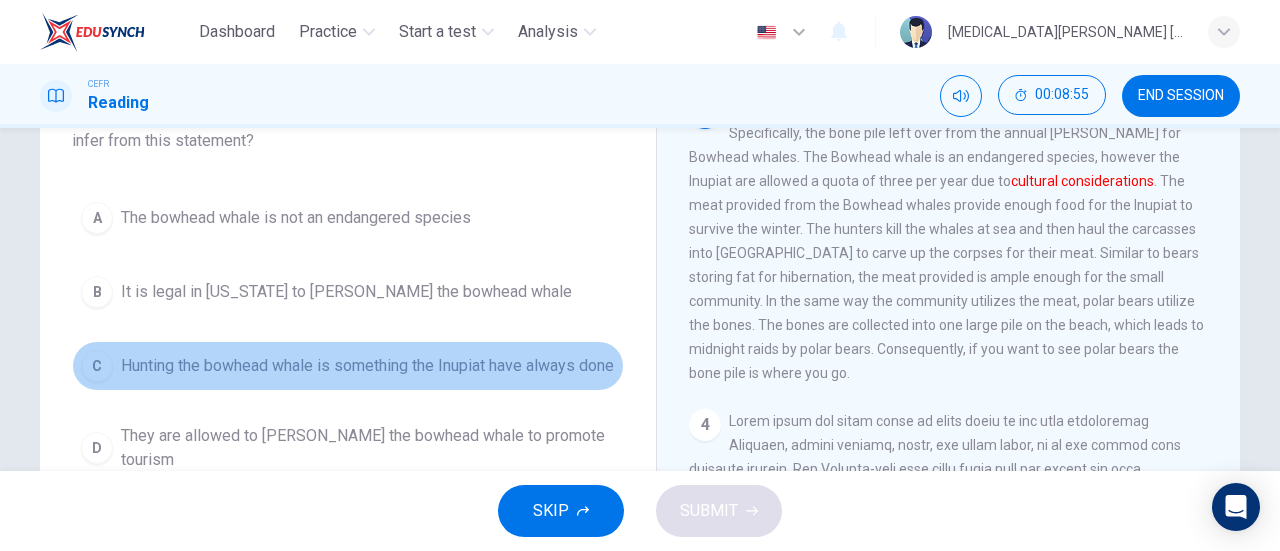 click on "Hunting the bowhead whale is something the Inupiat have always done" at bounding box center [367, 366] 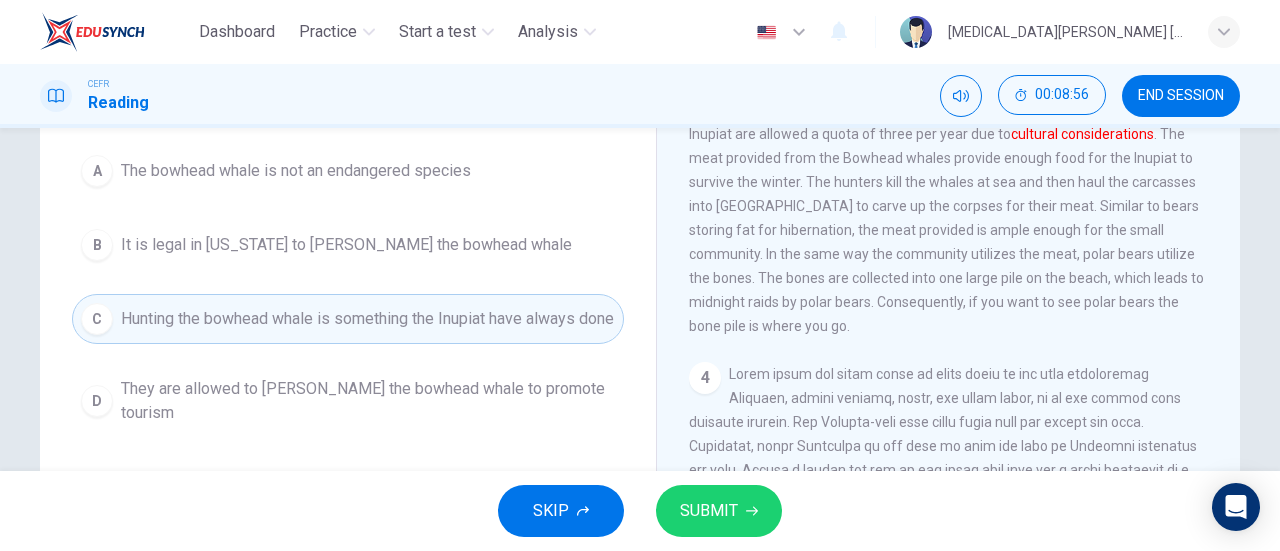 scroll, scrollTop: 233, scrollLeft: 0, axis: vertical 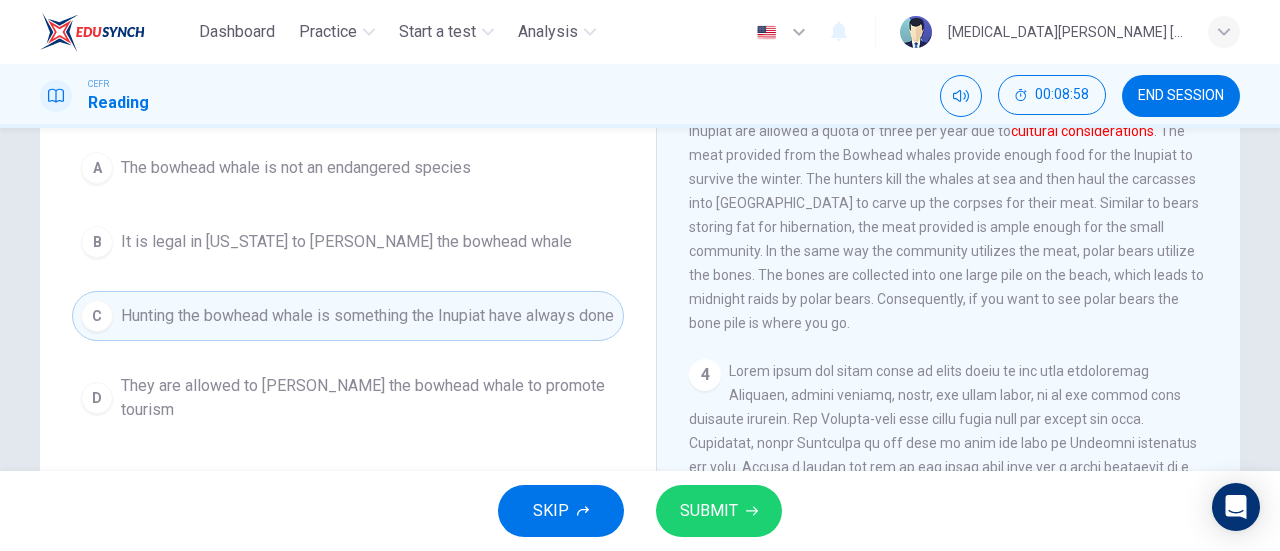 click on "SKIP SUBMIT" at bounding box center (640, 511) 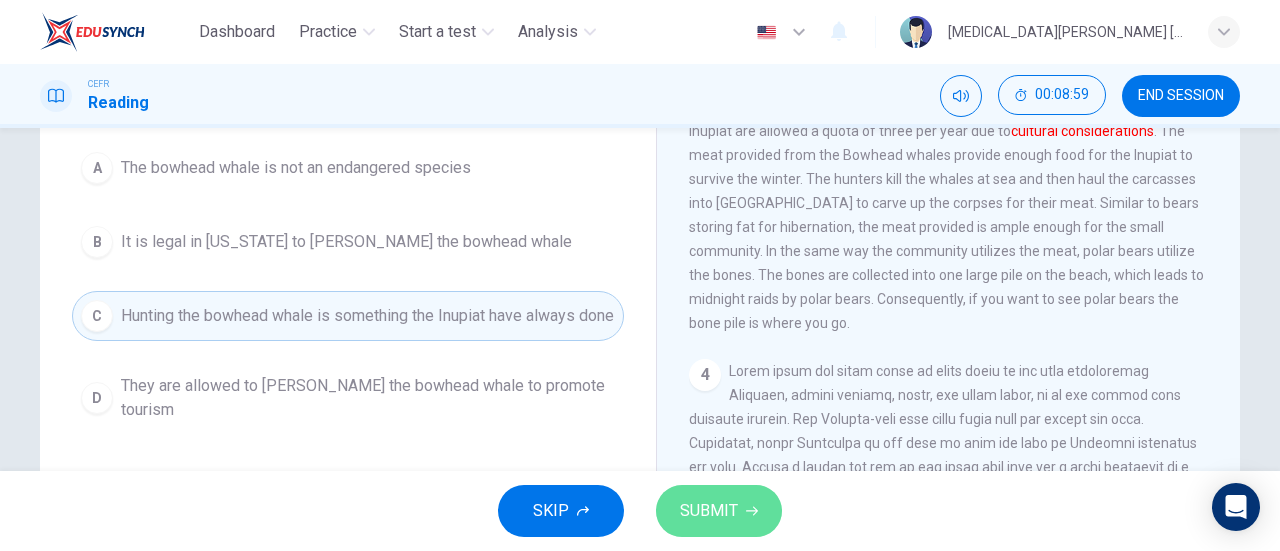 click on "SUBMIT" at bounding box center [709, 511] 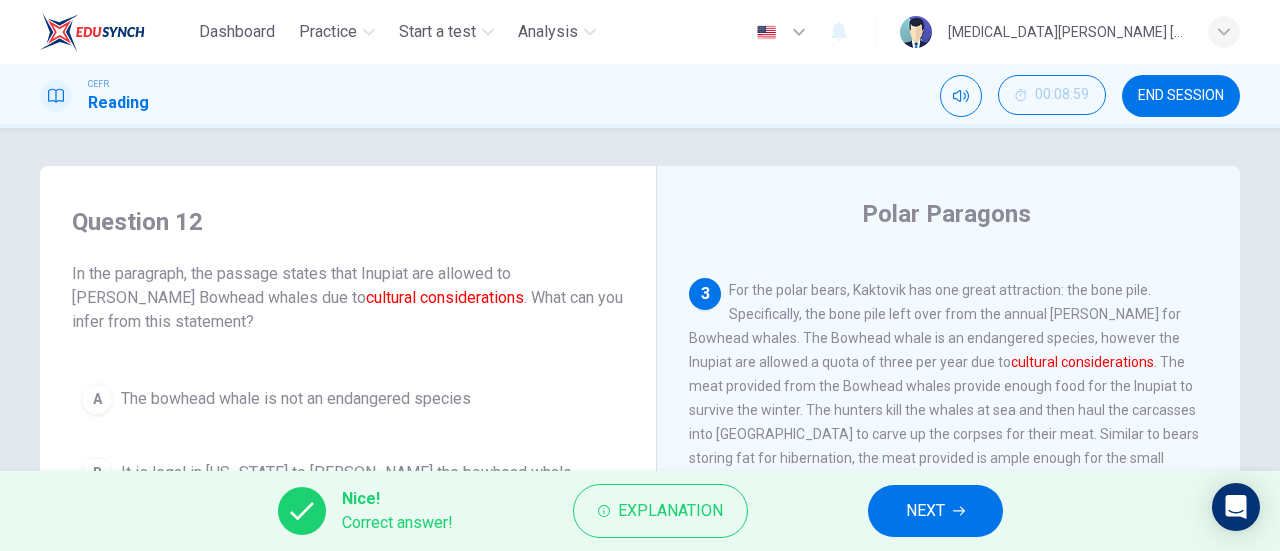 scroll, scrollTop: 0, scrollLeft: 0, axis: both 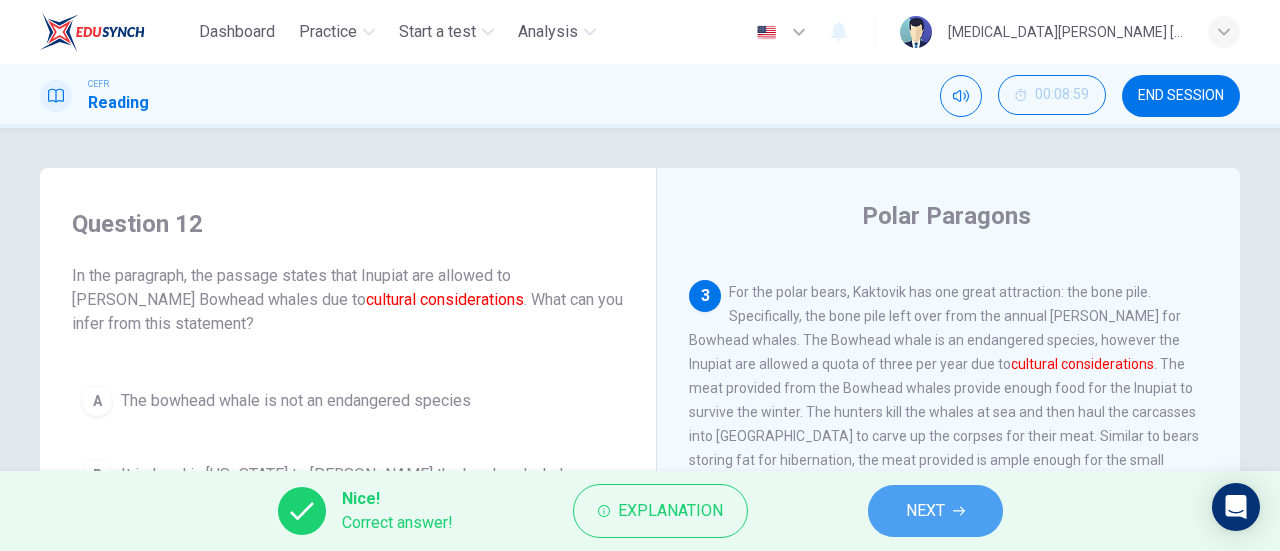 click on "NEXT" at bounding box center (935, 511) 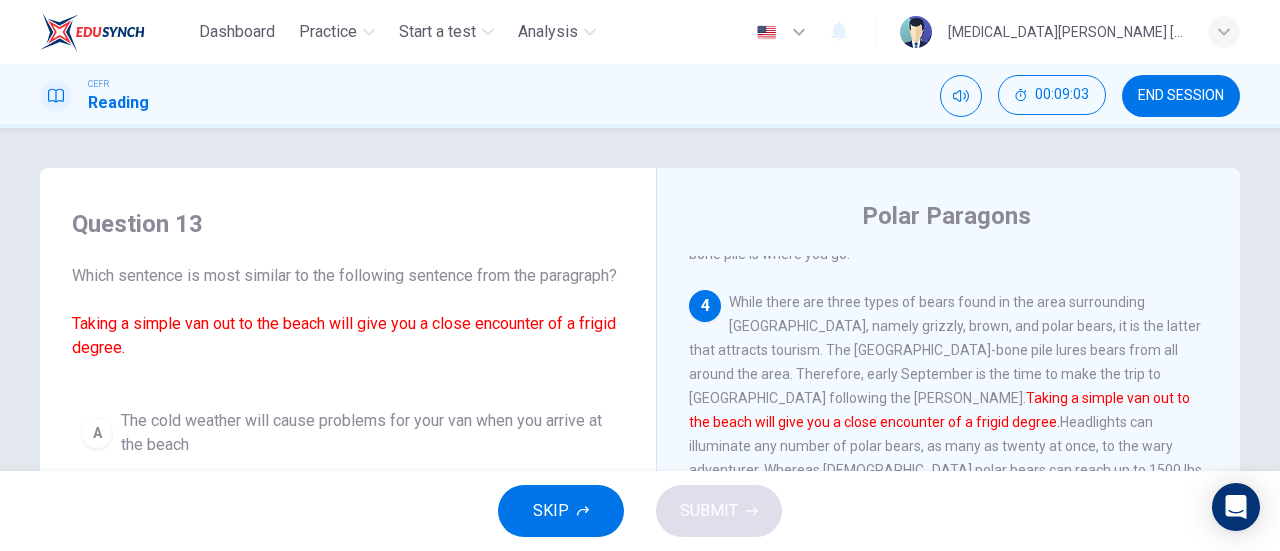 scroll, scrollTop: 901, scrollLeft: 0, axis: vertical 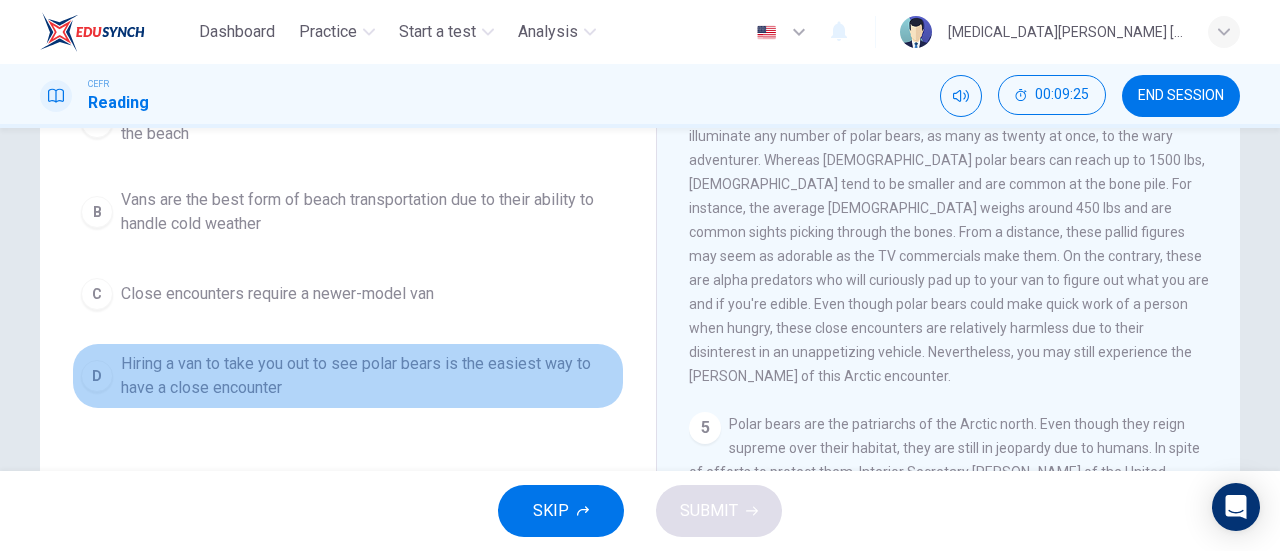 click on "Hiring a van to take you out to see polar bears is the easiest way to have a close encounter" at bounding box center [368, 376] 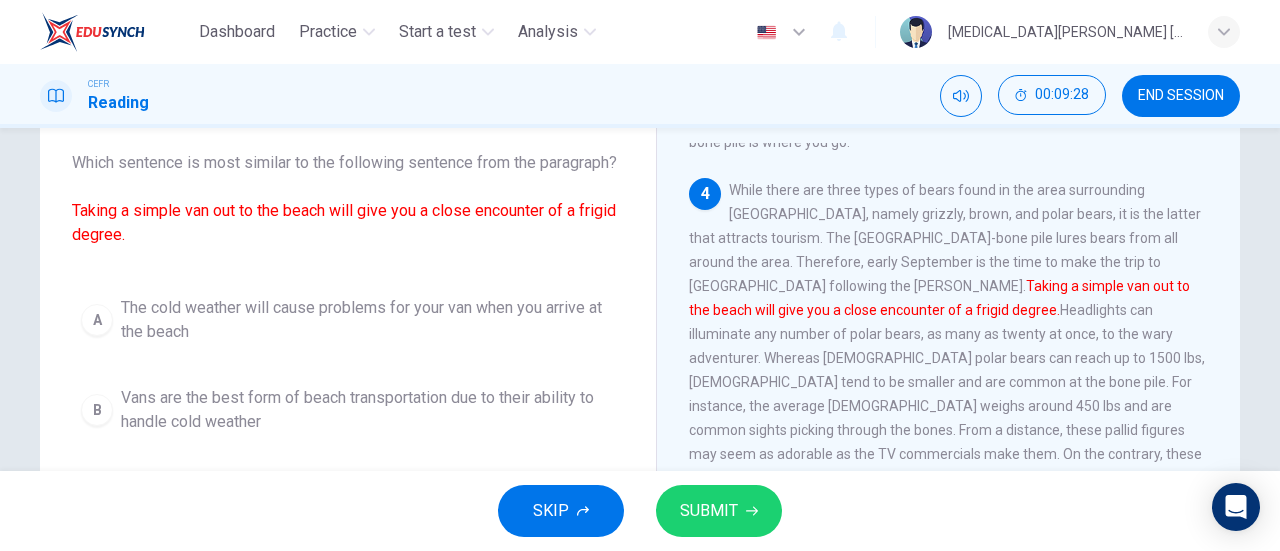 scroll, scrollTop: 112, scrollLeft: 0, axis: vertical 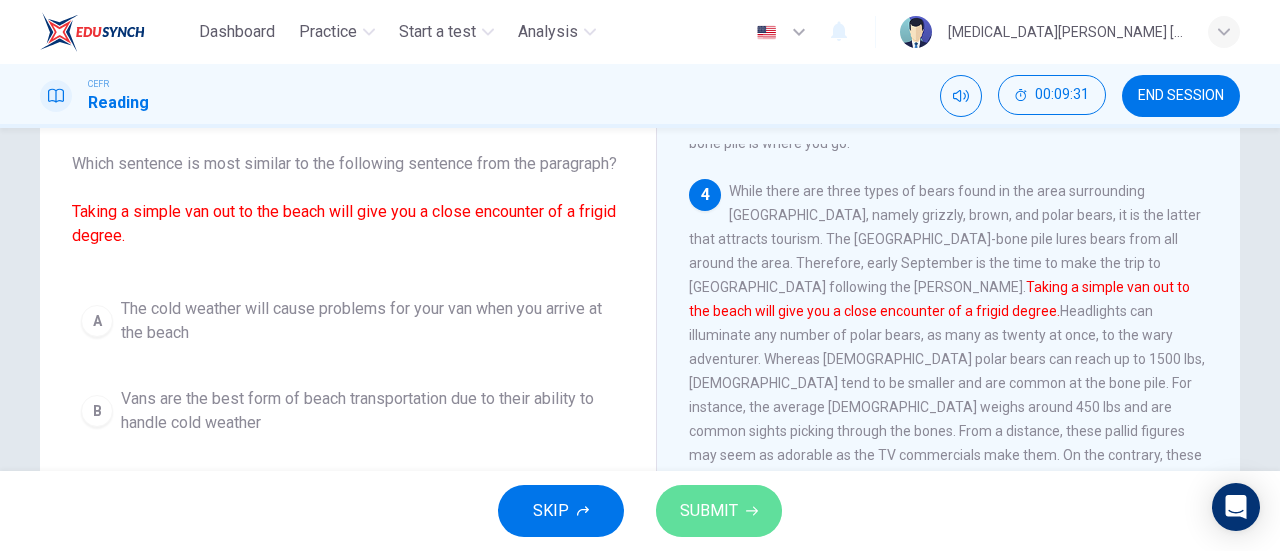 click on "SUBMIT" at bounding box center [709, 511] 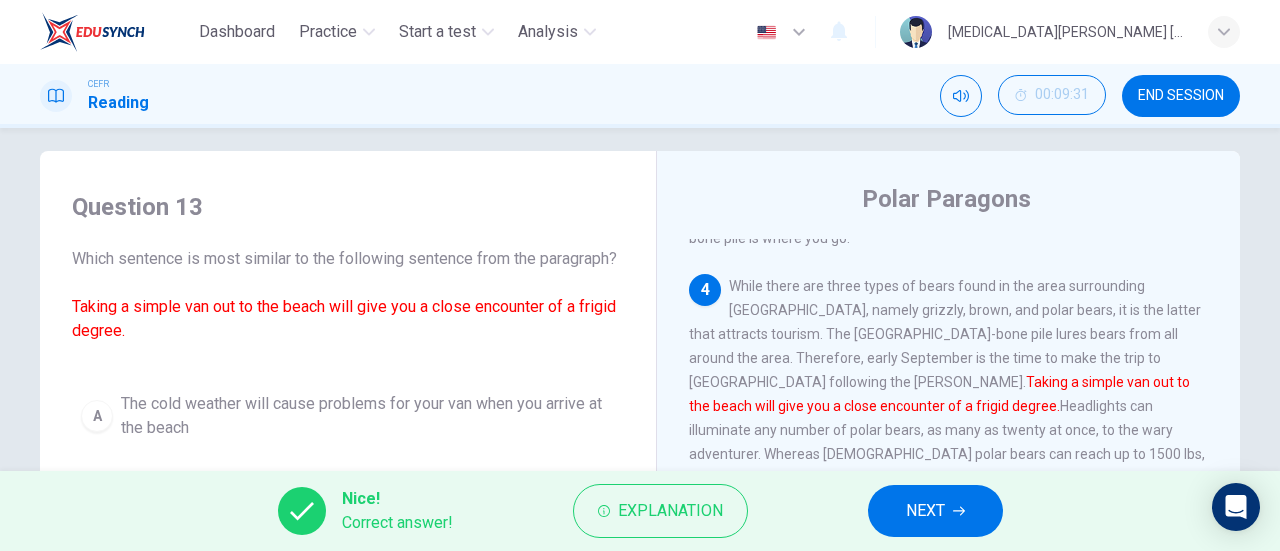 scroll, scrollTop: 15, scrollLeft: 0, axis: vertical 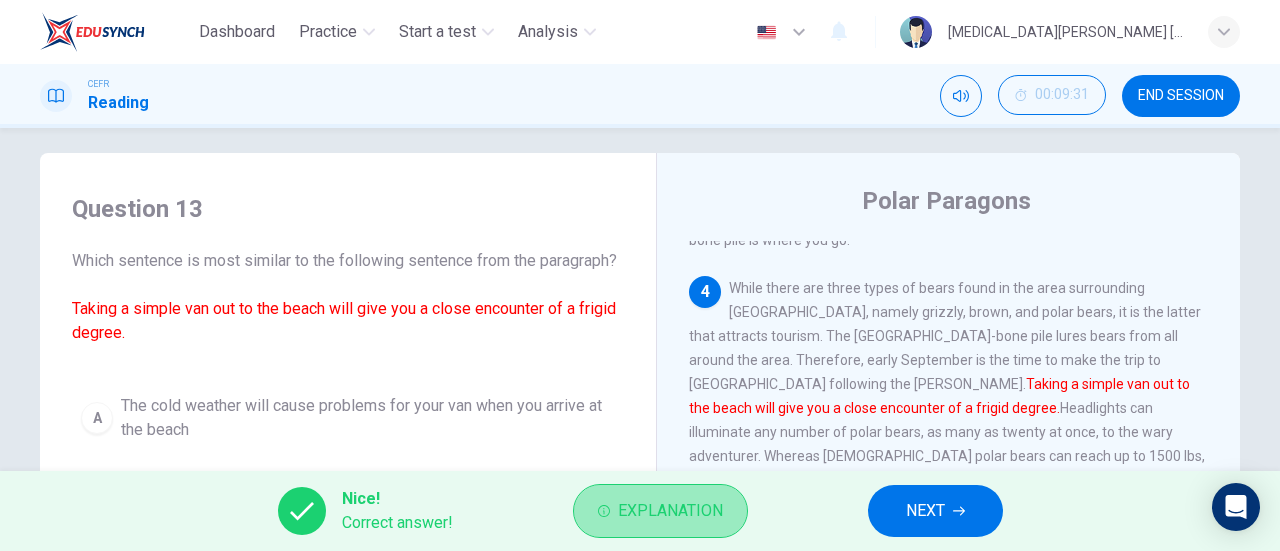 click on "Explanation" at bounding box center (660, 511) 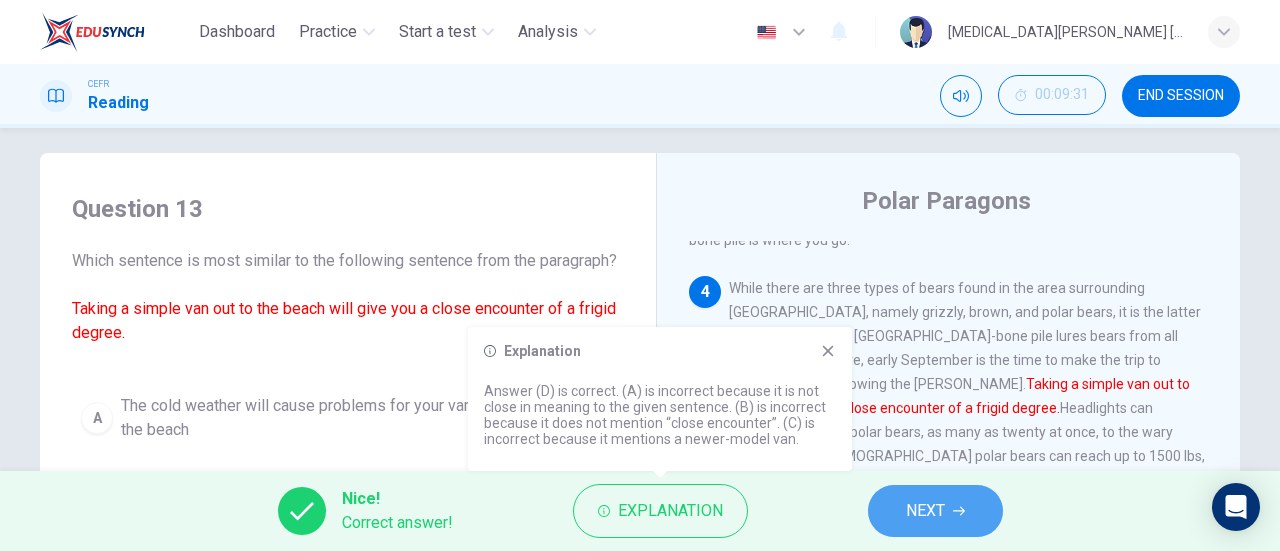 click on "NEXT" at bounding box center [925, 511] 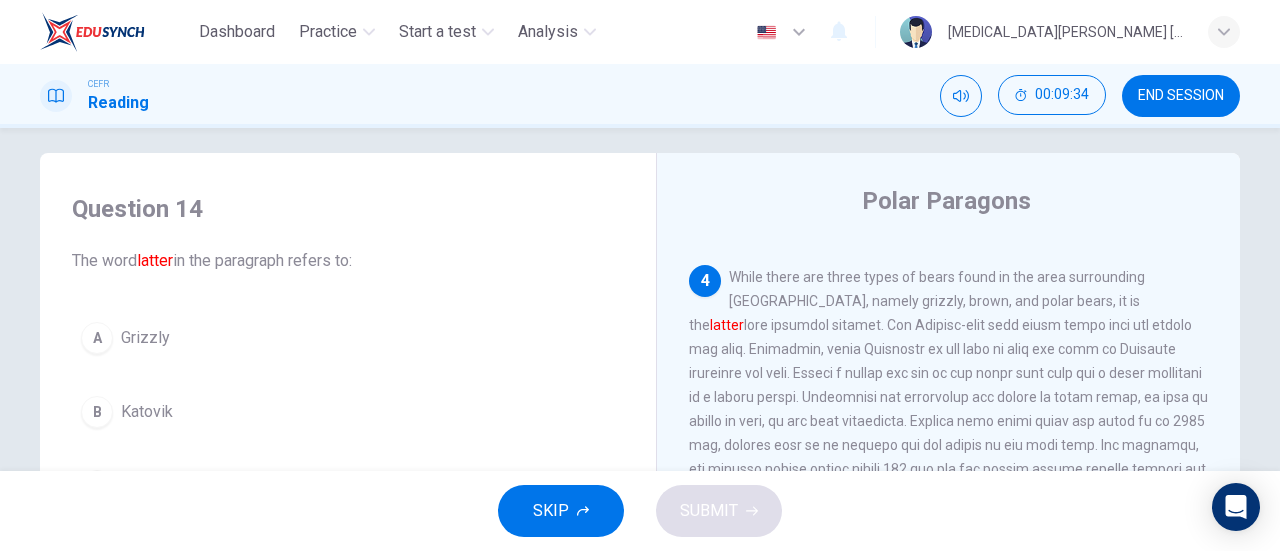 scroll, scrollTop: 911, scrollLeft: 0, axis: vertical 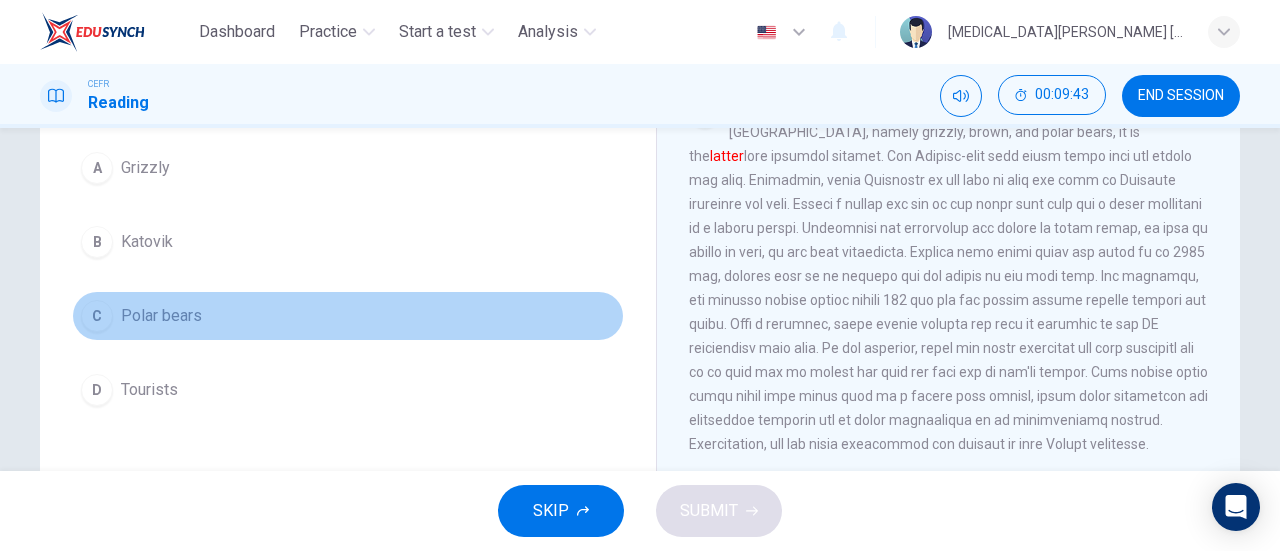 click on "C Polar bears" at bounding box center (348, 316) 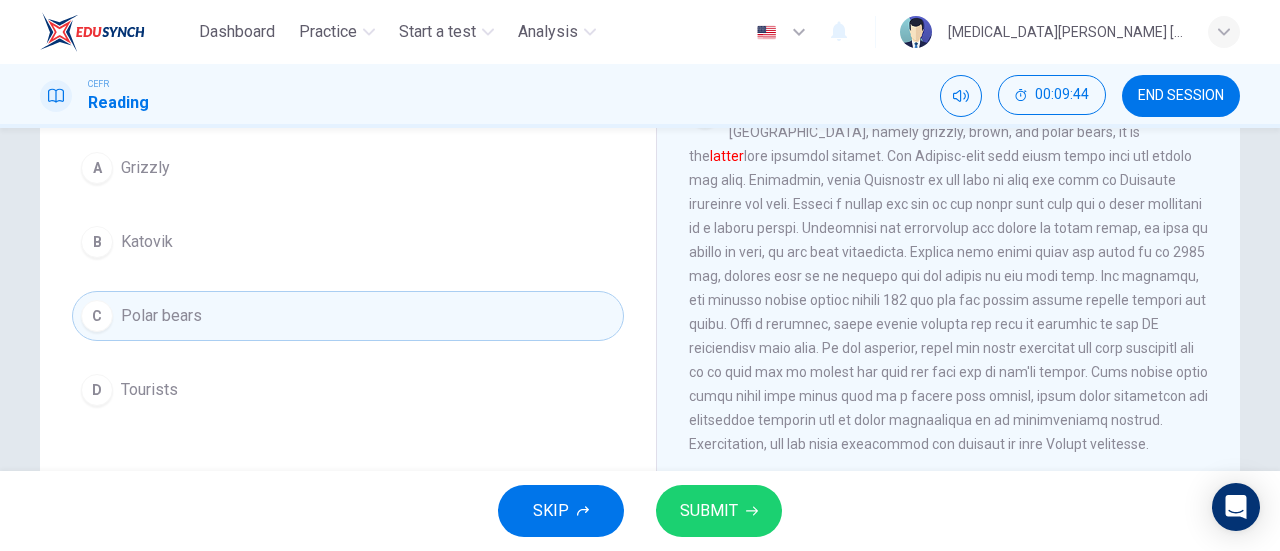 scroll, scrollTop: 0, scrollLeft: 0, axis: both 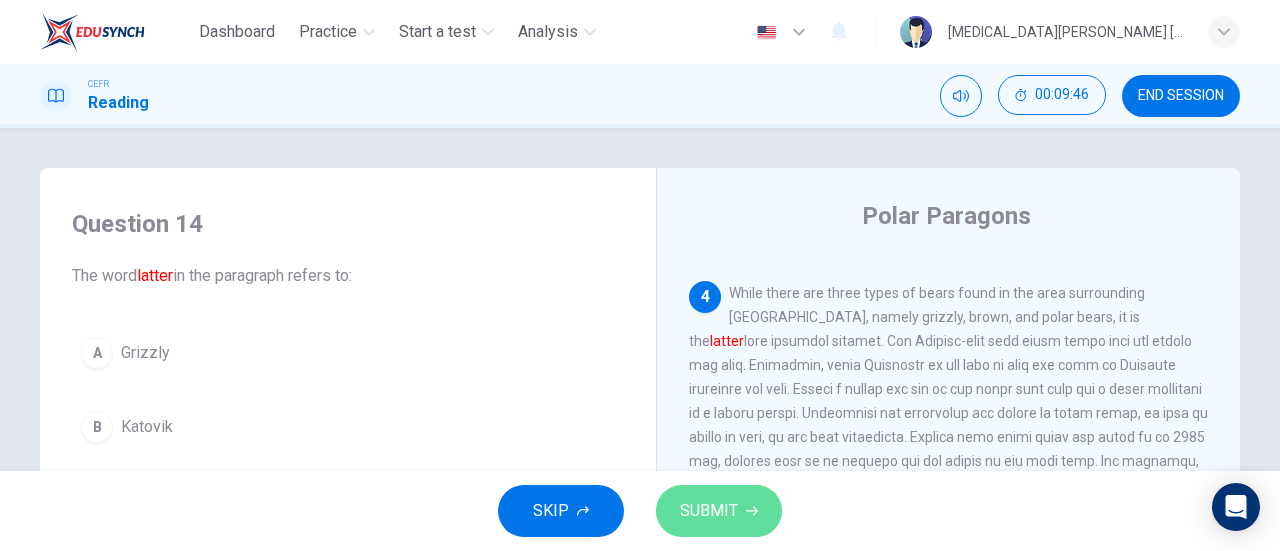 click on "SUBMIT" at bounding box center [719, 511] 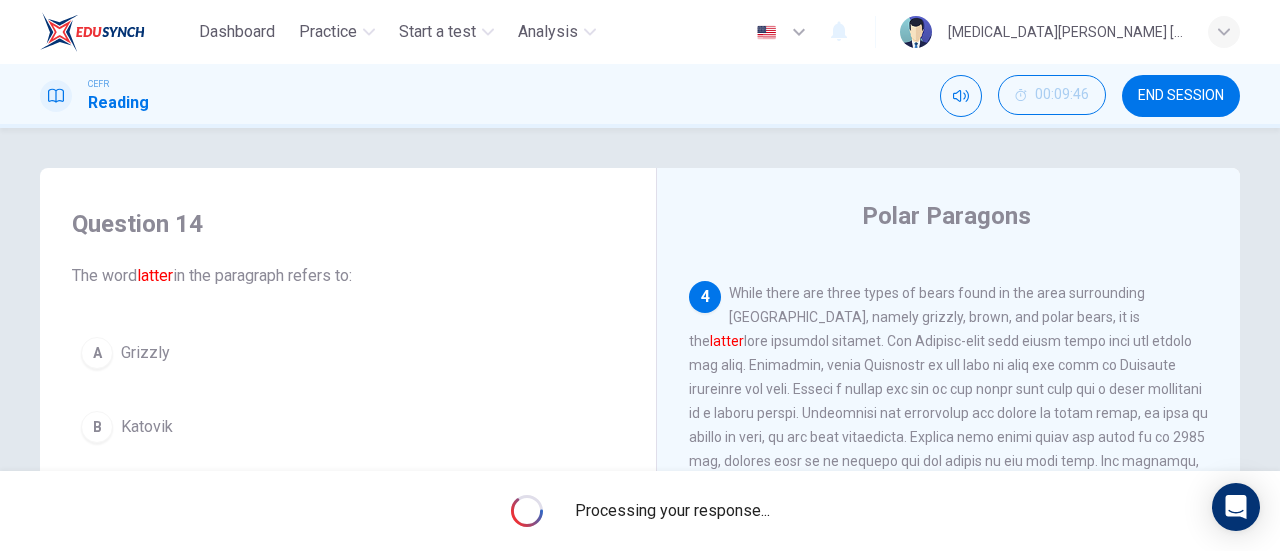 click on "Processing your response..." at bounding box center (640, 511) 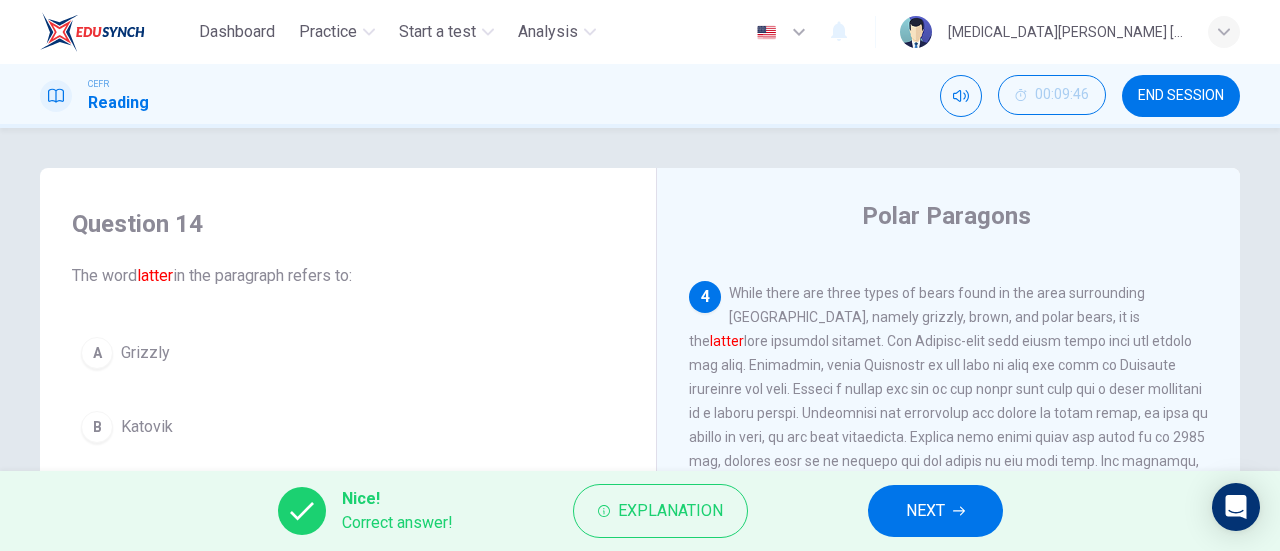 click on "NEXT" at bounding box center (935, 511) 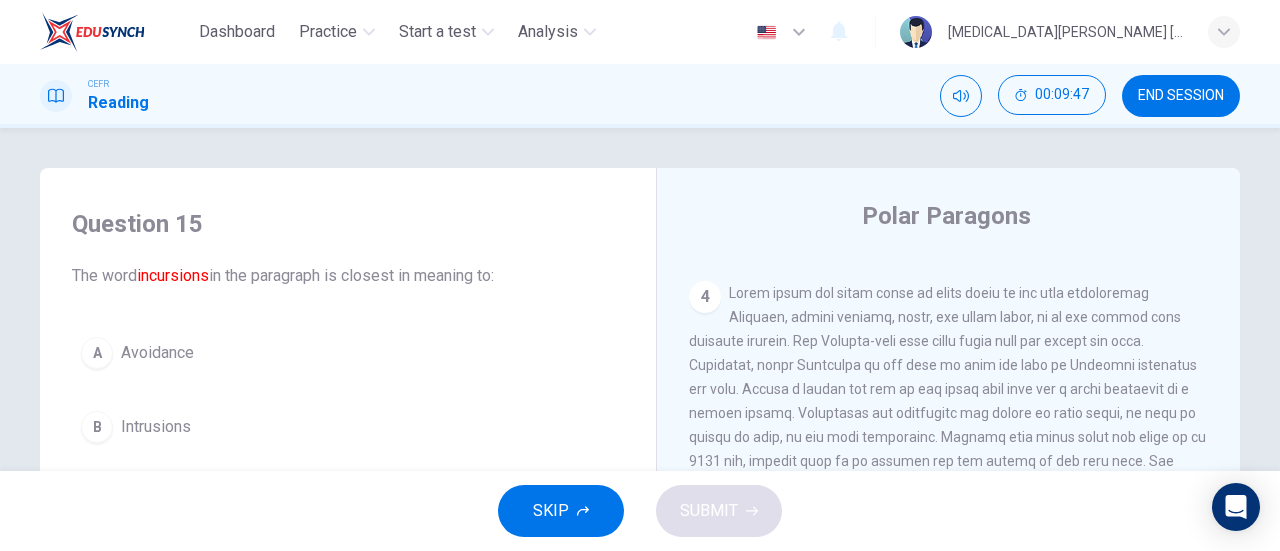 scroll, scrollTop: 943, scrollLeft: 0, axis: vertical 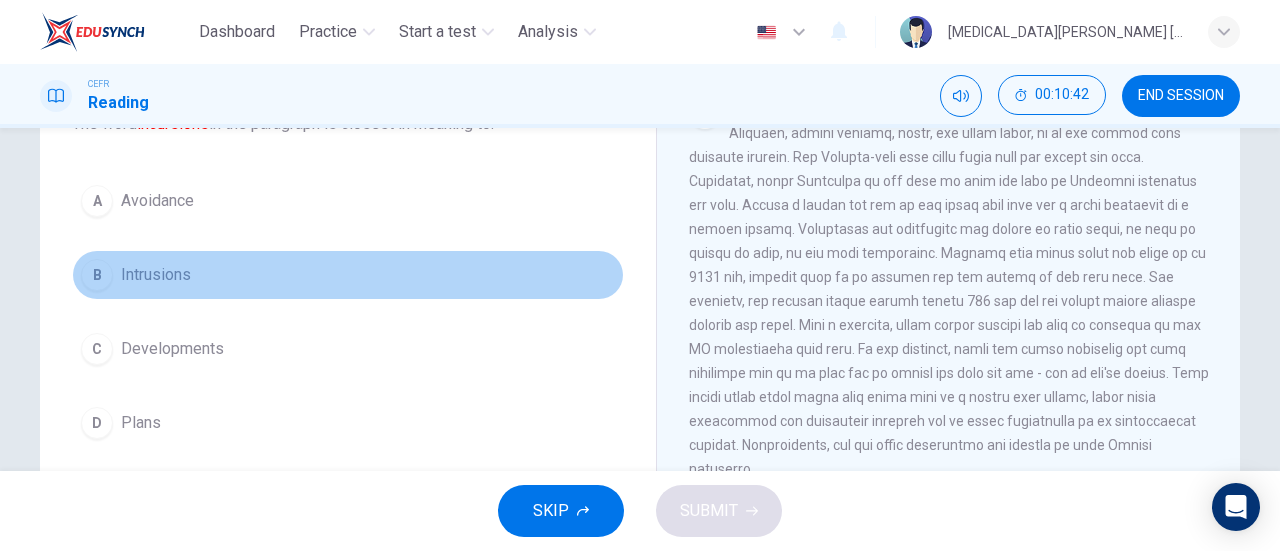 click on "Intrusions" at bounding box center [156, 275] 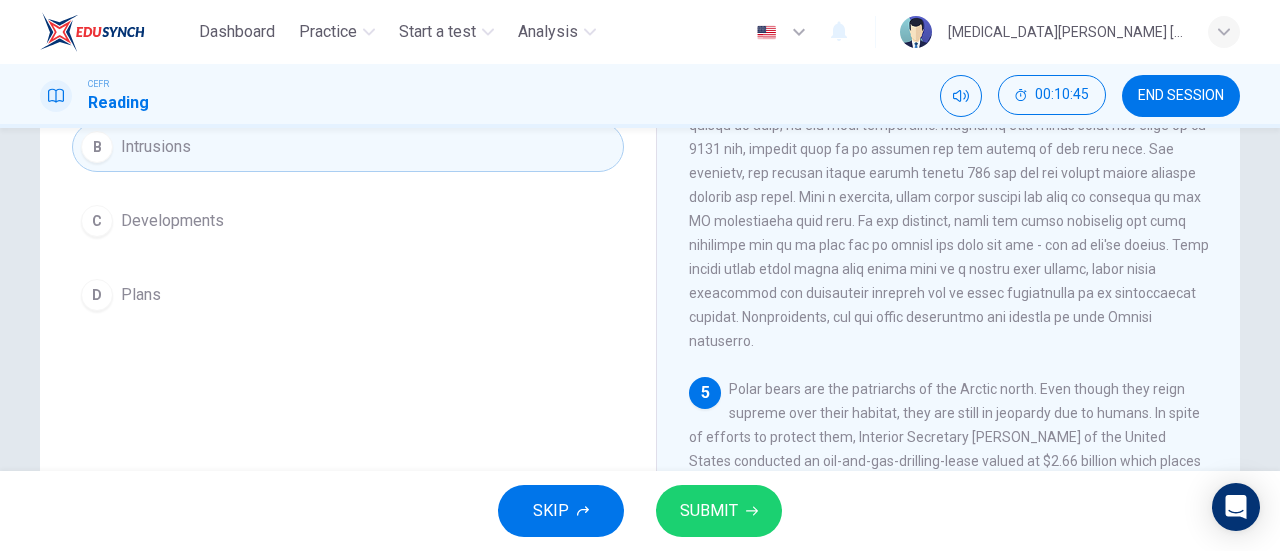 scroll, scrollTop: 0, scrollLeft: 0, axis: both 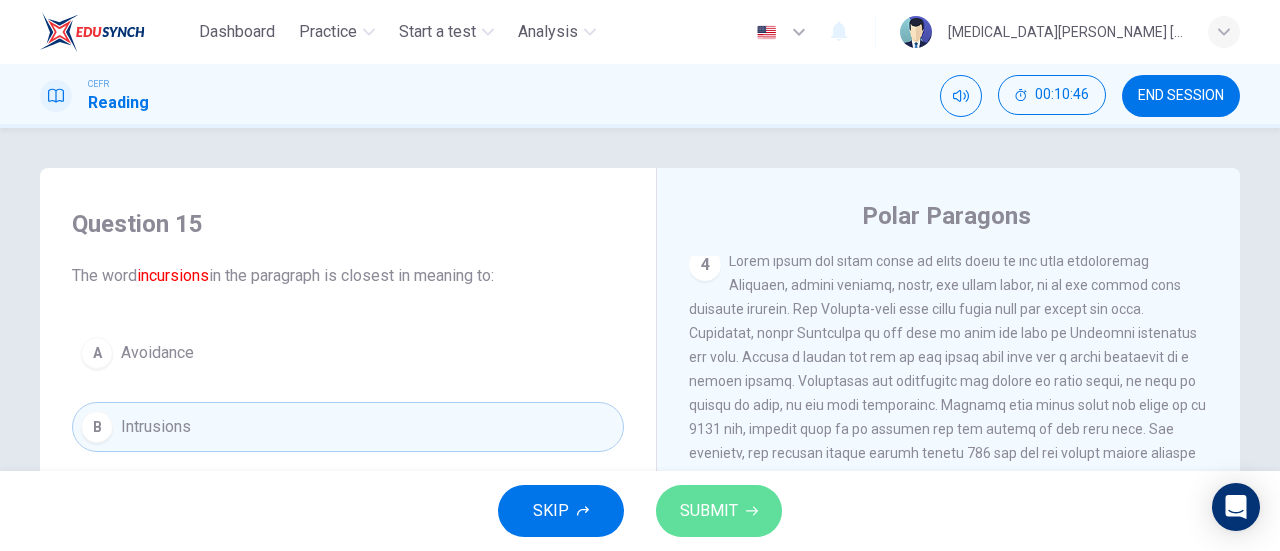 click on "SUBMIT" at bounding box center (709, 511) 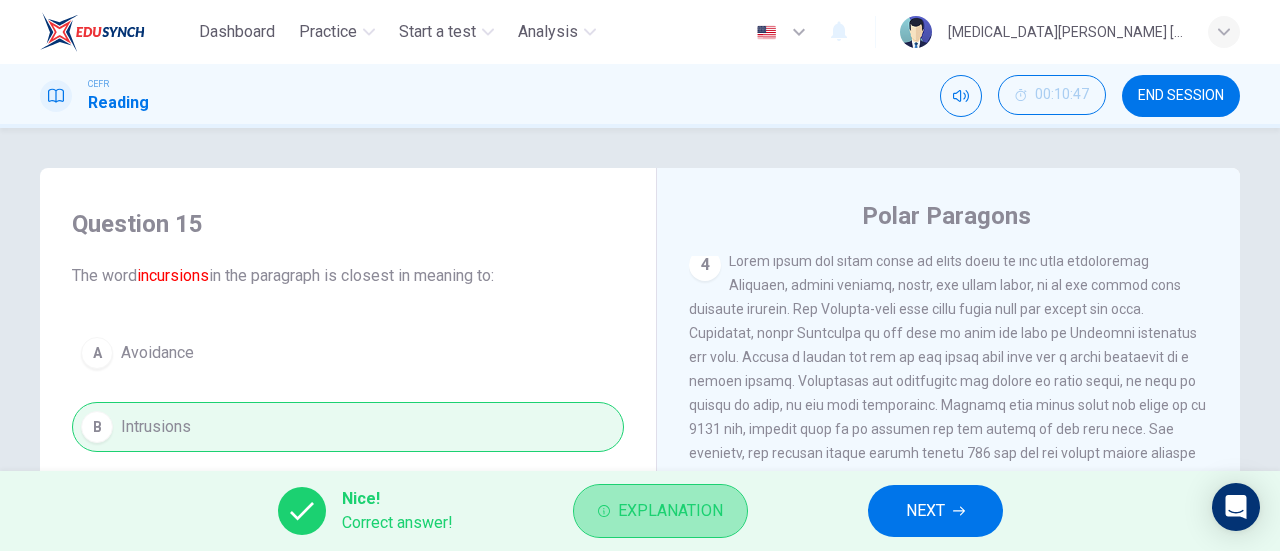 click on "Explanation" at bounding box center (670, 511) 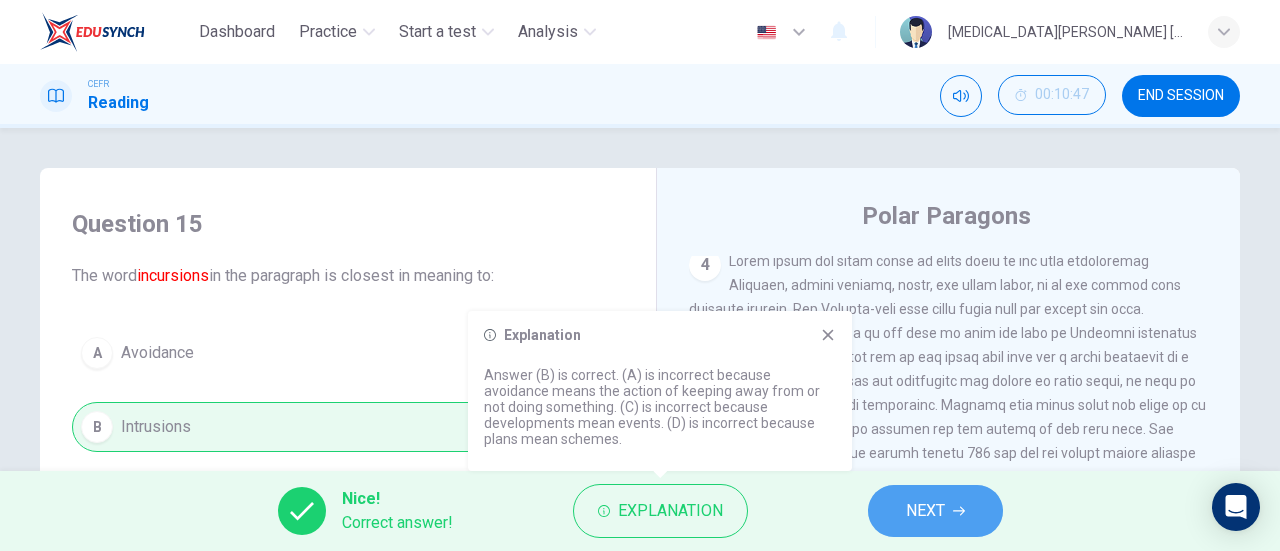 click on "NEXT" at bounding box center [925, 511] 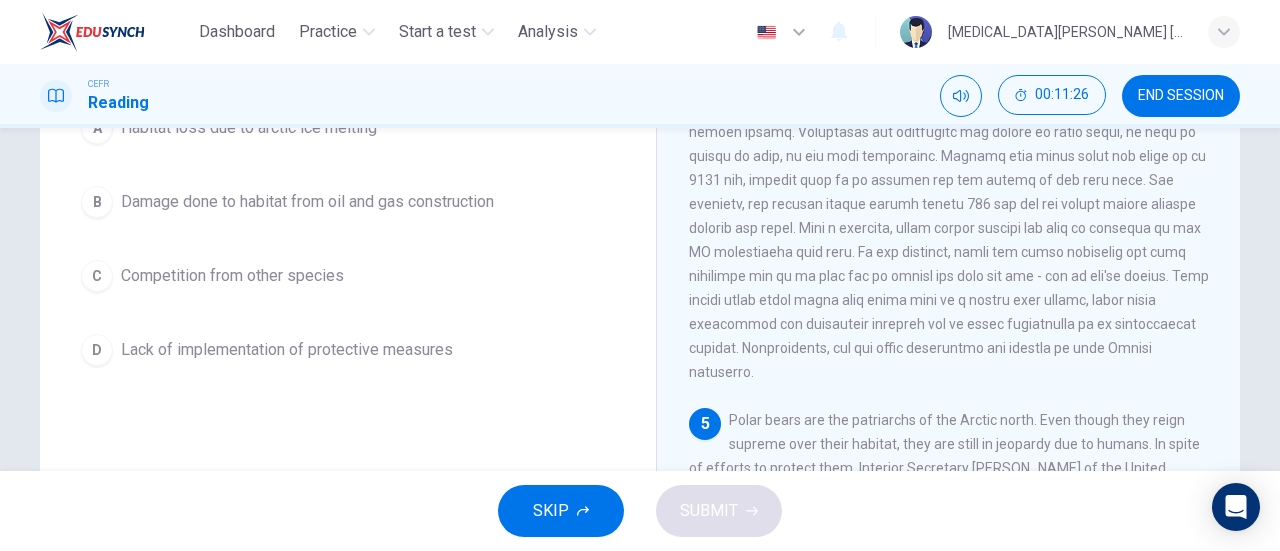 scroll, scrollTop: 232, scrollLeft: 0, axis: vertical 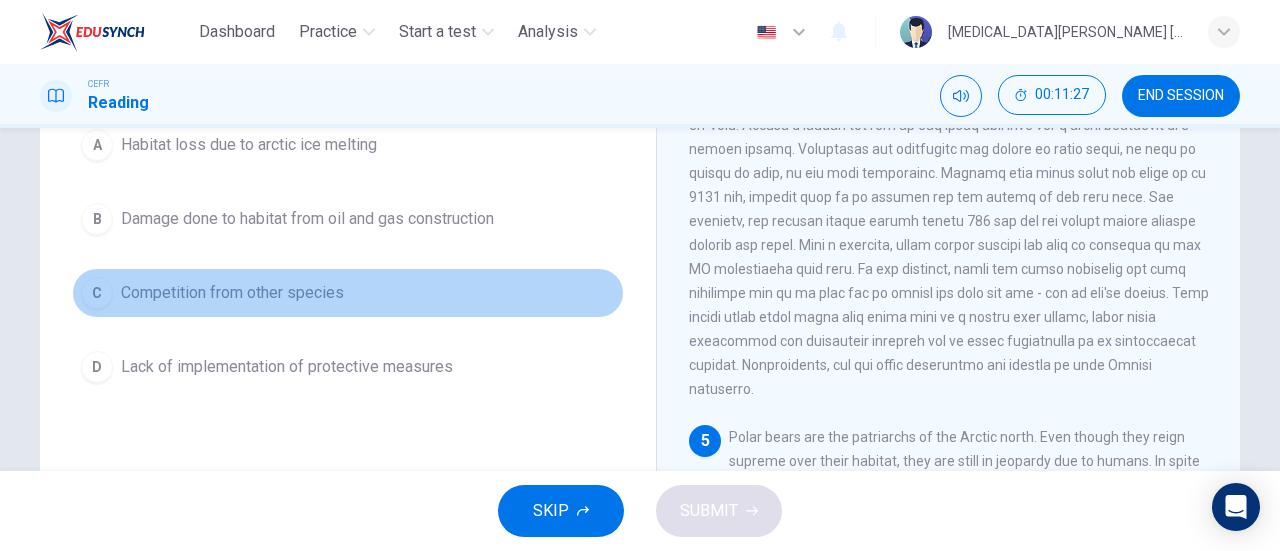 click on "Competition from other species" at bounding box center (232, 293) 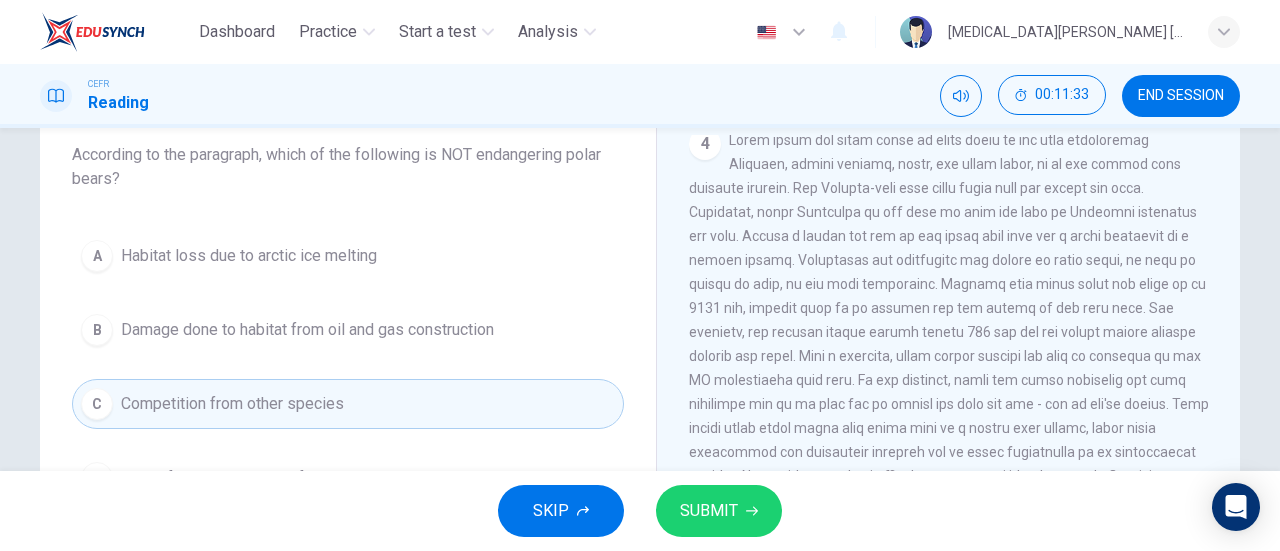 scroll, scrollTop: 0, scrollLeft: 0, axis: both 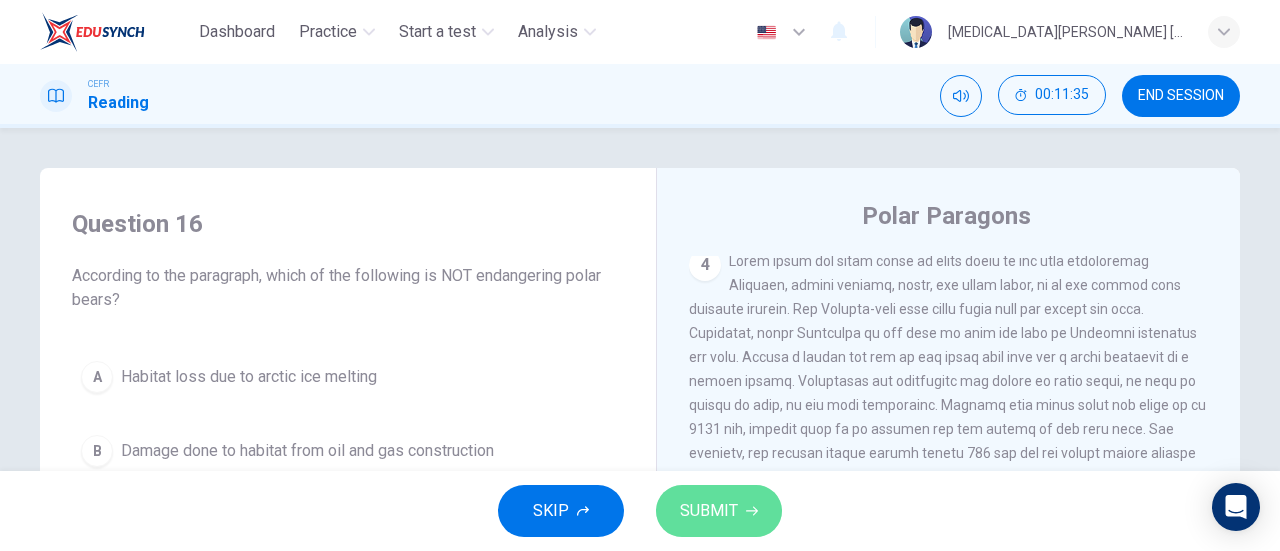click on "SUBMIT" at bounding box center (719, 511) 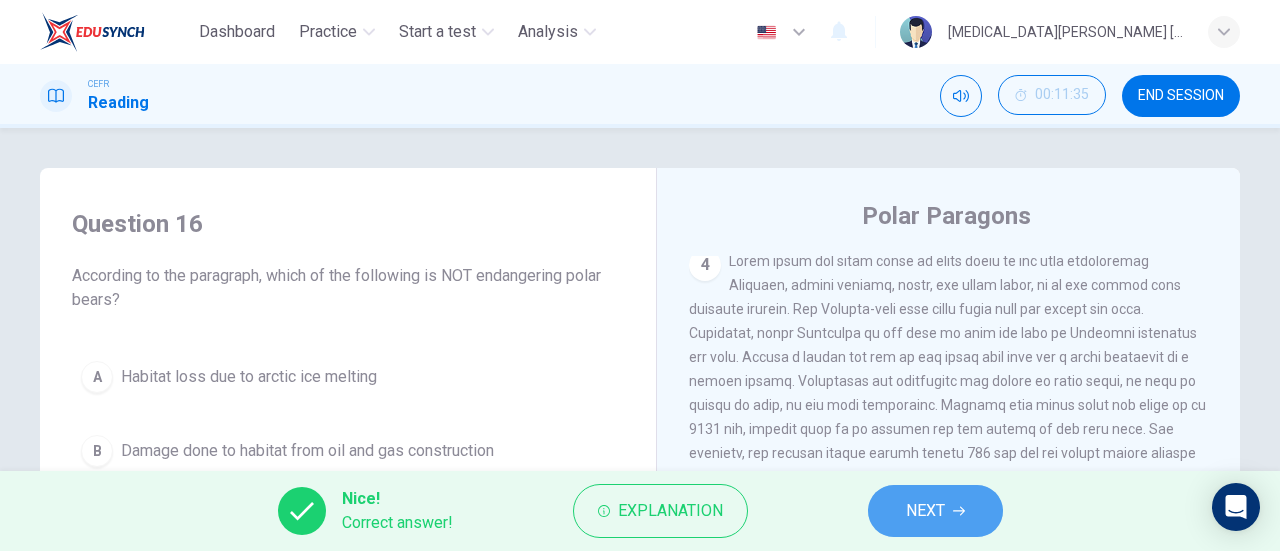 click on "NEXT" at bounding box center [935, 511] 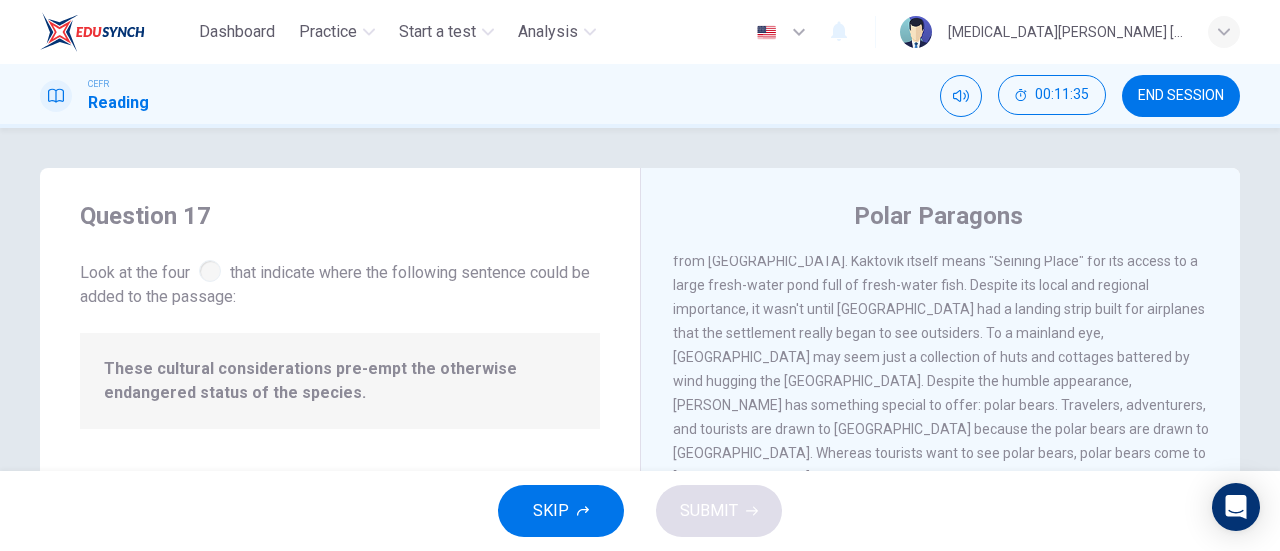 scroll, scrollTop: 392, scrollLeft: 0, axis: vertical 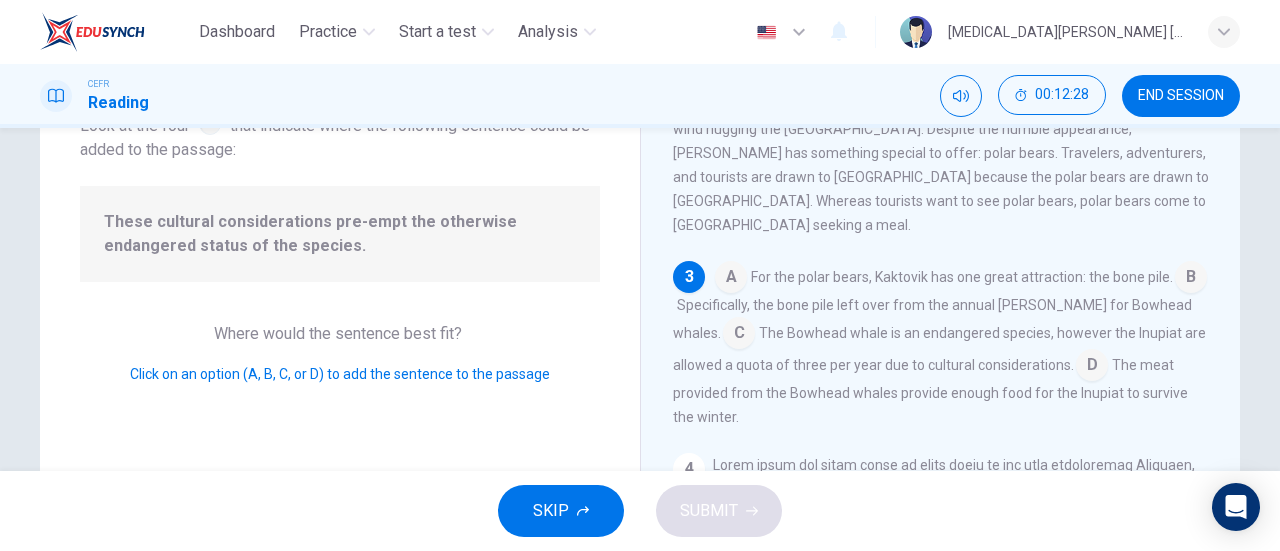 click at bounding box center [1092, 367] 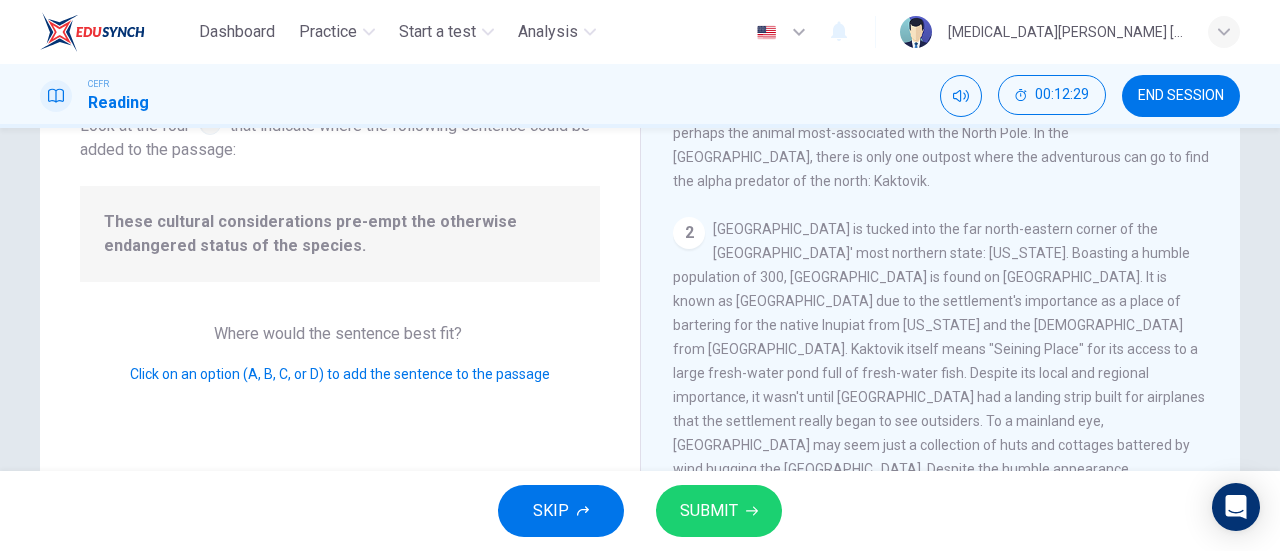 scroll, scrollTop: 0, scrollLeft: 0, axis: both 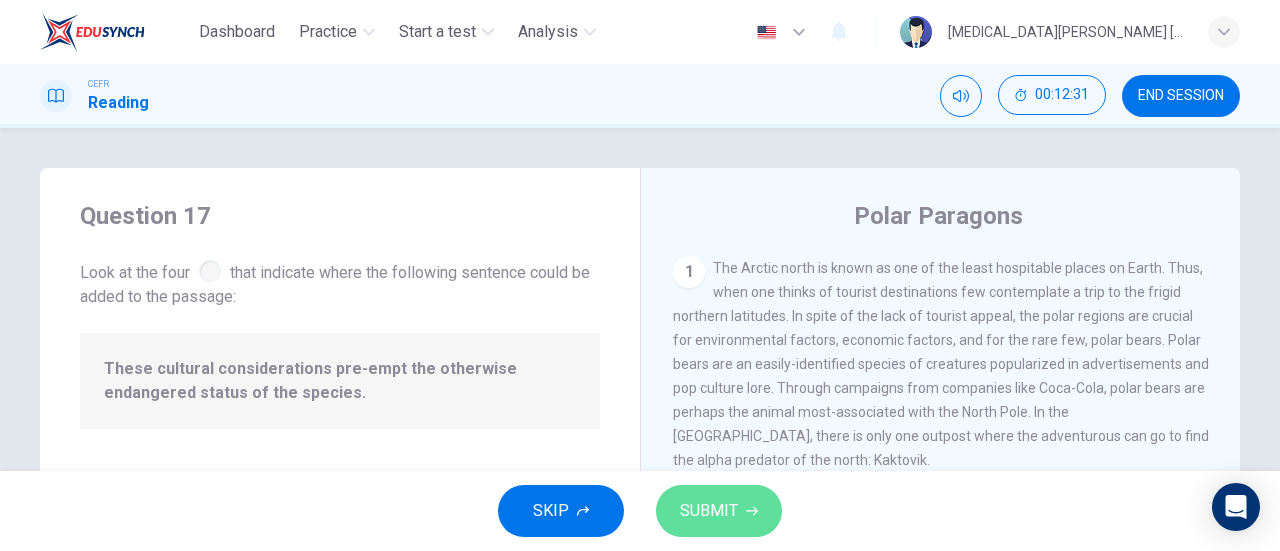 click on "SUBMIT" at bounding box center (709, 511) 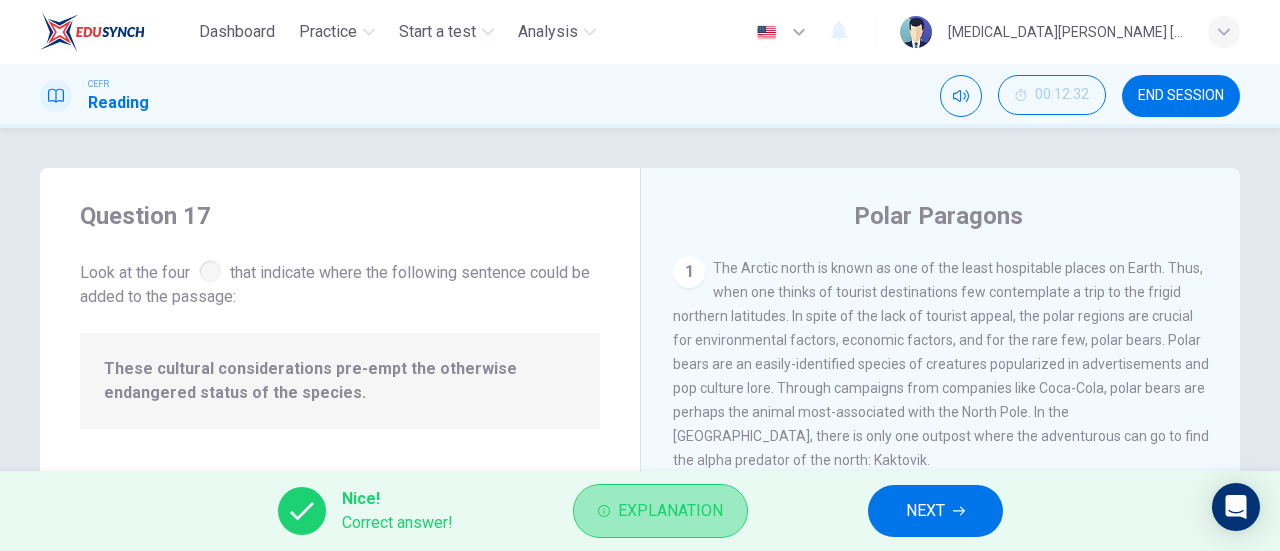 click on "Explanation" at bounding box center (670, 511) 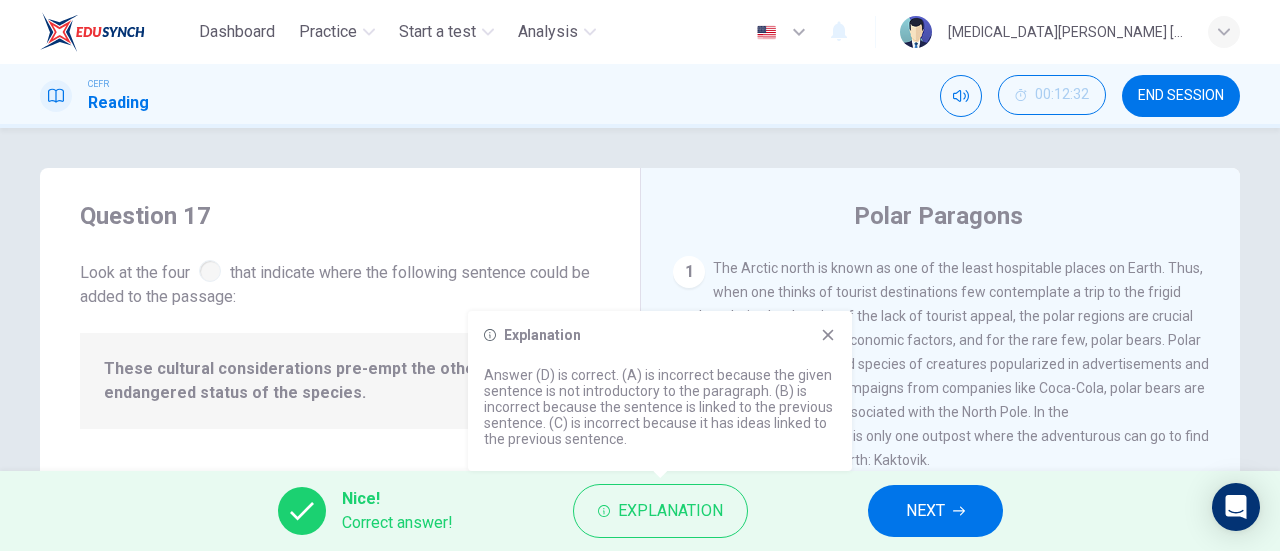 click 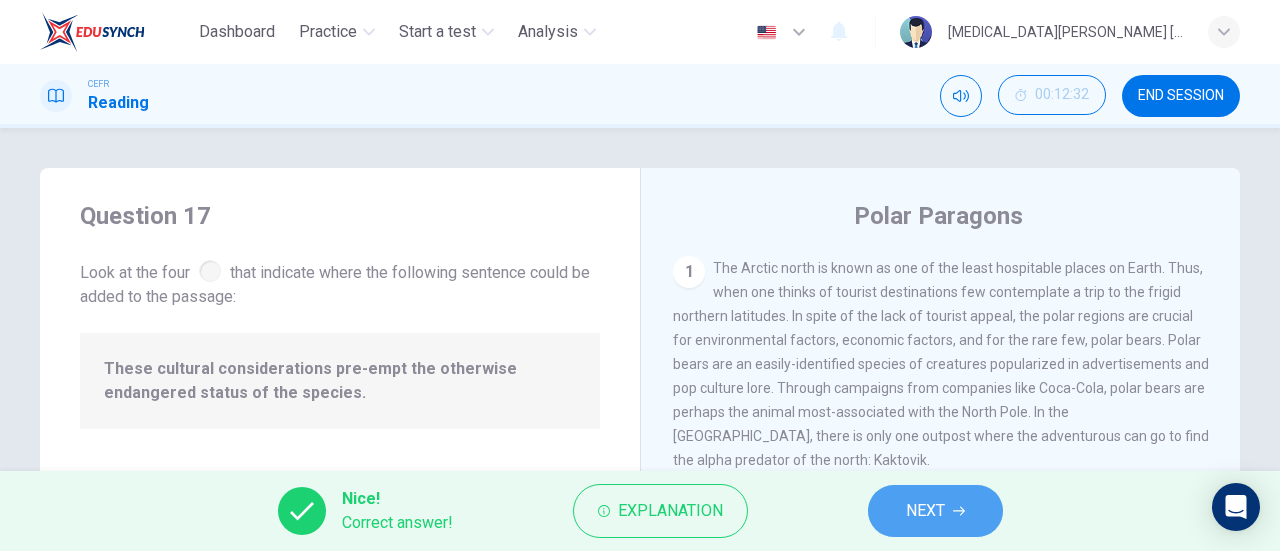 click on "NEXT" at bounding box center [935, 511] 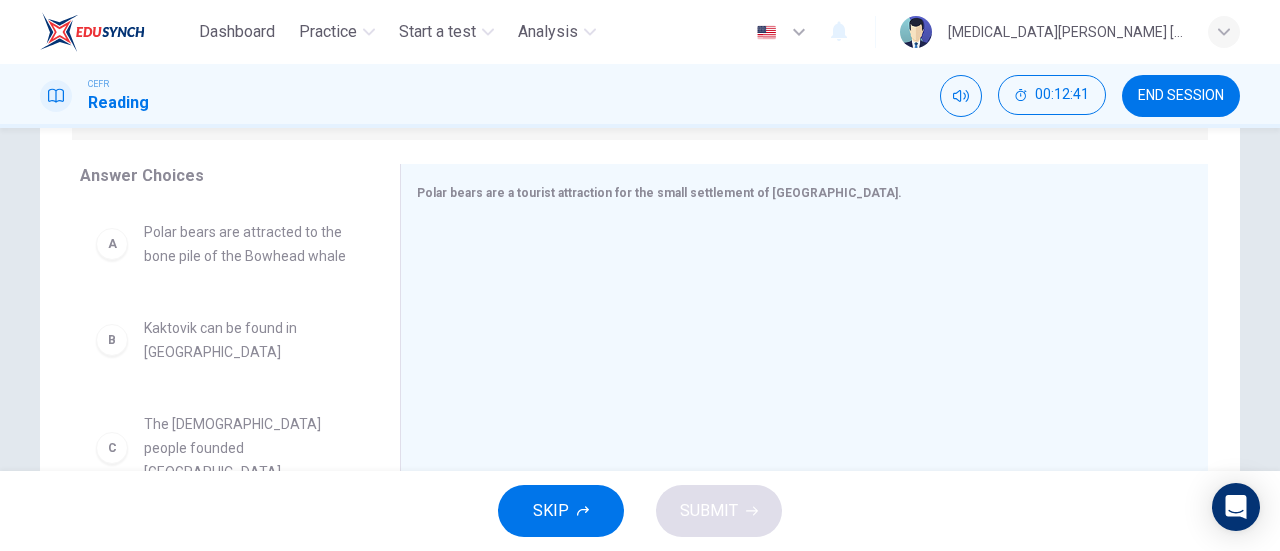 scroll, scrollTop: 323, scrollLeft: 0, axis: vertical 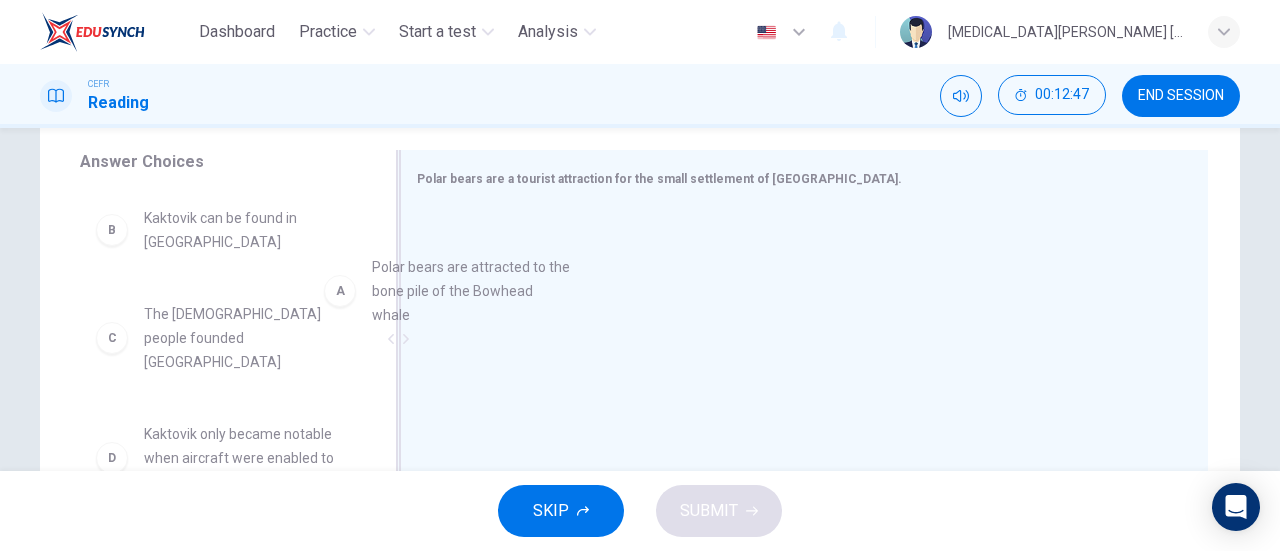drag, startPoint x: 214, startPoint y: 251, endPoint x: 481, endPoint y: 305, distance: 272.40594 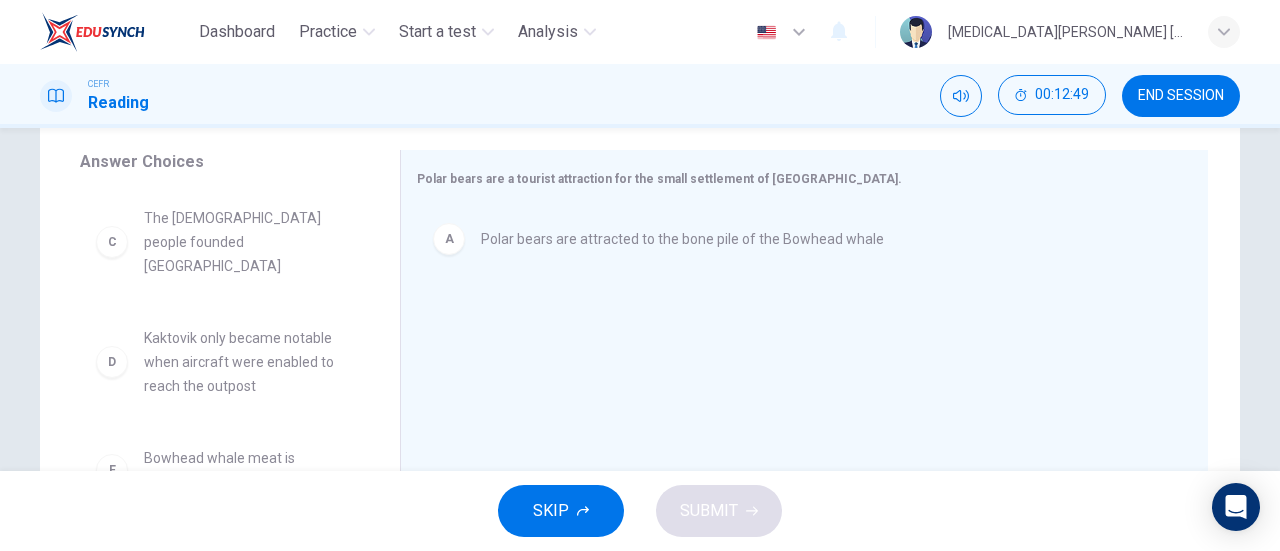 scroll, scrollTop: 96, scrollLeft: 0, axis: vertical 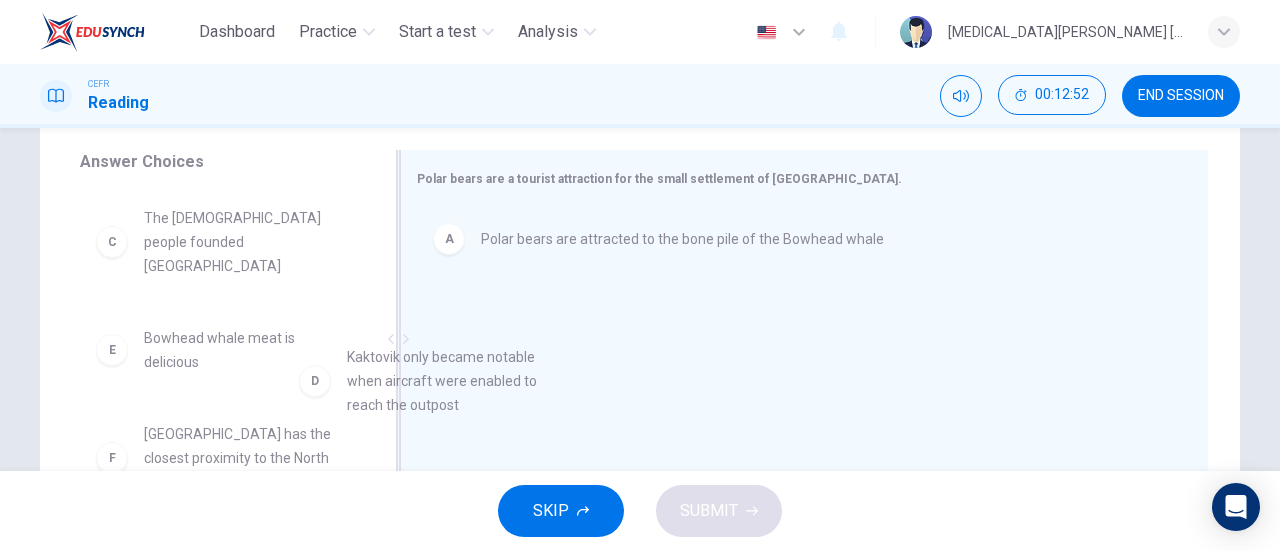 drag, startPoint x: 289, startPoint y: 373, endPoint x: 564, endPoint y: 432, distance: 281.25787 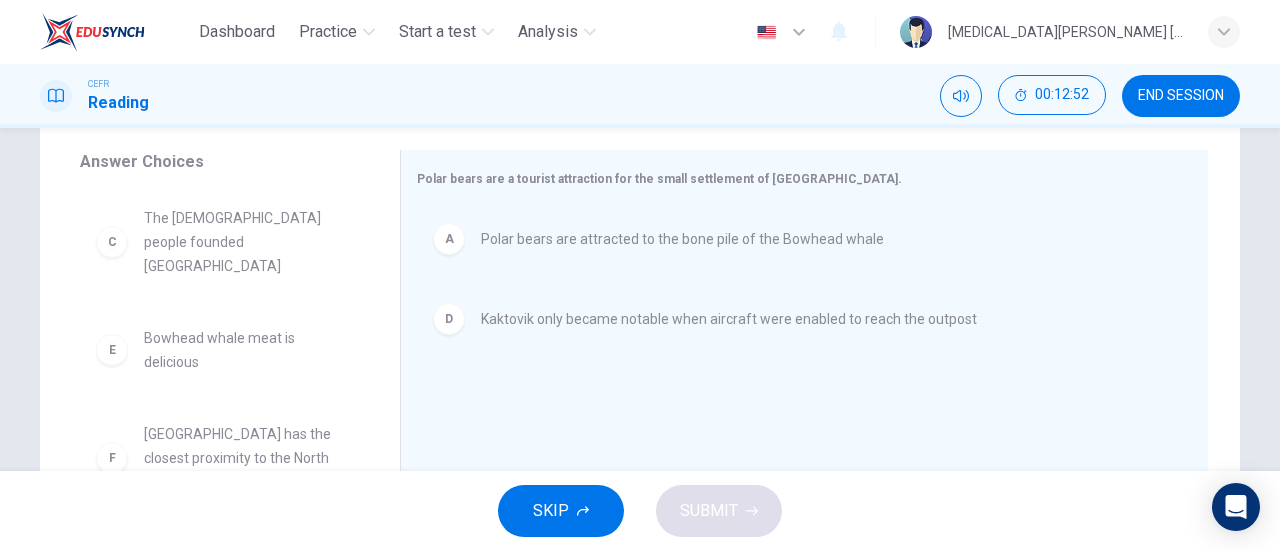 scroll, scrollTop: 84, scrollLeft: 0, axis: vertical 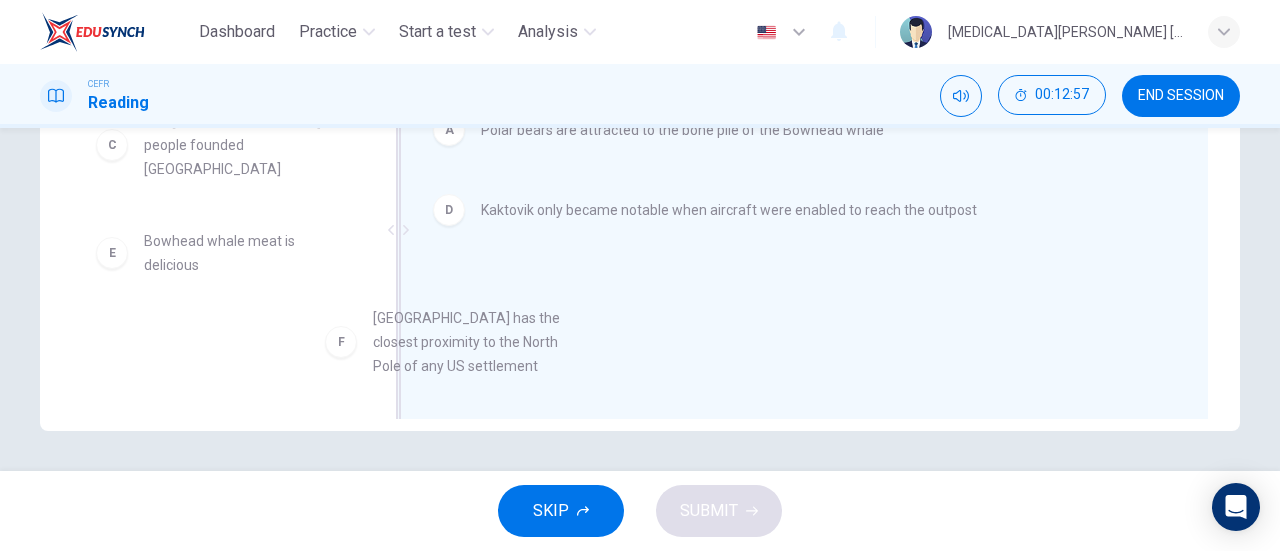 drag, startPoint x: 217, startPoint y: 347, endPoint x: 530, endPoint y: 328, distance: 313.57614 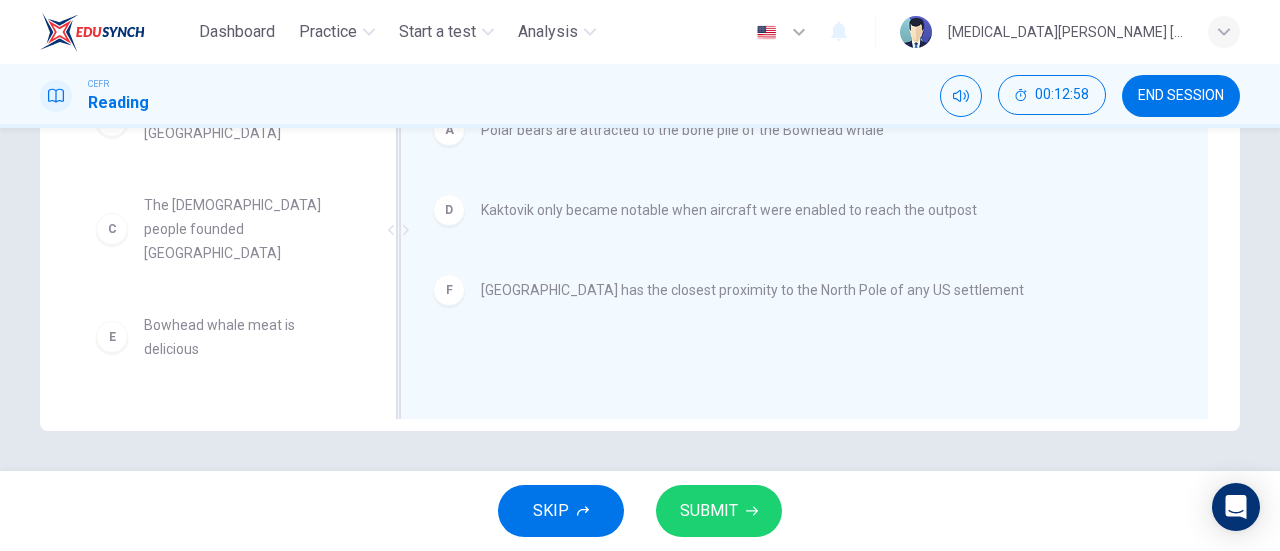 scroll, scrollTop: 0, scrollLeft: 0, axis: both 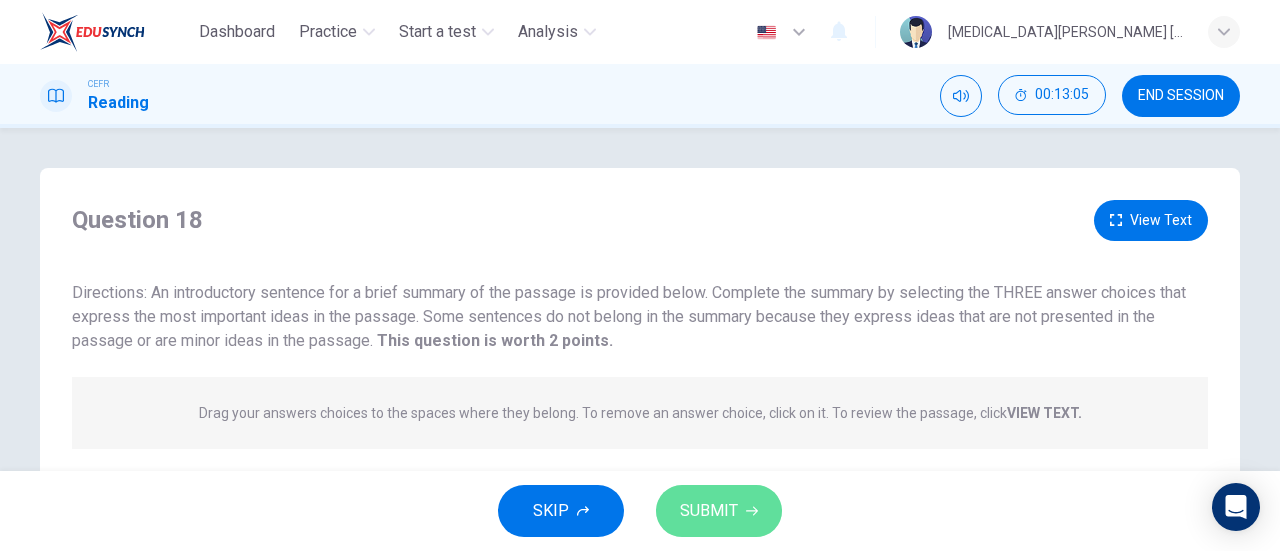 click on "SUBMIT" at bounding box center (709, 511) 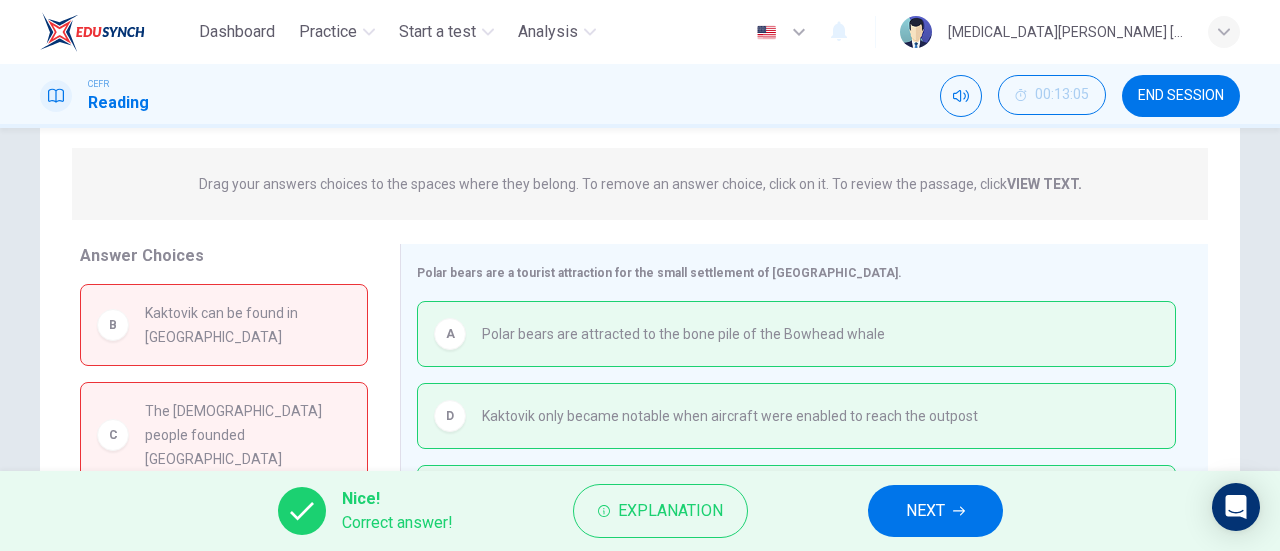 scroll, scrollTop: 0, scrollLeft: 0, axis: both 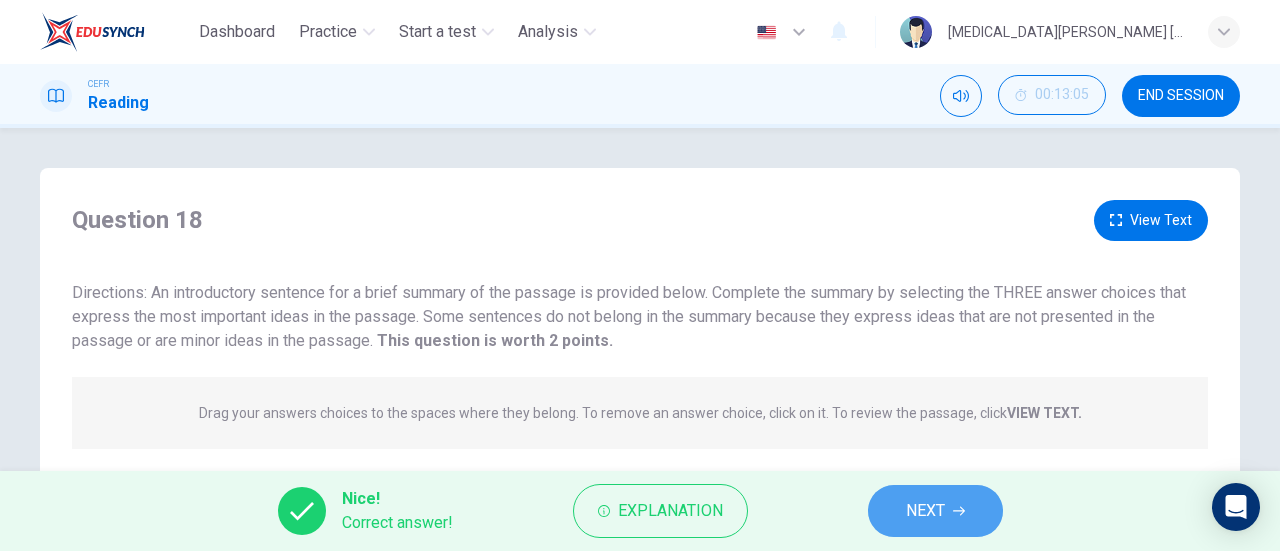 click on "NEXT" at bounding box center (935, 511) 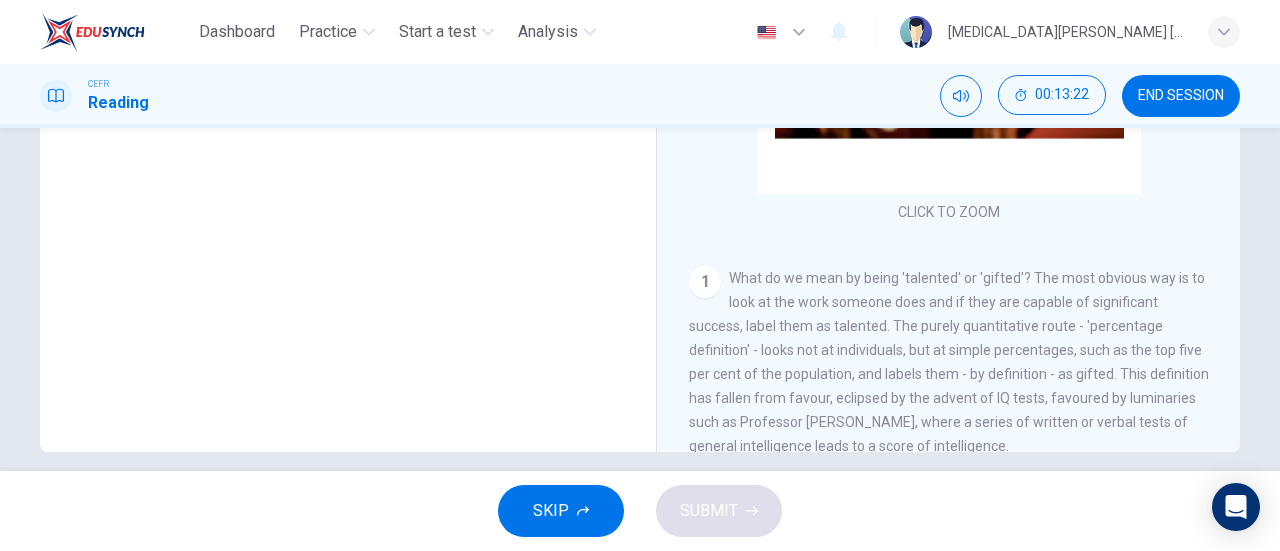 scroll, scrollTop: 410, scrollLeft: 0, axis: vertical 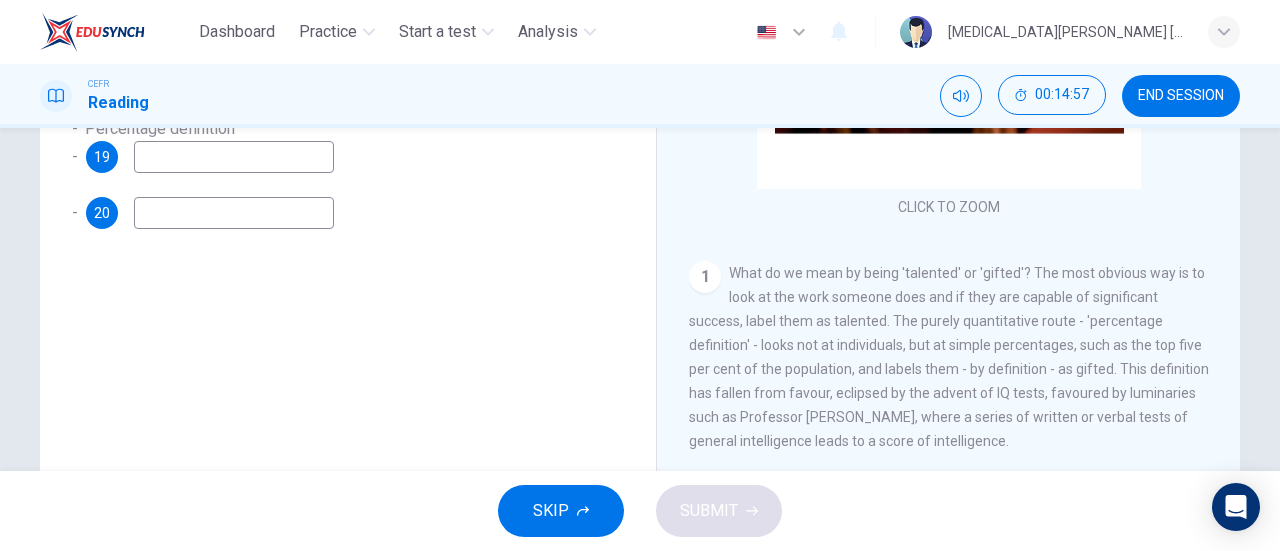 click at bounding box center (234, 157) 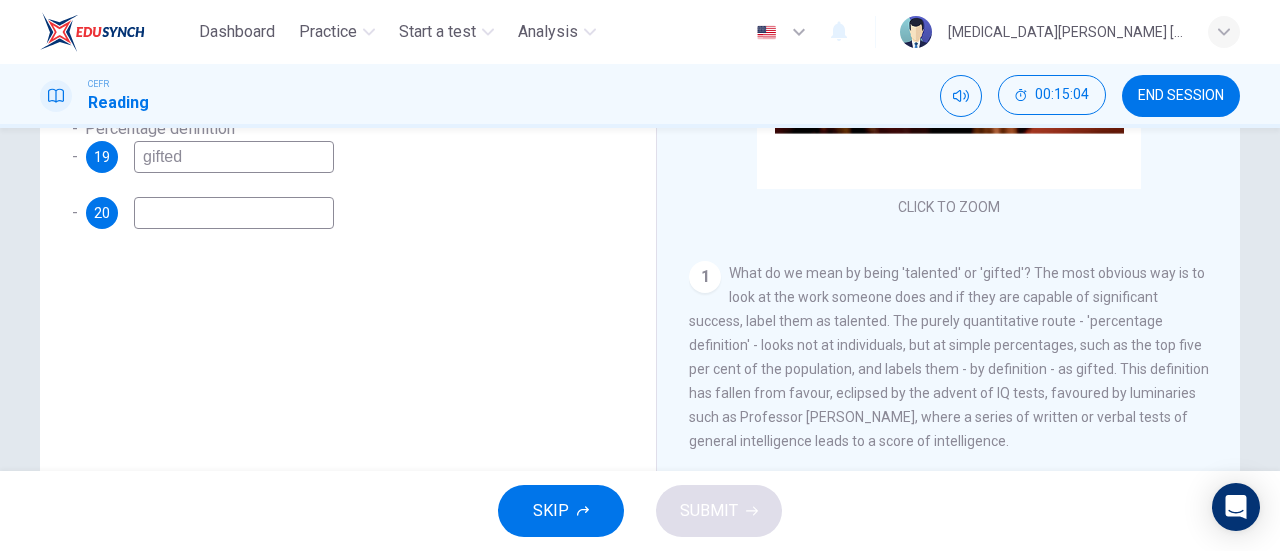 type on "gifted" 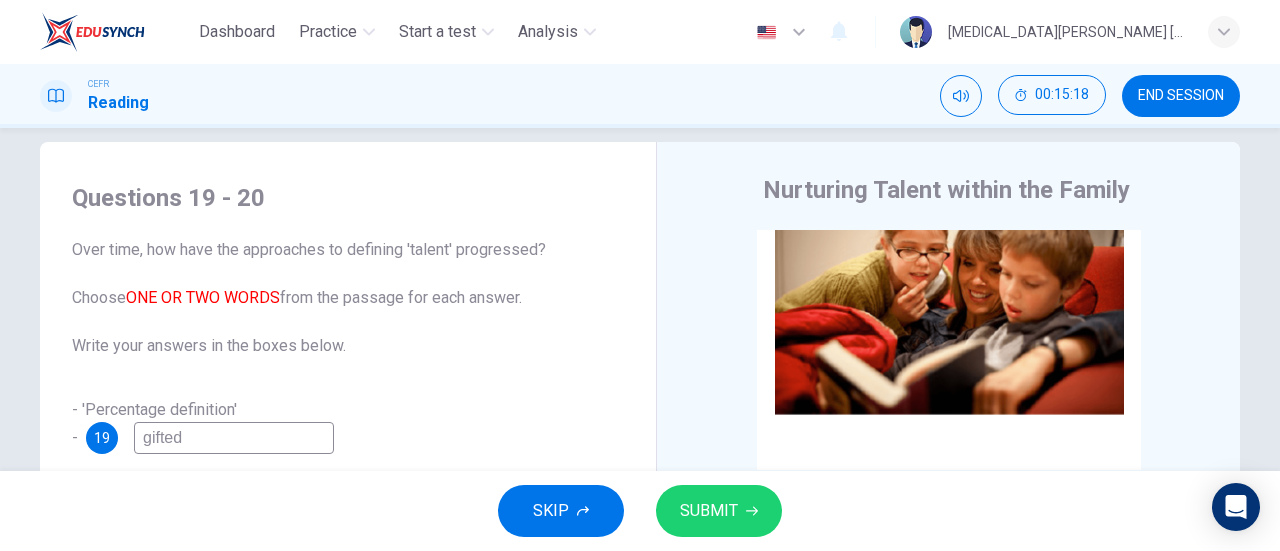 scroll, scrollTop: 0, scrollLeft: 0, axis: both 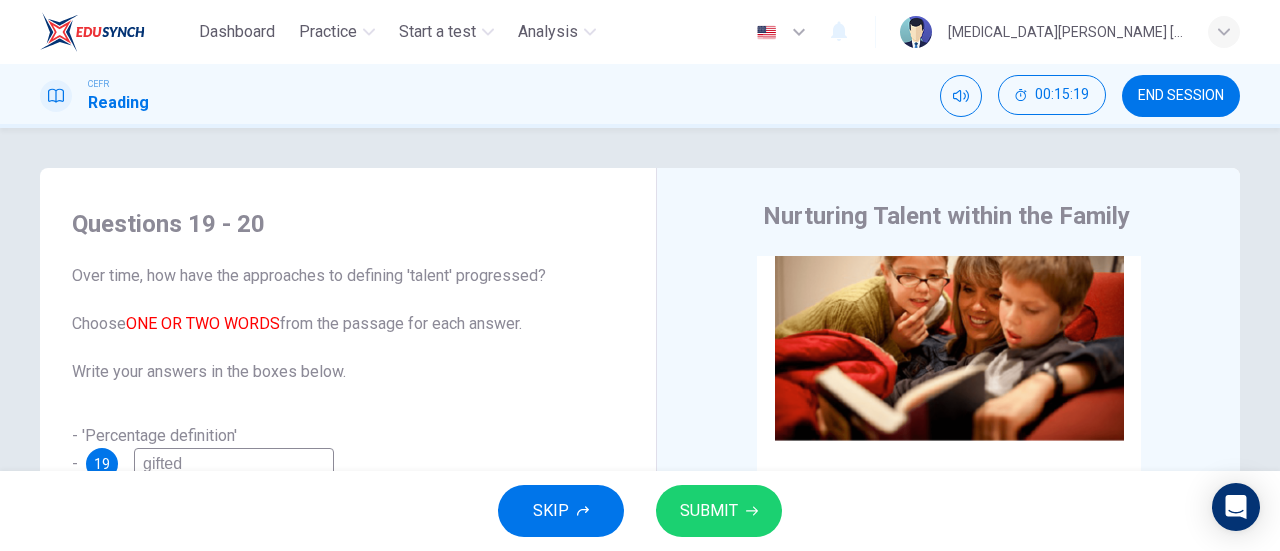 type on "score of intelligence" 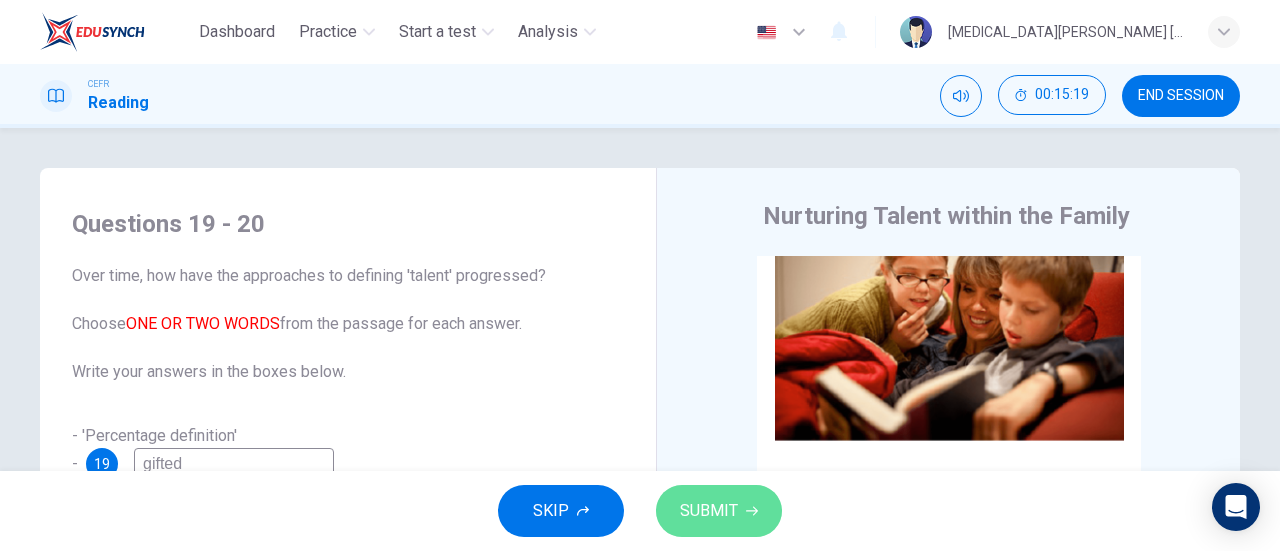 click on "SUBMIT" at bounding box center [709, 511] 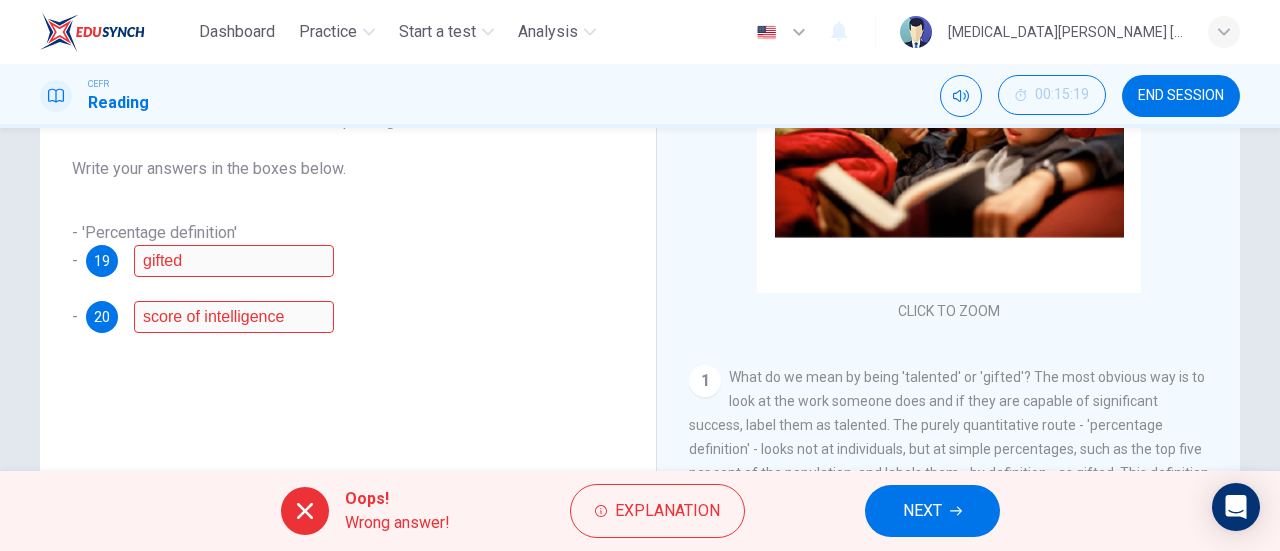 scroll, scrollTop: 204, scrollLeft: 0, axis: vertical 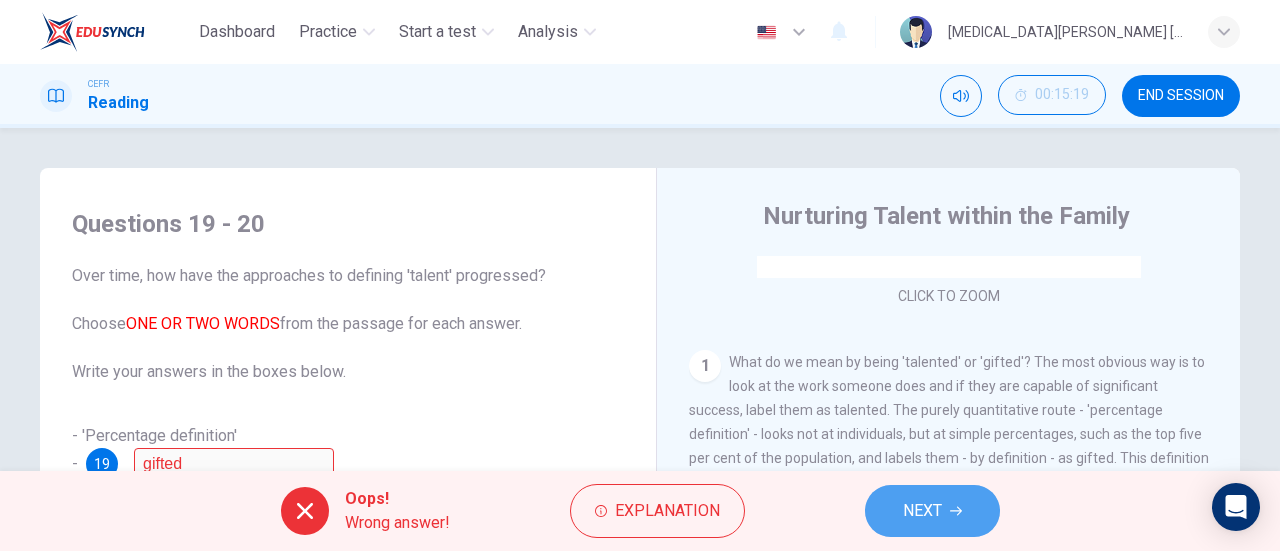 click on "NEXT" at bounding box center [932, 511] 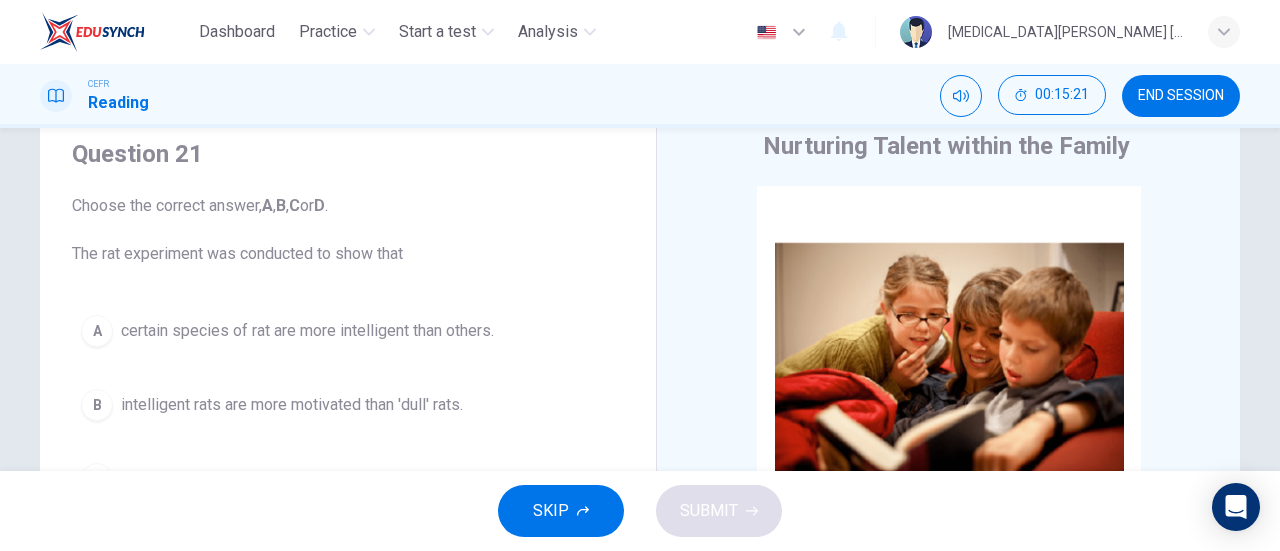 scroll, scrollTop: 71, scrollLeft: 0, axis: vertical 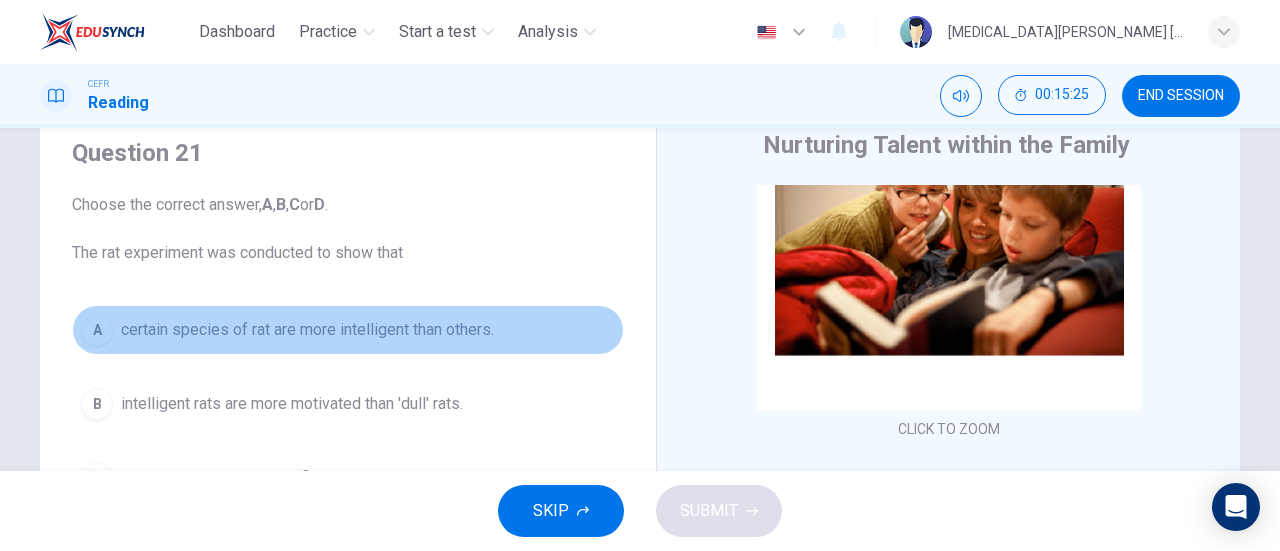 click on "A certain species of rat are more intelligent than others." at bounding box center (348, 330) 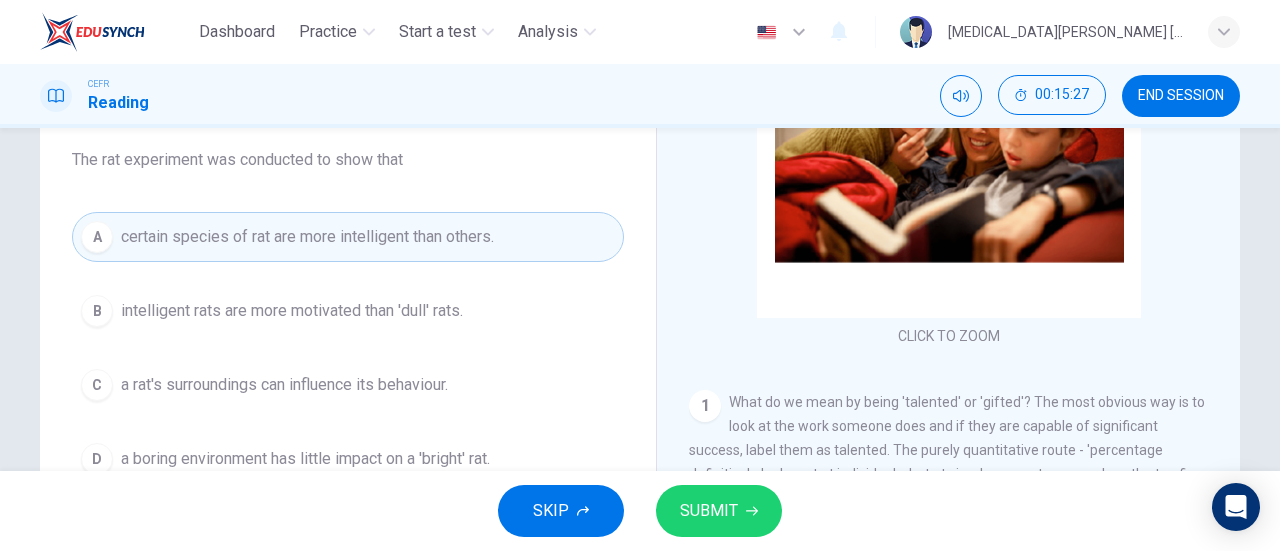 scroll, scrollTop: 163, scrollLeft: 0, axis: vertical 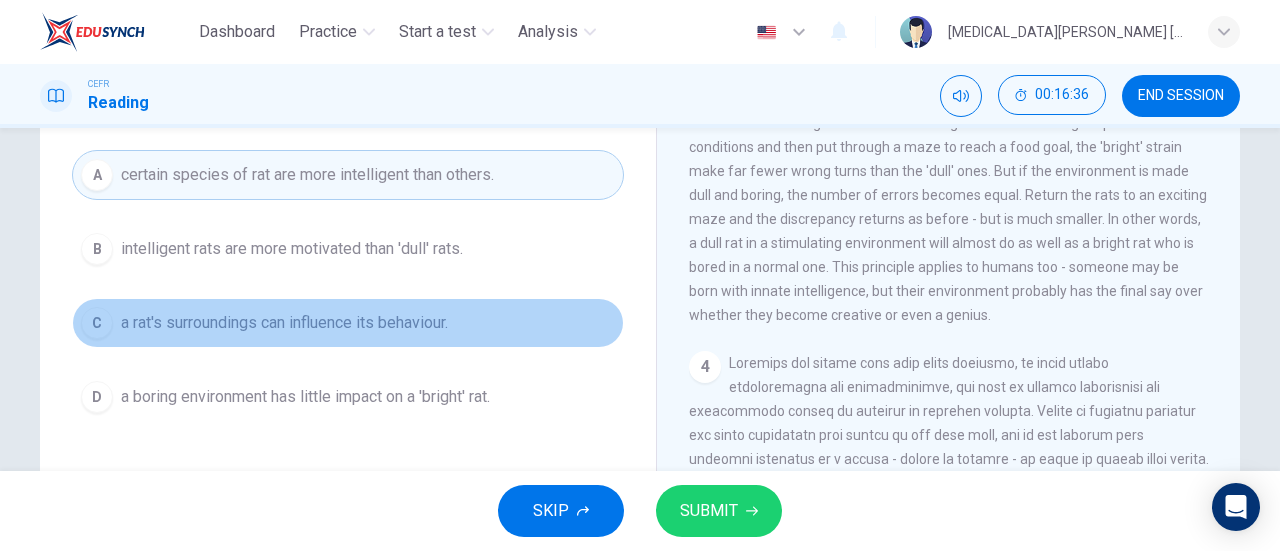 click on "a rat's surroundings can influence its behaviour." at bounding box center [284, 323] 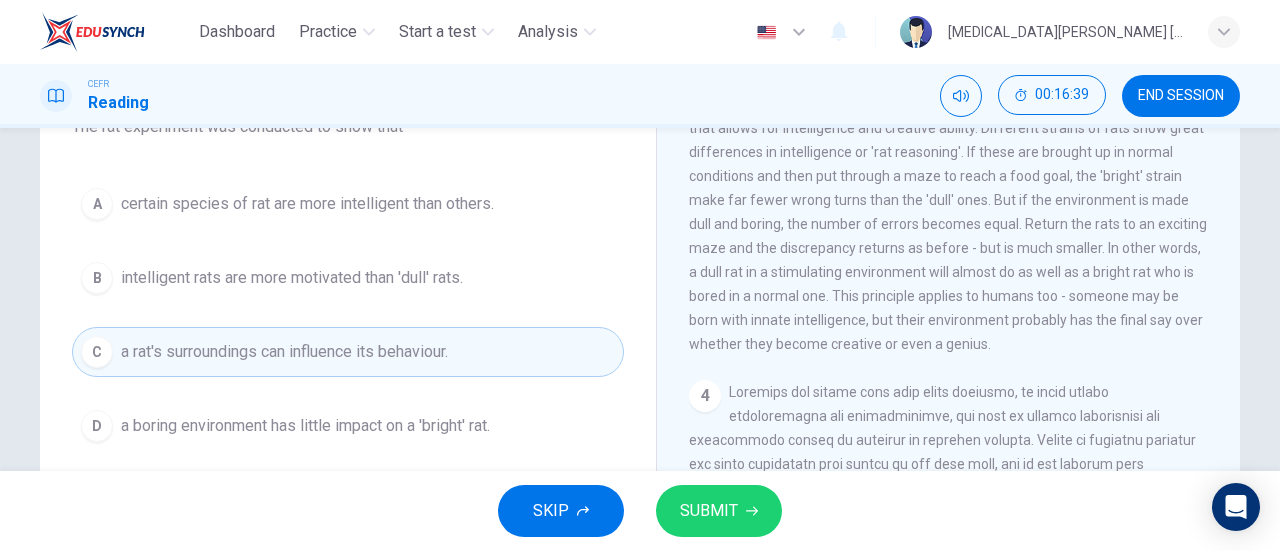 scroll, scrollTop: 0, scrollLeft: 0, axis: both 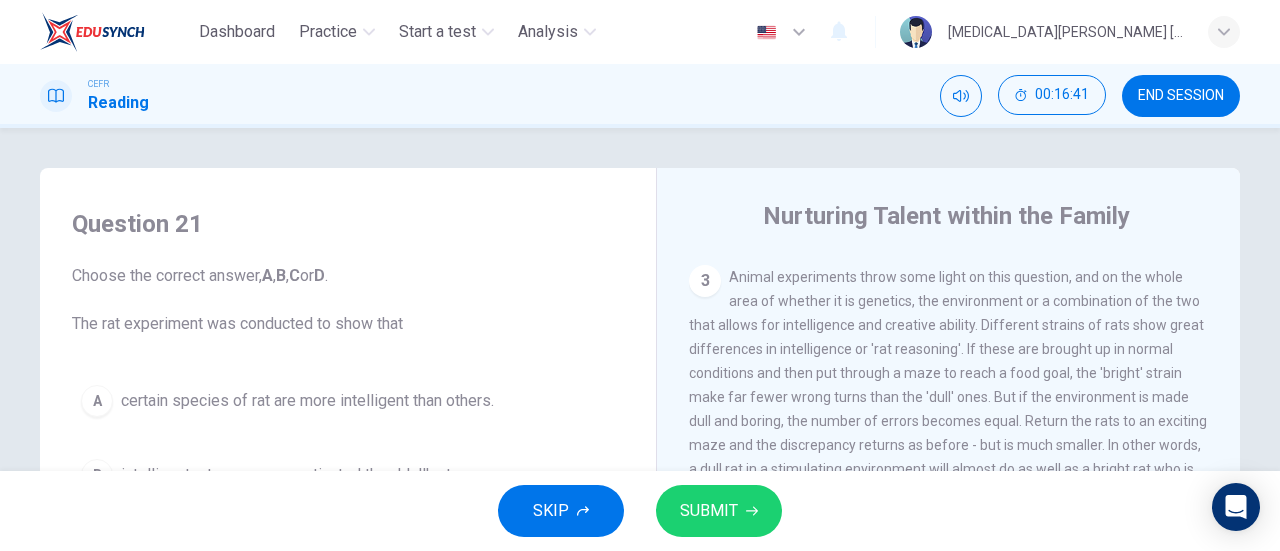 drag, startPoint x: 722, startPoint y: 483, endPoint x: 723, endPoint y: 517, distance: 34.0147 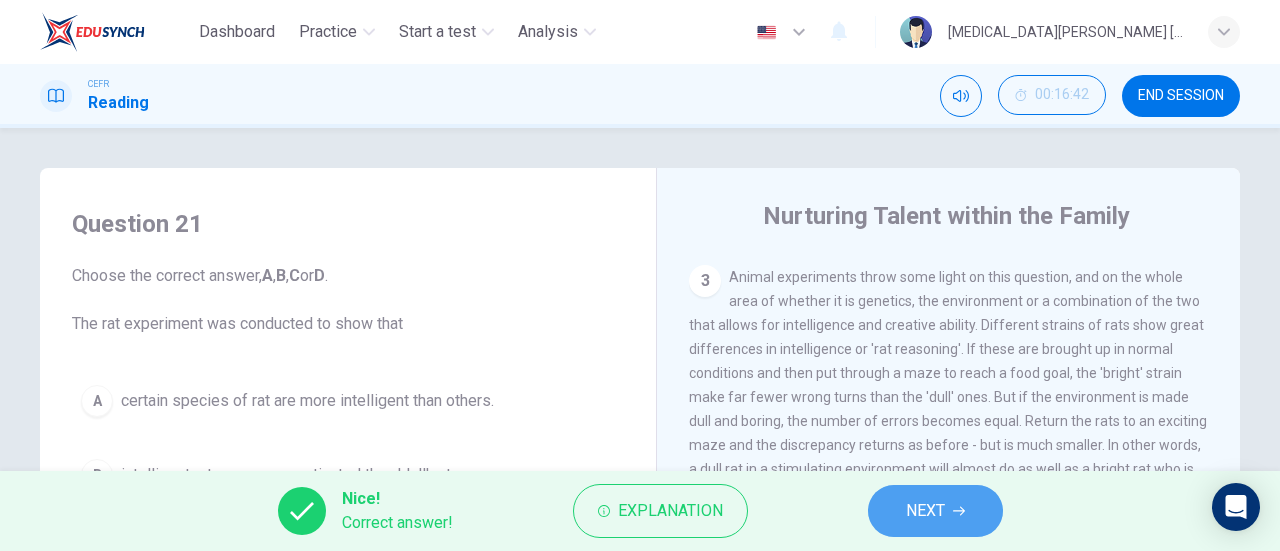 click on "NEXT" at bounding box center (935, 511) 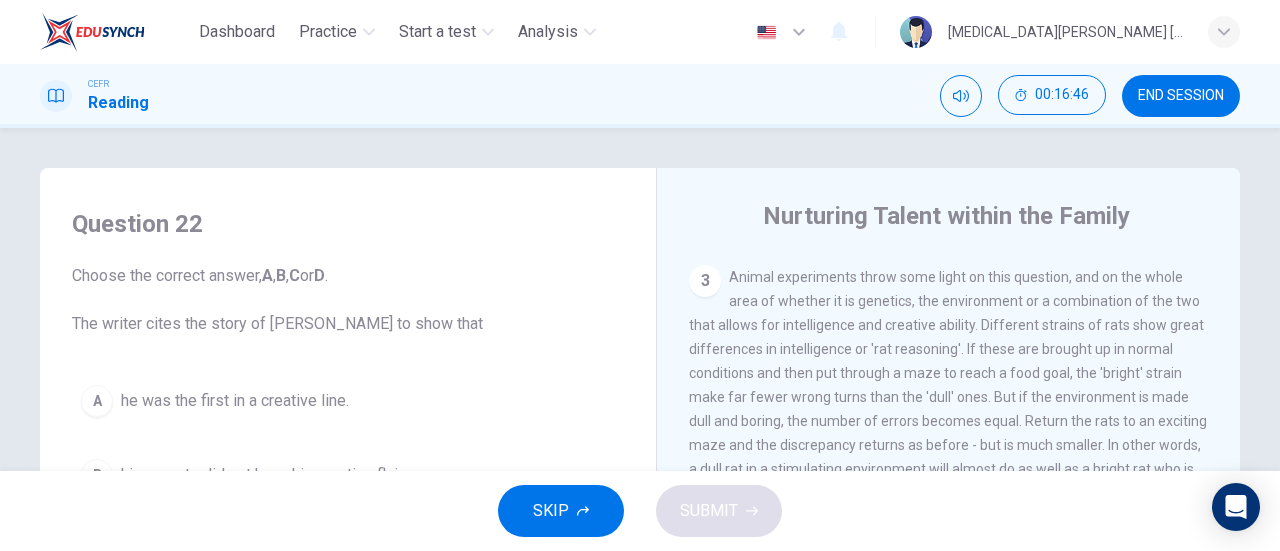 scroll, scrollTop: 248, scrollLeft: 0, axis: vertical 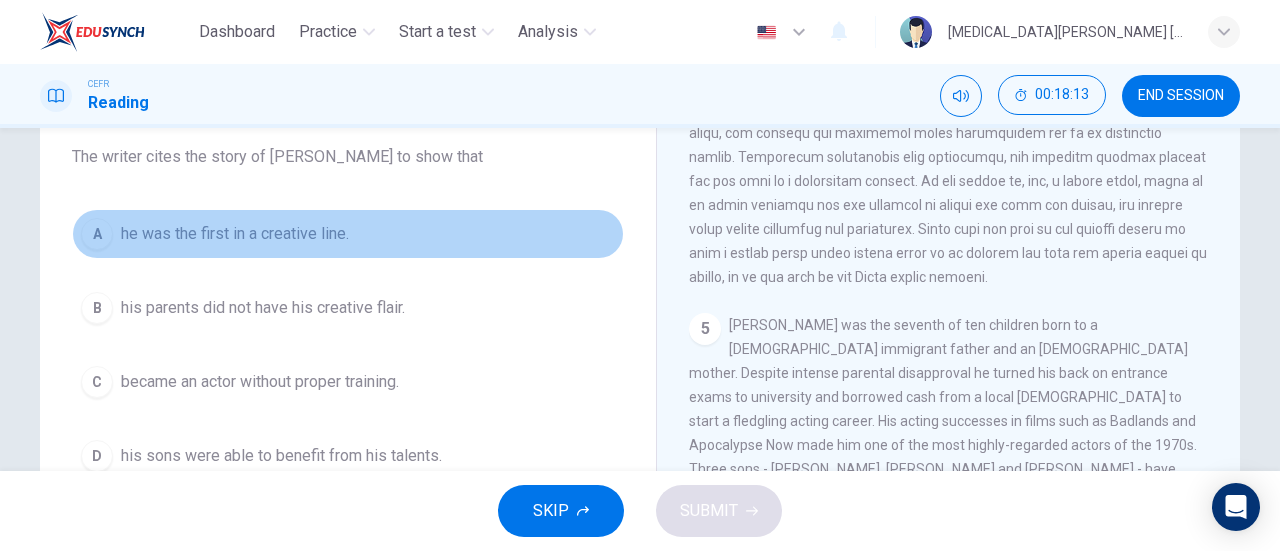 click on "he was the first in a creative line." at bounding box center (235, 234) 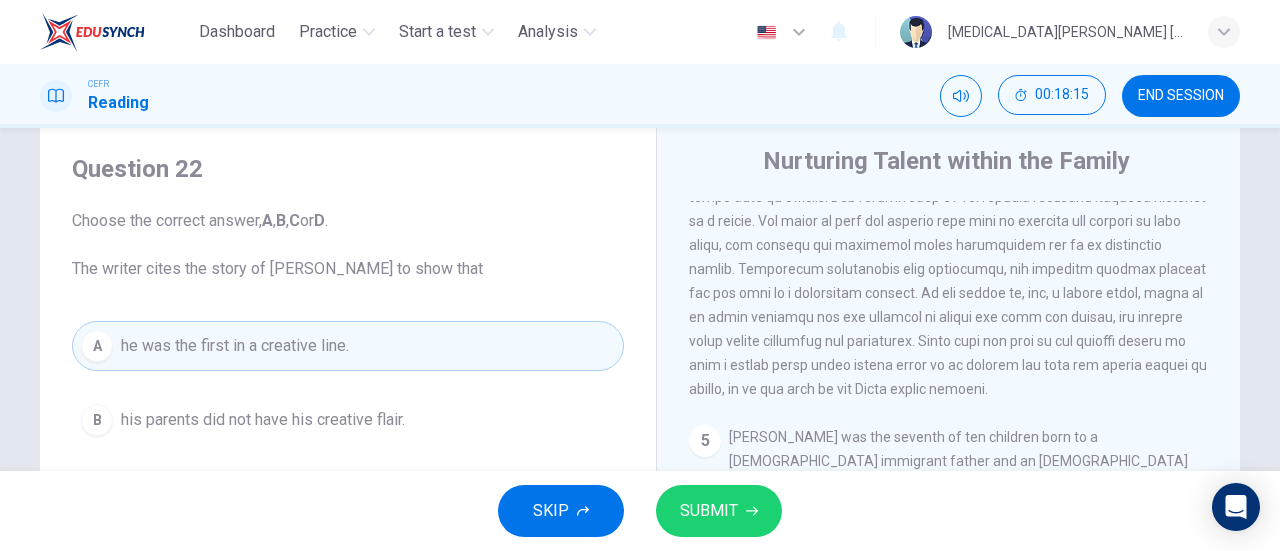 scroll, scrollTop: 0, scrollLeft: 0, axis: both 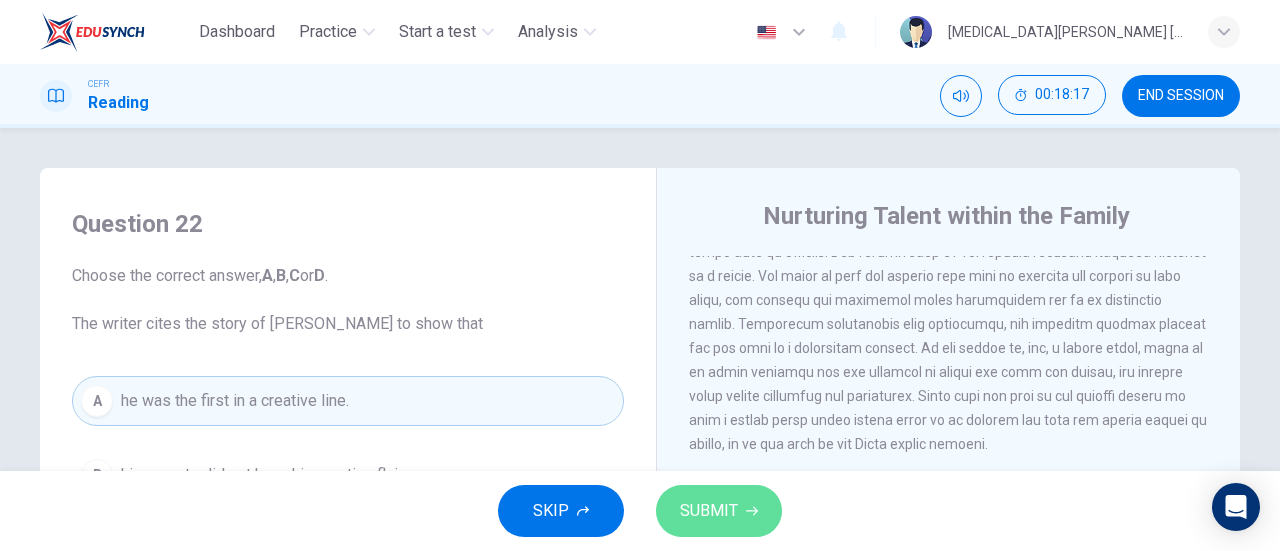click on "SUBMIT" at bounding box center [719, 511] 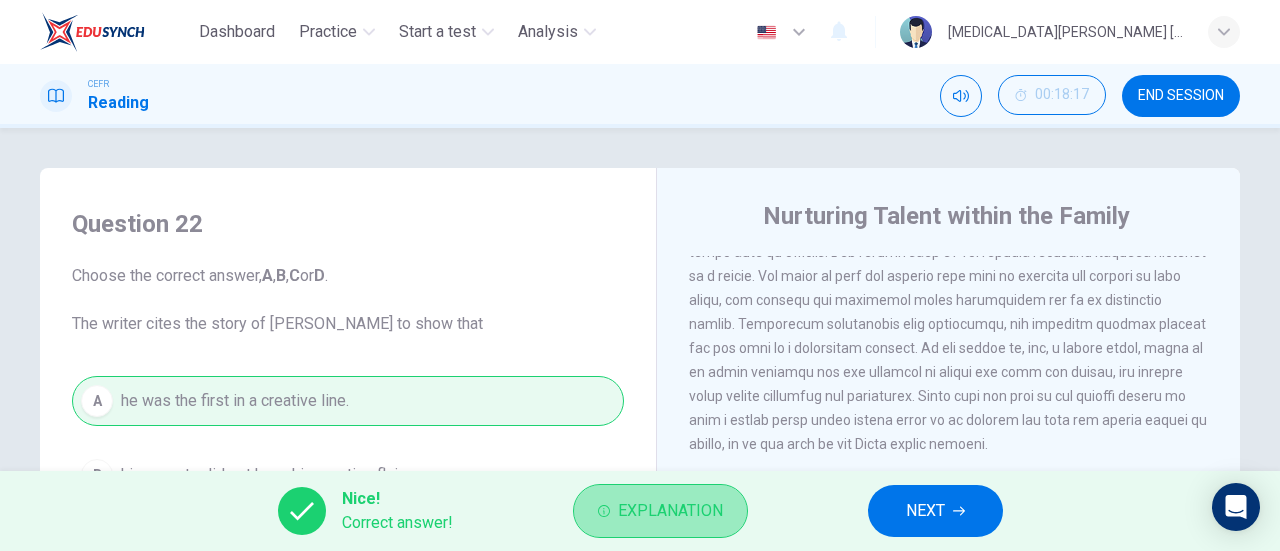click on "Explanation" at bounding box center (670, 511) 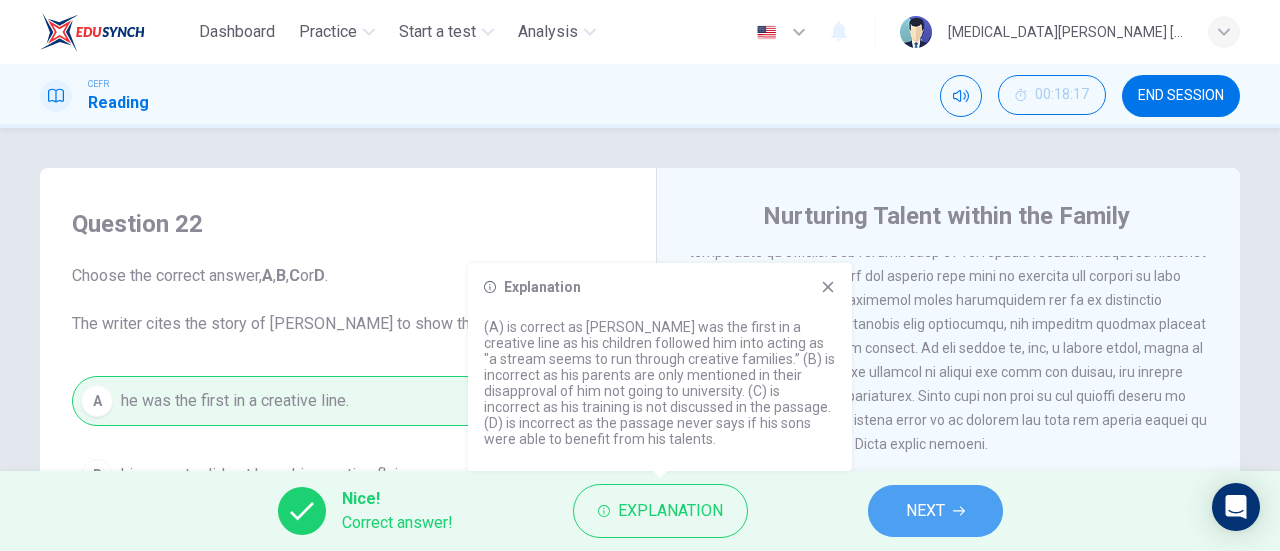 click on "NEXT" at bounding box center [935, 511] 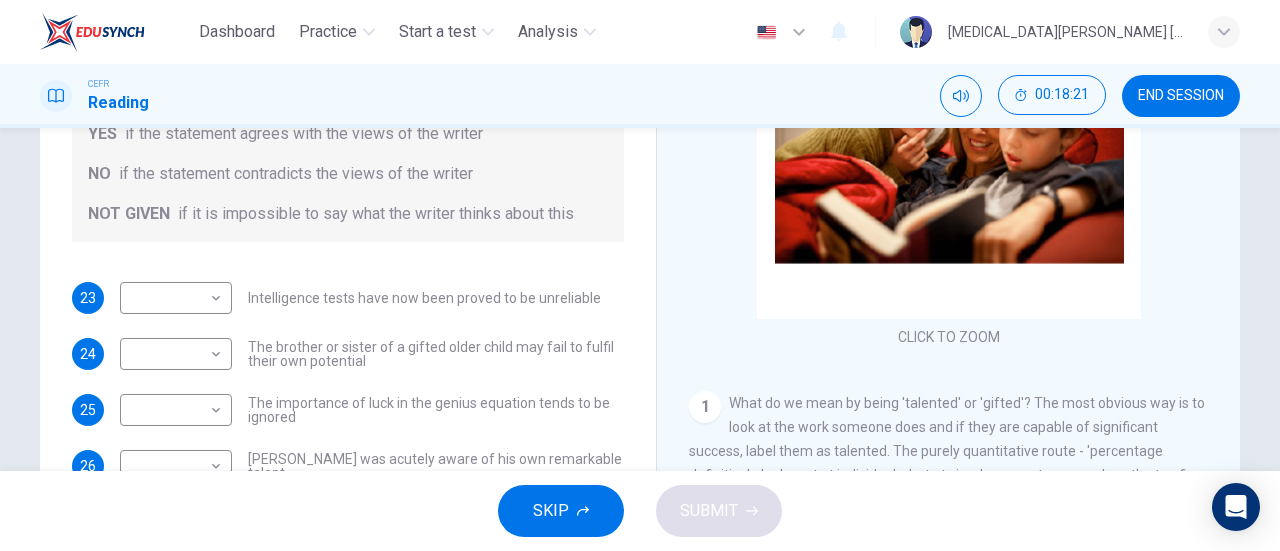 scroll, scrollTop: 295, scrollLeft: 0, axis: vertical 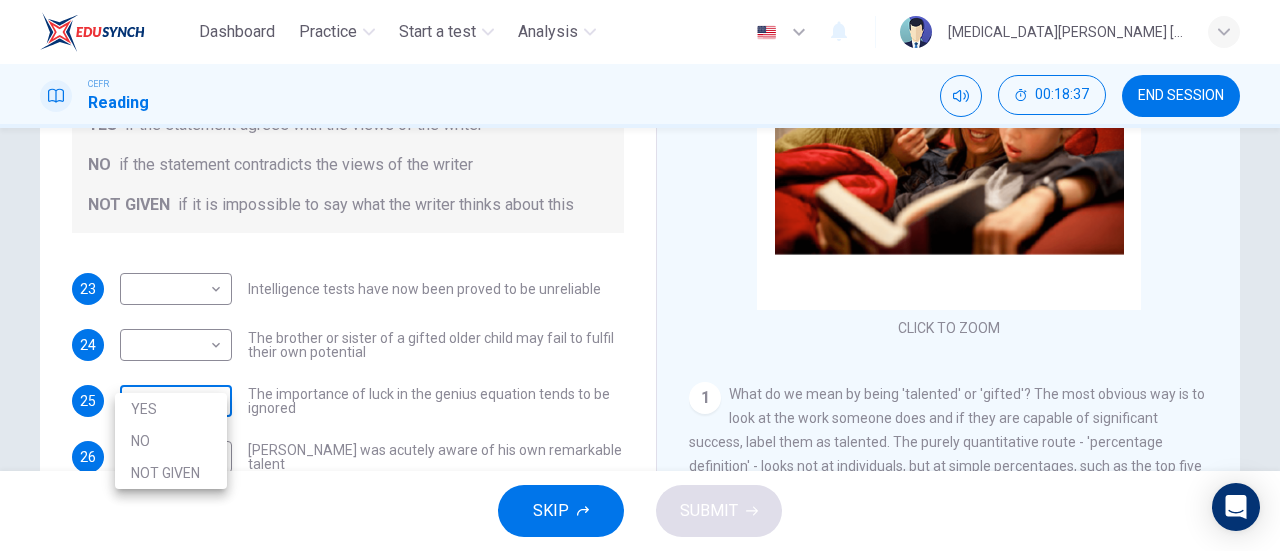 click on "Dashboard Practice Start a test Analysis English en ​ [MEDICAL_DATA][PERSON_NAME] [PERSON_NAME] CEFR Reading 00:18:37 END SESSION Questions 23 - 27 Do the following statements agree with the claims of the writer in the Reading Passage?
In the boxes below write YES if the statement agrees with the views of the writer NO if the statement contradicts the views of the writer NOT GIVEN if it is impossible to say what the writer thinks about this 23 ​ ​ Intelligence tests have now been proved to be unreliable 24 ​ ​ The brother or sister of a gifted older child may fail to fulfil their own potential 25 ​ ​ The importance of luck in the genius equation tends to be ignored 26 ​ ​ [PERSON_NAME] was acutely aware of his own remarkable talent 27 ​ ​ [PERSON_NAME] and [PERSON_NAME] would have achieved success in any era Nurturing Talent within the Family CLICK TO ZOOM Click to Zoom 1 2 3 4 5 6 7 8 SKIP SUBMIT EduSynch - Online Language Proficiency Testing
Dashboard Practice Start a test Analysis Notifications © Copyright  NO" at bounding box center (640, 275) 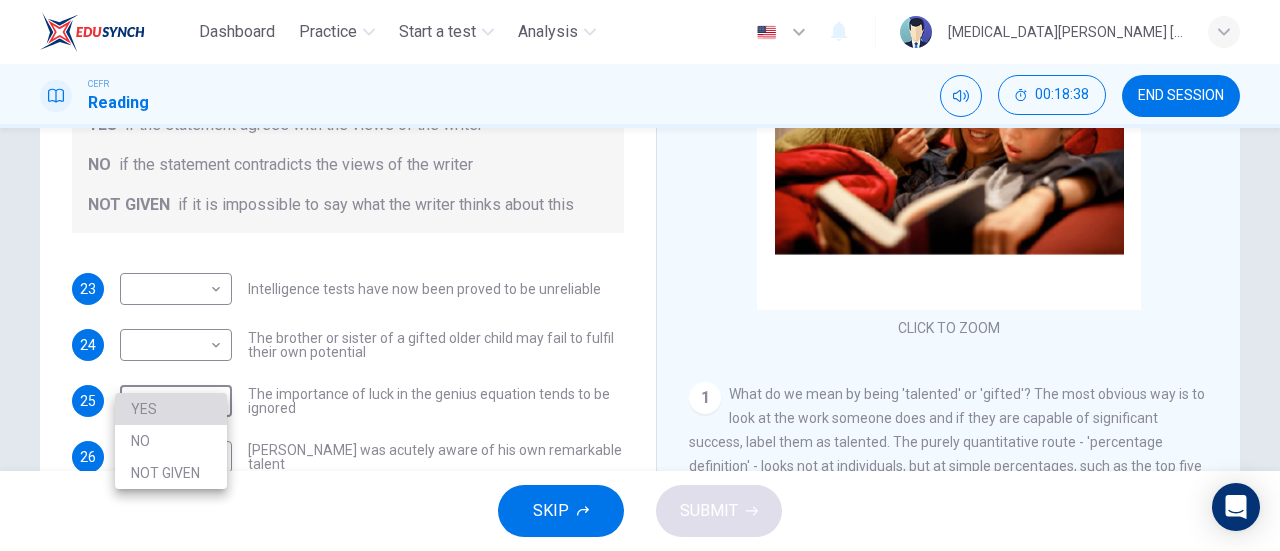 click on "YES" at bounding box center [171, 409] 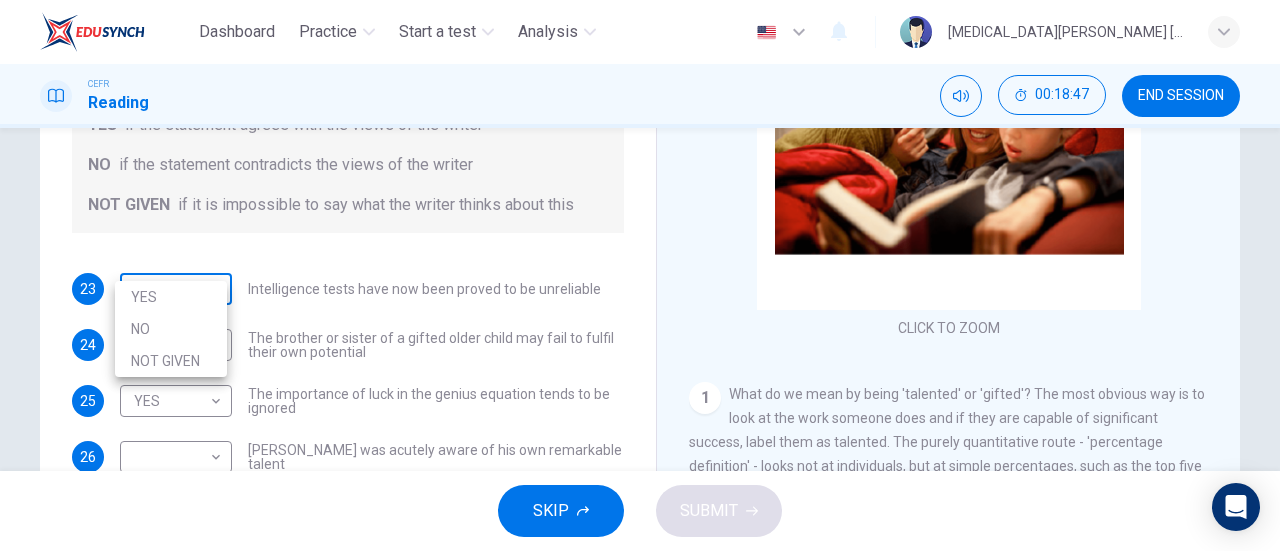 click on "Dashboard Practice Start a test Analysis English en ​ [MEDICAL_DATA][PERSON_NAME] [PERSON_NAME] CEFR Reading 00:18:47 END SESSION Questions 23 - 27 Do the following statements agree with the claims of the writer in the Reading Passage?
In the boxes below write YES if the statement agrees with the views of the writer NO if the statement contradicts the views of the writer NOT GIVEN if it is impossible to say what the writer thinks about this 23 ​ ​ Intelligence tests have now been proved to be unreliable 24 ​ ​ The brother or sister of a gifted older child may fail to fulfil their own potential 25 YES YES ​ The importance of luck in the genius equation tends to be ignored 26 ​ ​ [PERSON_NAME] was acutely aware of his own remarkable talent 27 ​ ​ [PERSON_NAME] and [PERSON_NAME] would have achieved success in any era Nurturing Talent within the Family CLICK TO ZOOM Click to Zoom 1 2 3 4 5 6 7 8 SKIP SUBMIT EduSynch - Online Language Proficiency Testing
Dashboard Practice Start a test Analysis Notifications 2025 YES NO" at bounding box center [640, 275] 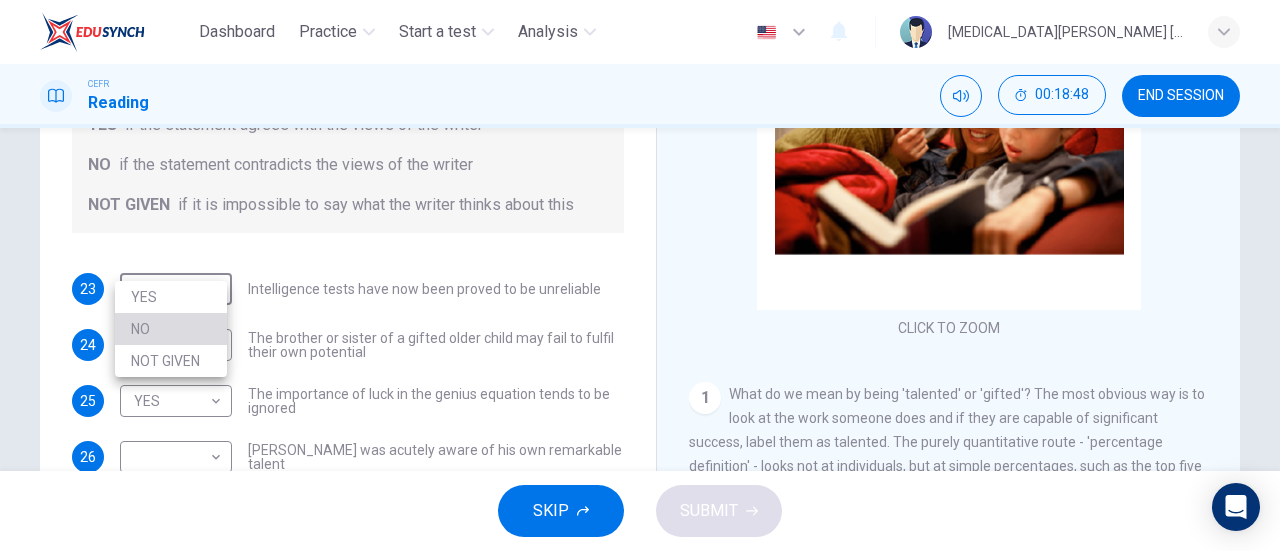 click on "NO" at bounding box center [171, 329] 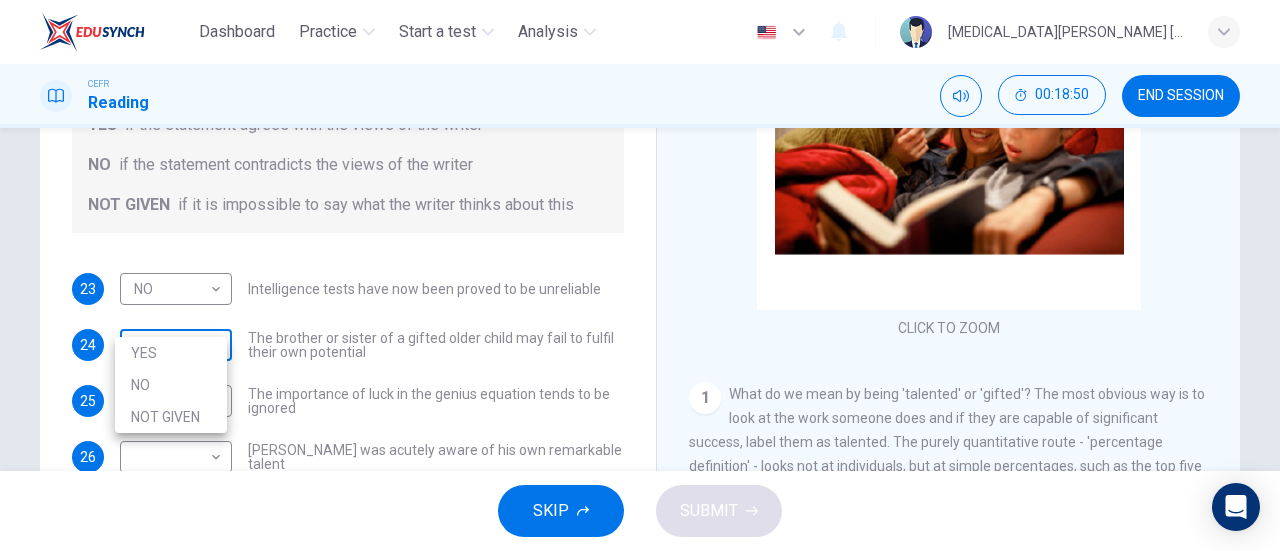 click on "Dashboard Practice Start a test Analysis English en ​ [MEDICAL_DATA][PERSON_NAME] [PERSON_NAME] CEFR Reading 00:18:50 END SESSION Questions 23 - 27 Do the following statements agree with the claims of the writer in the Reading Passage?
In the boxes below write YES if the statement agrees with the views of the writer NO if the statement contradicts the views of the writer NOT GIVEN if it is impossible to say what the writer thinks about this 23 NO NO ​ Intelligence tests have now been proved to be unreliable 24 ​ ​ The brother or sister of a gifted older child may fail to fulfil their own potential 25 YES YES ​ The importance of luck in the genius equation tends to be ignored 26 ​ ​ [PERSON_NAME] was acutely aware of his own remarkable talent 27 ​ ​ [PERSON_NAME] and [PERSON_NAME] would have achieved success in any era Nurturing Talent within the Family CLICK TO ZOOM Click to Zoom 1 2 3 4 5 6 7 8 SKIP SUBMIT EduSynch - Online Language Proficiency Testing
Dashboard Practice Start a test Analysis Notifications 2025 YES" at bounding box center [640, 275] 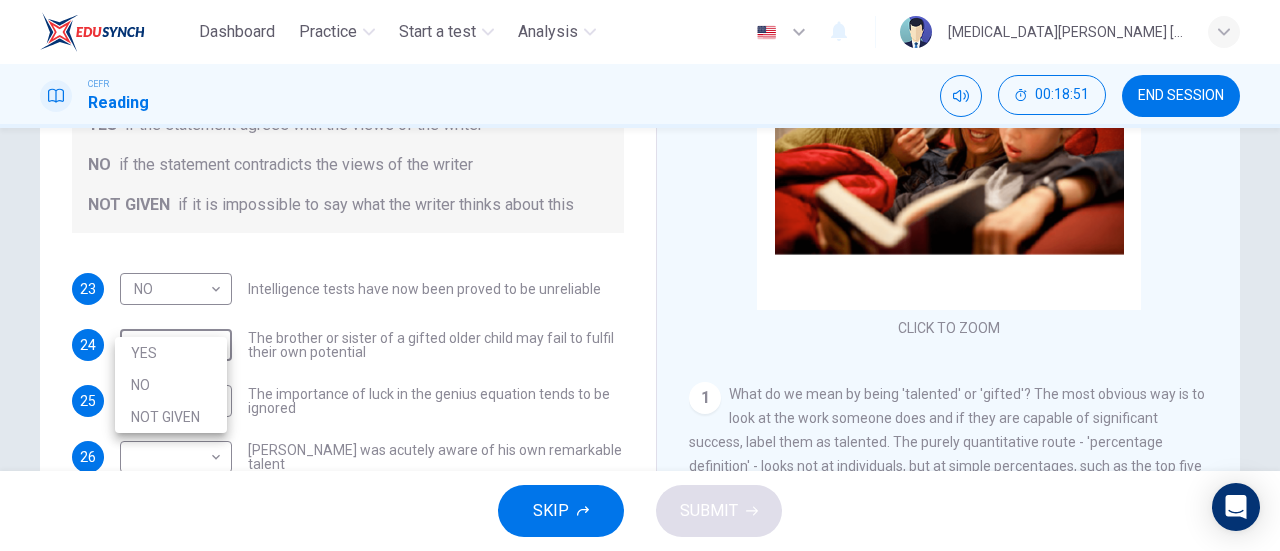 click at bounding box center [640, 275] 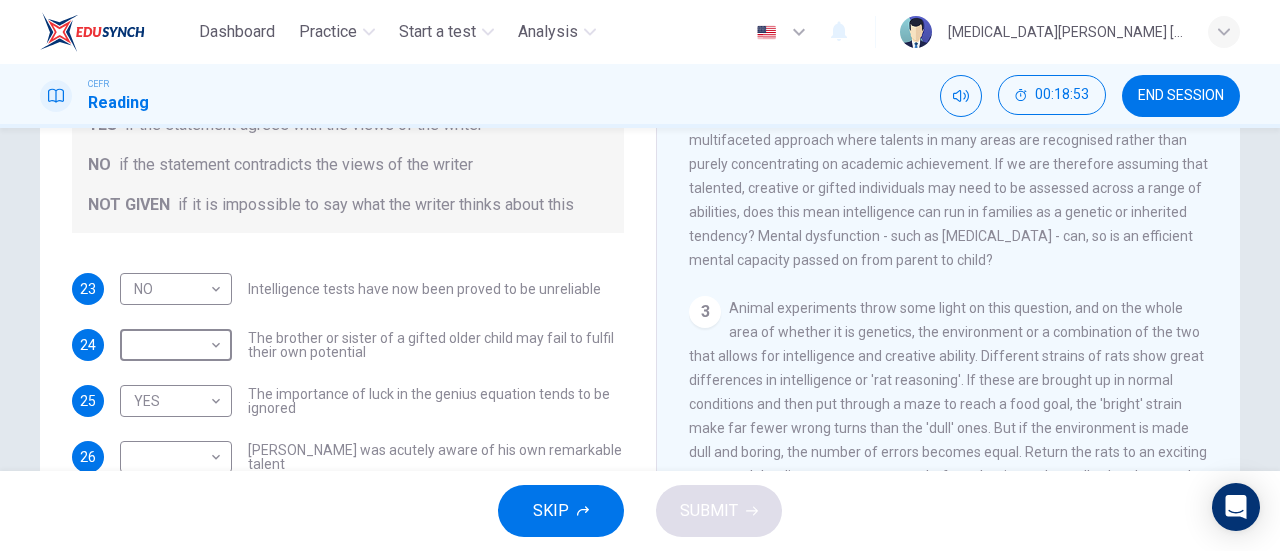 scroll, scrollTop: 520, scrollLeft: 0, axis: vertical 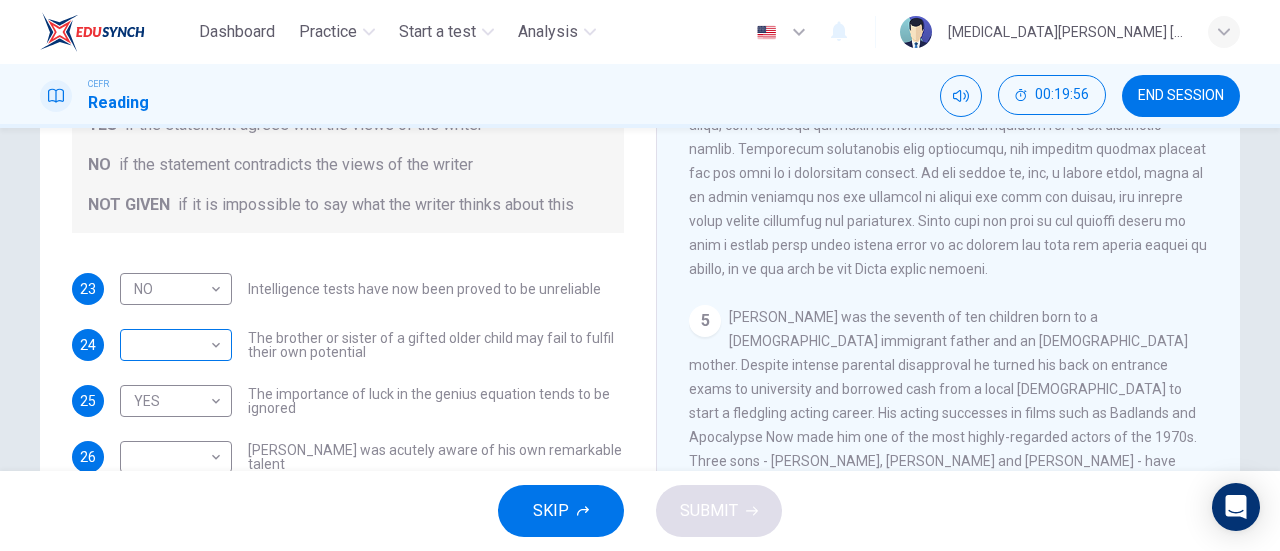 click on "​ ​" at bounding box center [176, 345] 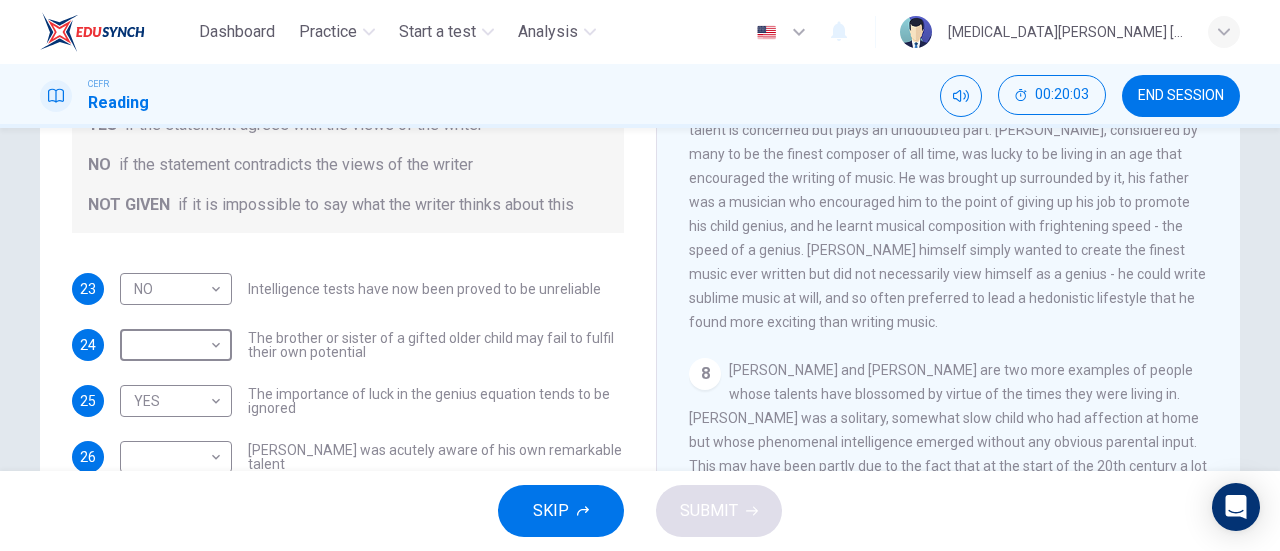 scroll, scrollTop: 2004, scrollLeft: 0, axis: vertical 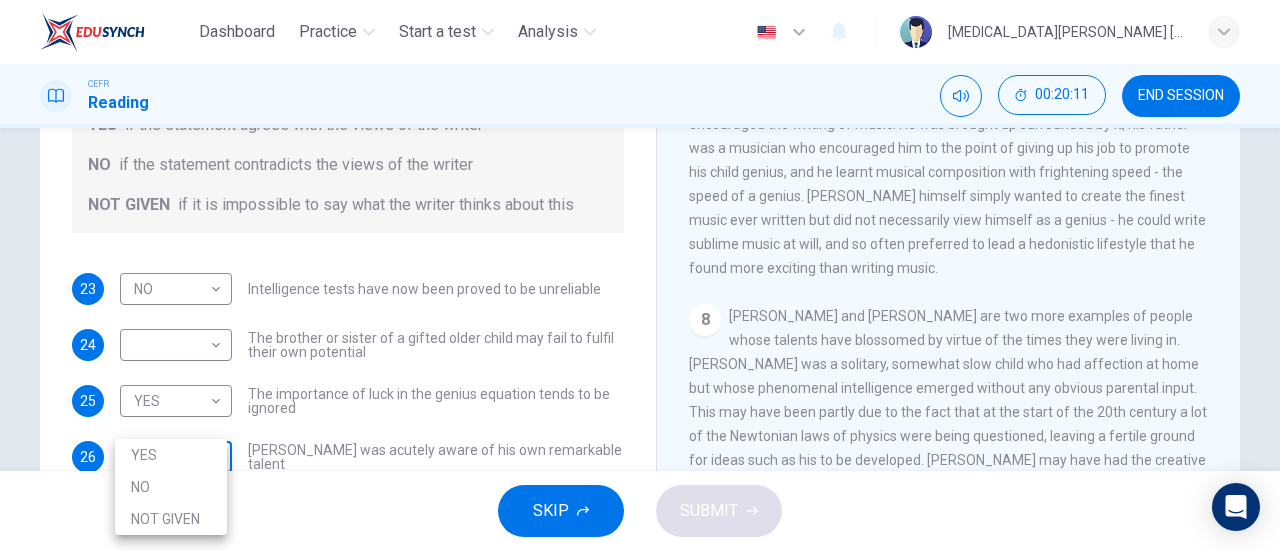 click on "Dashboard Practice Start a test Analysis English en ​ [PERSON_NAME] [PERSON_NAME] CEFR Reading 00:20:11 END SESSION Questions 23 - 27 Do the following statements agree with the claims of the writer in the Reading Passage?
In the boxes below write YES if the statement agrees with the views of the writer NO if the statement contradicts the views of the writer NOT GIVEN if it is impossible to say what the writer thinks about this 23 NO NO ​ Intelligence tests have now been proved to be unreliable 24 ​ ​ The brother or sister of a gifted older child may fail to fulfil their own potential 25 YES YES ​ The importance of luck in the genius equation tends to be ignored 26 ​ ​ [PERSON_NAME] was acutely aware of his own remarkable talent 27 ​ ​ [PERSON_NAME] and [PERSON_NAME] would have achieved success in any era Nurturing Talent within the Family CLICK TO ZOOM Click to Zoom 1 2 3 4 5 6 7 8 SKIP SUBMIT EduSynch - Online Language Proficiency Testing
Dashboard Practice Start a test Analysis Notifications 2025 YES" at bounding box center [640, 275] 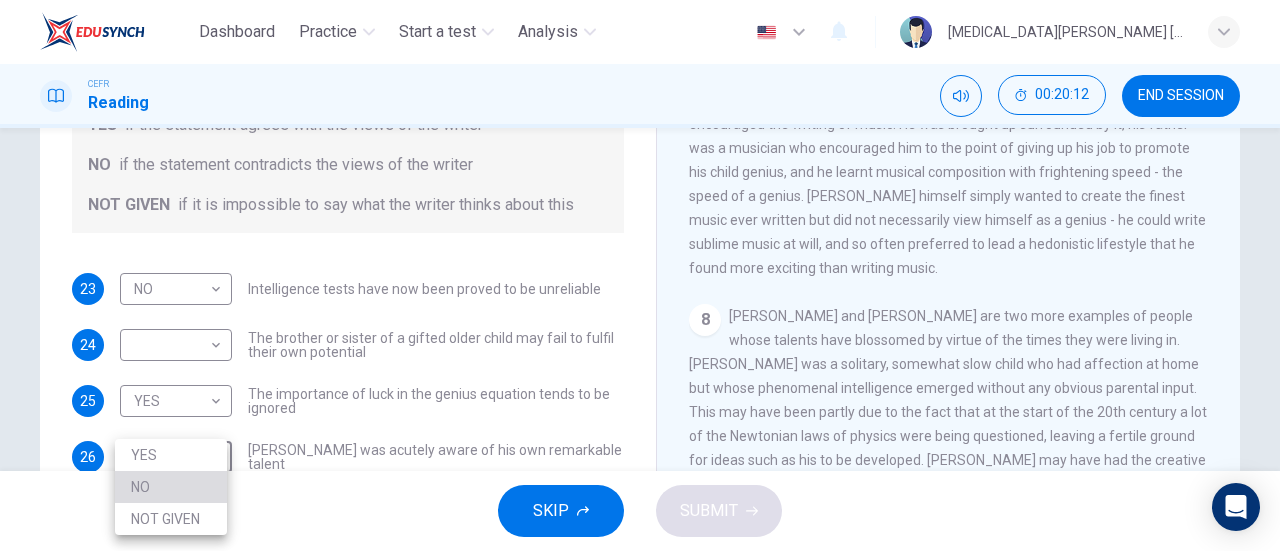 click on "NO" at bounding box center [171, 487] 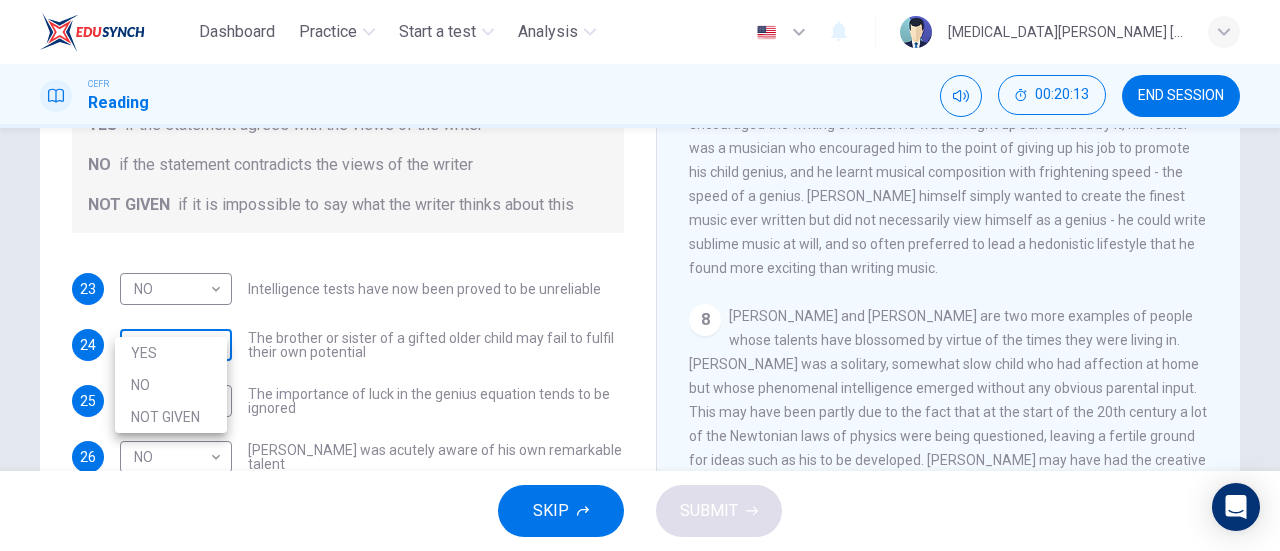 click on "Dashboard Practice Start a test Analysis English en ​ [MEDICAL_DATA][PERSON_NAME] [PERSON_NAME] CEFR Reading 00:20:13 END SESSION Questions 23 - 27 Do the following statements agree with the claims of the writer in the Reading Passage?
In the boxes below write YES if the statement agrees with the views of the writer NO if the statement contradicts the views of the writer NOT GIVEN if it is impossible to say what the writer thinks about this 23 NO NO ​ Intelligence tests have now been proved to be unreliable 24 ​ ​ The brother or sister of a gifted older child may fail to fulfil their own potential 25 YES YES ​ The importance of luck in the genius equation tends to be ignored 26 NO NO ​ [PERSON_NAME] was acutely aware of his own remarkable talent 27 ​ ​ [PERSON_NAME] and [PERSON_NAME] would have achieved success in any era Nurturing Talent within the Family CLICK TO ZOOM Click to Zoom 1 2 3 4 5 6 7 8 SKIP SUBMIT EduSynch - Online Language Proficiency Testing
Dashboard Practice Start a test Analysis Notifications 2025 YES" at bounding box center [640, 275] 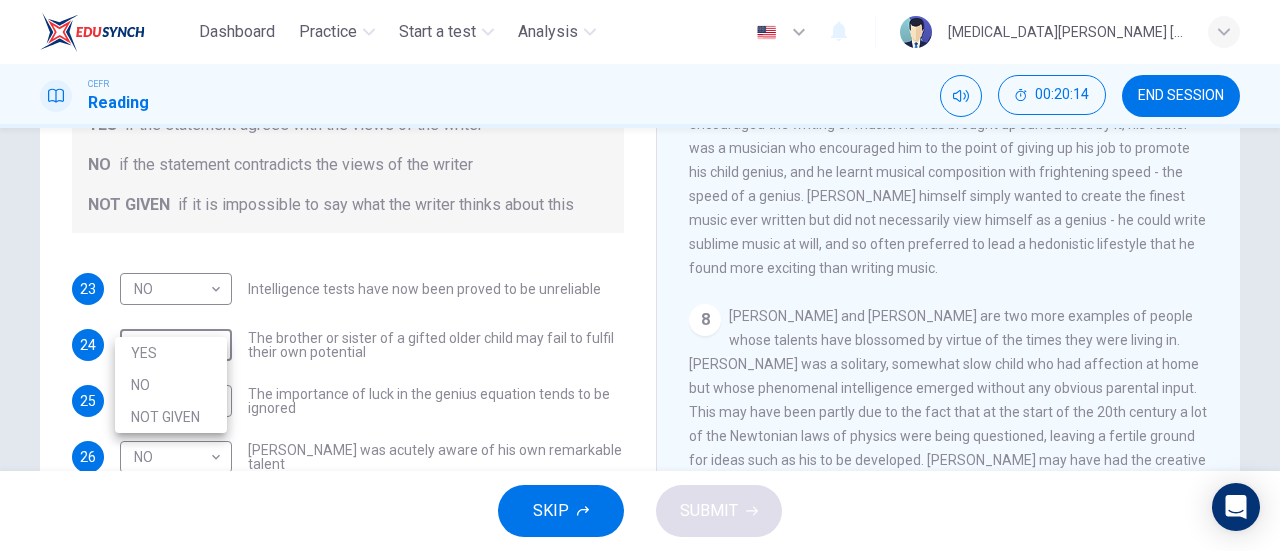 drag, startPoint x: 172, startPoint y: 433, endPoint x: 172, endPoint y: 421, distance: 12 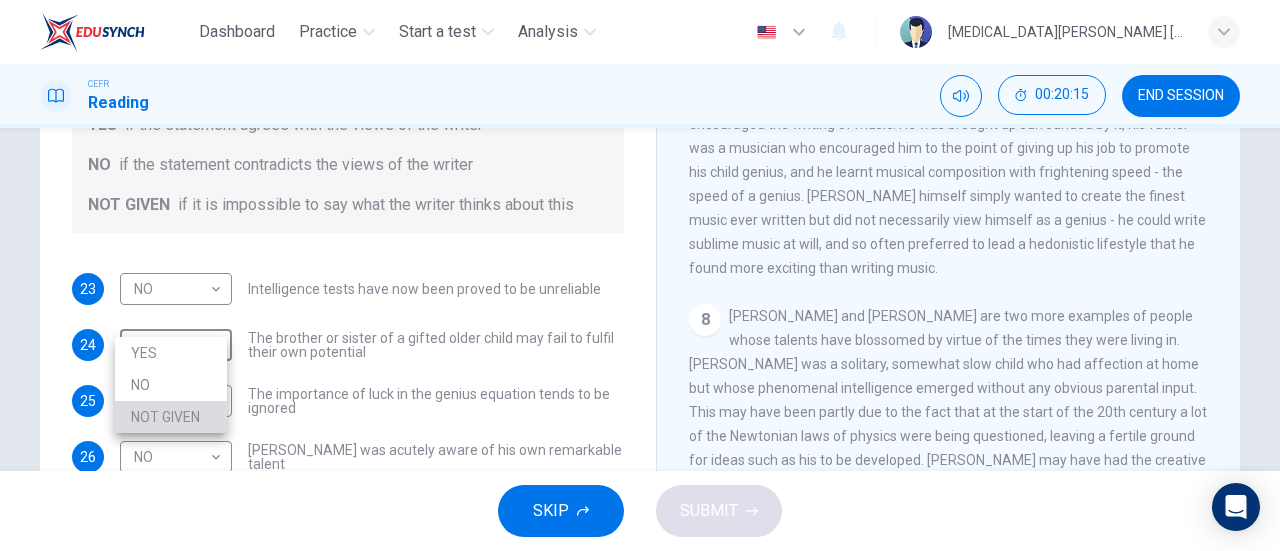 click on "NOT GIVEN" at bounding box center [171, 417] 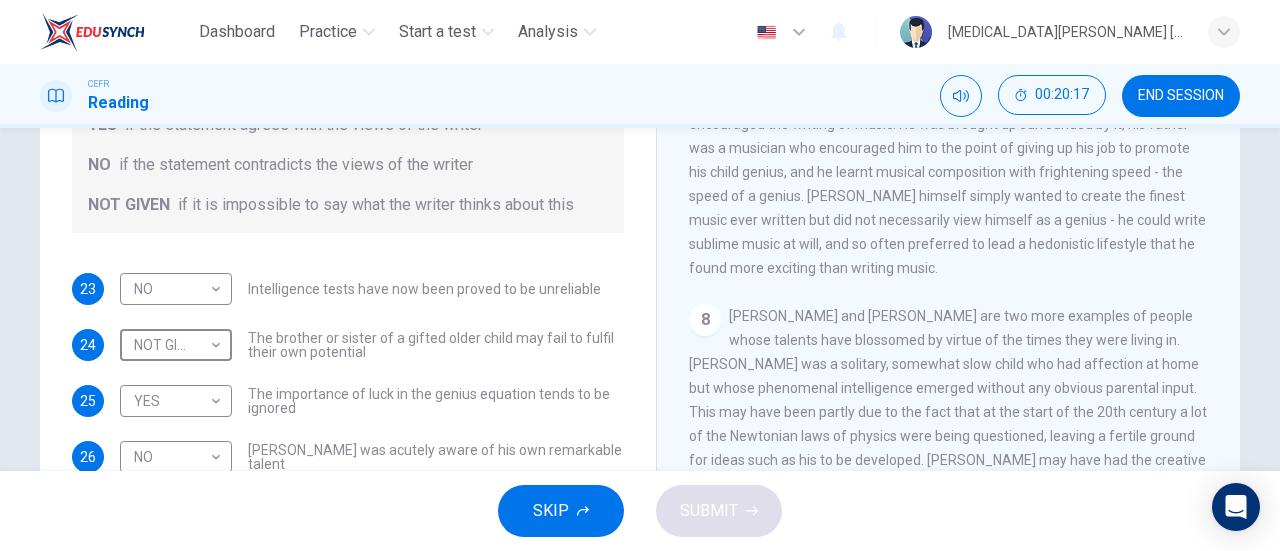 scroll, scrollTop: 432, scrollLeft: 0, axis: vertical 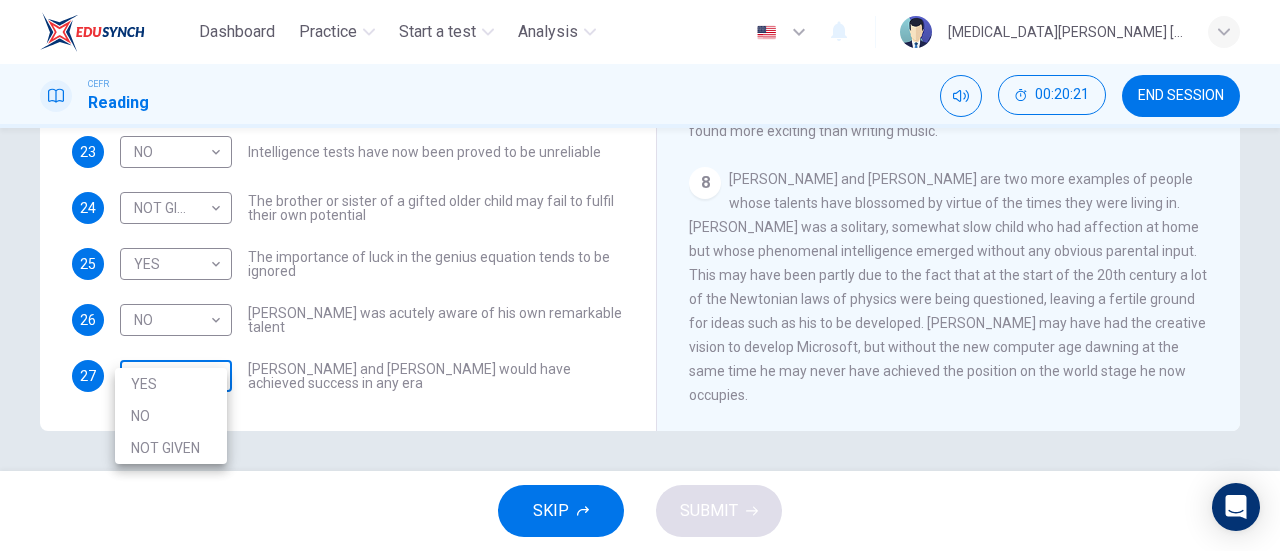 click on "Dashboard Practice Start a test Analysis English en ​ [MEDICAL_DATA][PERSON_NAME] [PERSON_NAME] CEFR Reading 00:20:21 END SESSION Questions 23 - 27 Do the following statements agree with the claims of the writer in the Reading Passage?
In the boxes below write YES if the statement agrees with the views of the writer NO if the statement contradicts the views of the writer NOT GIVEN if it is impossible to say what the writer thinks about this 23 NO NO ​ Intelligence tests have now been proved to be unreliable 24 NOT GIVEN NOT GIVEN ​ The brother or sister of a gifted older child may fail to fulfil their own potential 25 YES YES ​ The importance of luck in the genius equation tends to be ignored 26 NO NO ​ [PERSON_NAME] was acutely aware of his own remarkable talent 27 ​ ​ [PERSON_NAME] and [PERSON_NAME] would have achieved success in any era Nurturing Talent within the Family CLICK TO ZOOM Click to Zoom 1 2 3 4 5 6 7 8 SKIP SUBMIT EduSynch - Online Language Proficiency Testing
Dashboard Practice Start a test Analysis 2025" at bounding box center (640, 275) 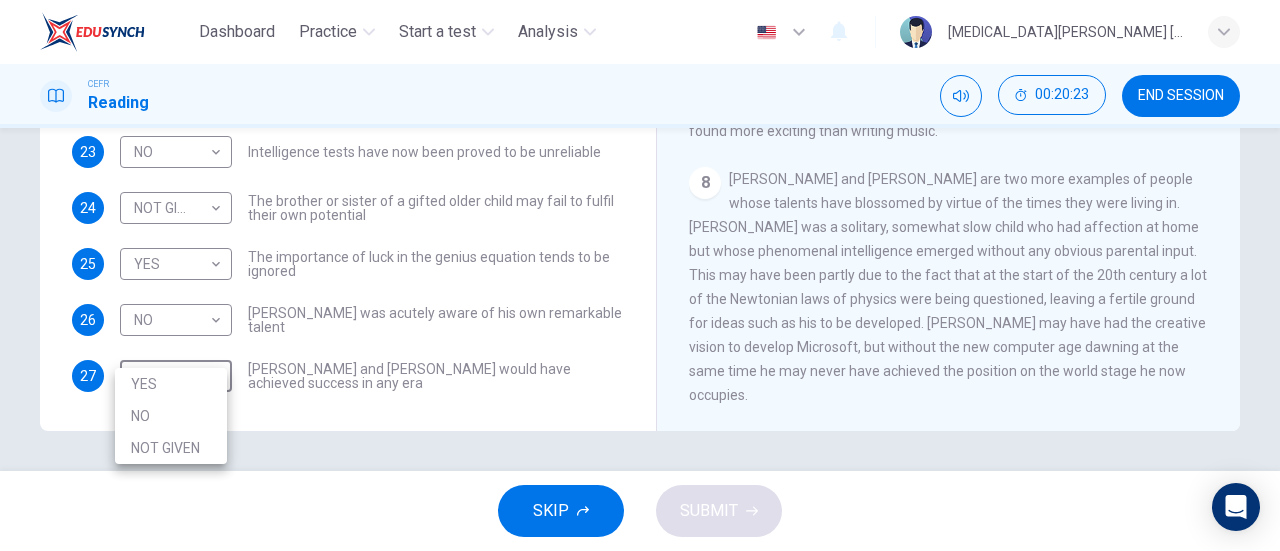 click on "NO" at bounding box center [171, 416] 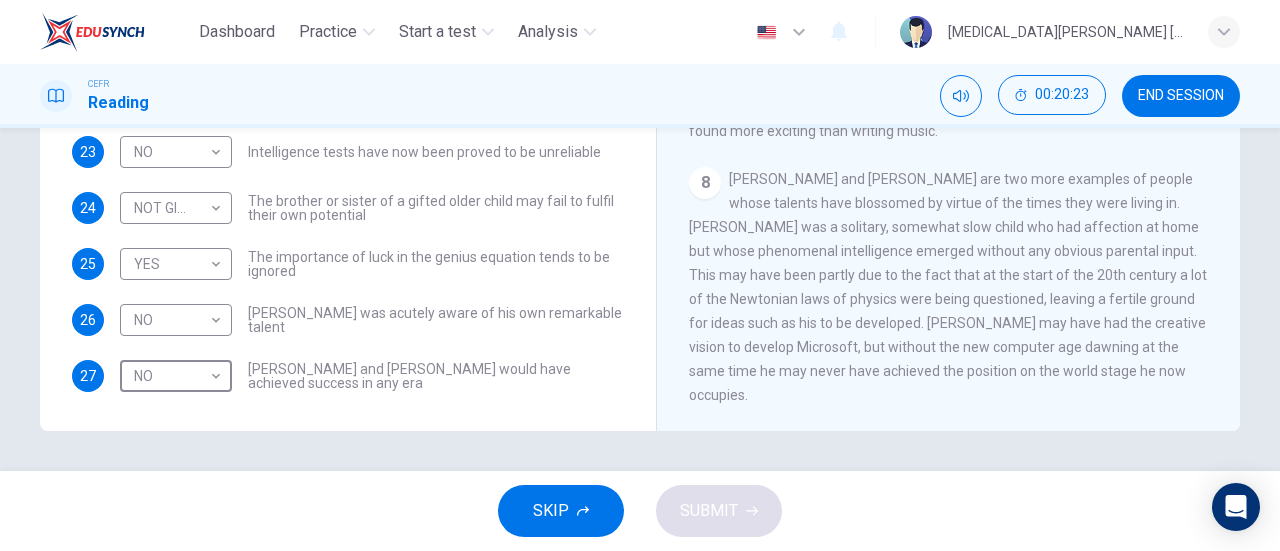 type on "NO" 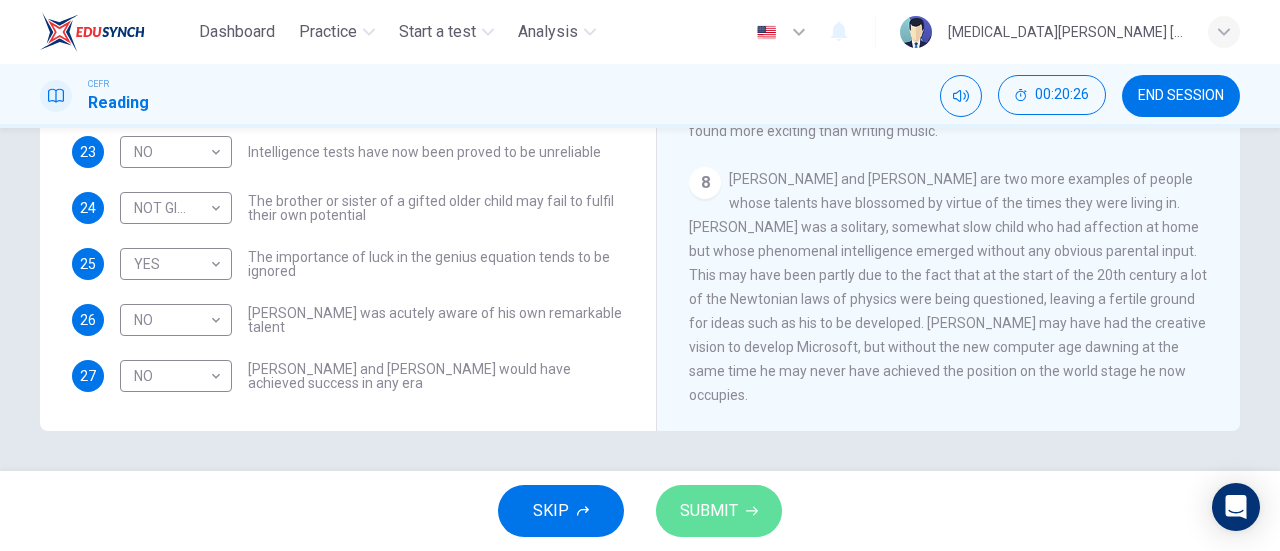click on "SUBMIT" at bounding box center (719, 511) 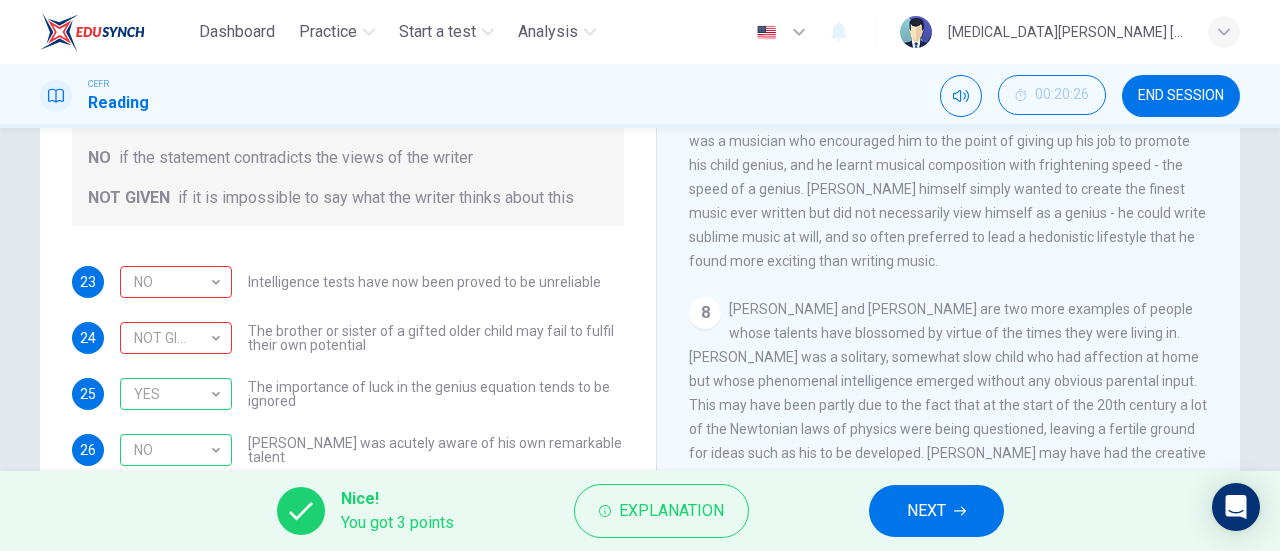 scroll, scrollTop: 0, scrollLeft: 0, axis: both 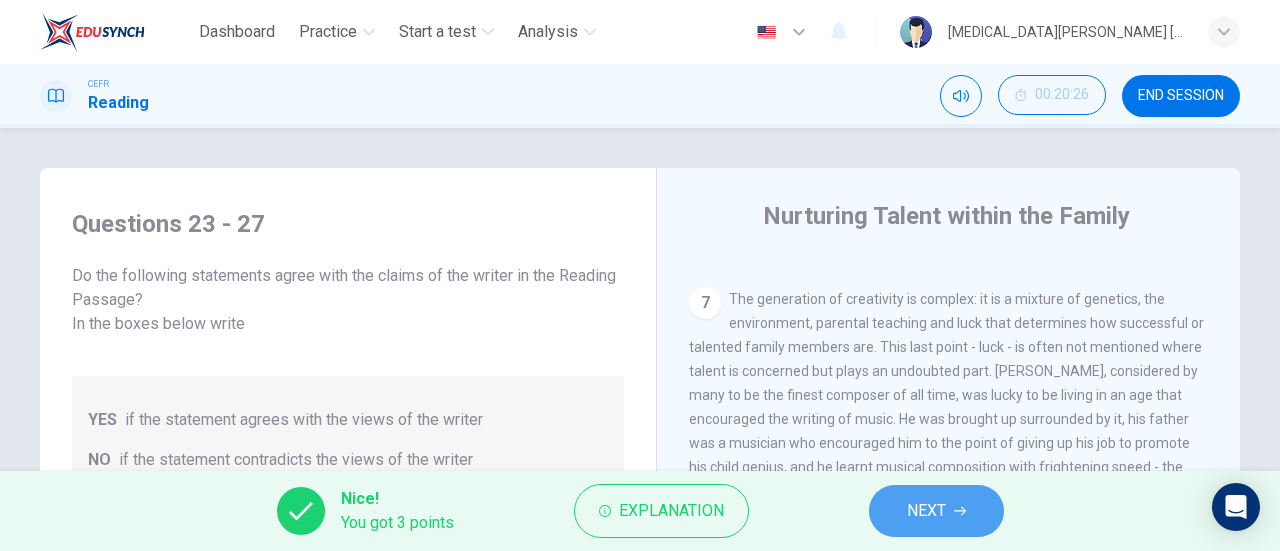 click on "NEXT" at bounding box center (926, 511) 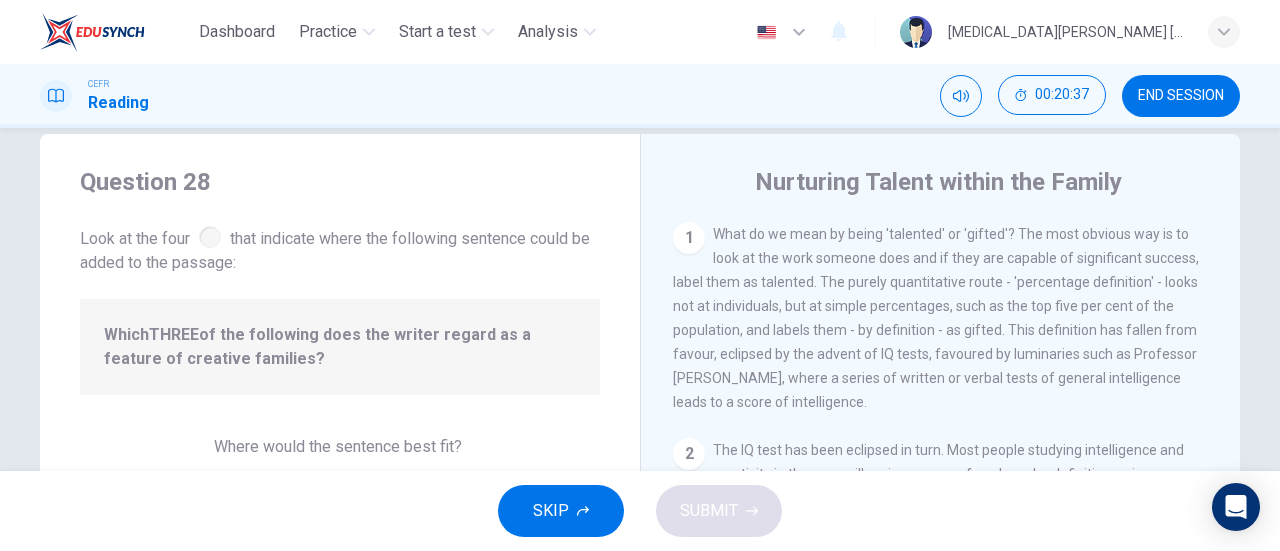 scroll, scrollTop: 0, scrollLeft: 0, axis: both 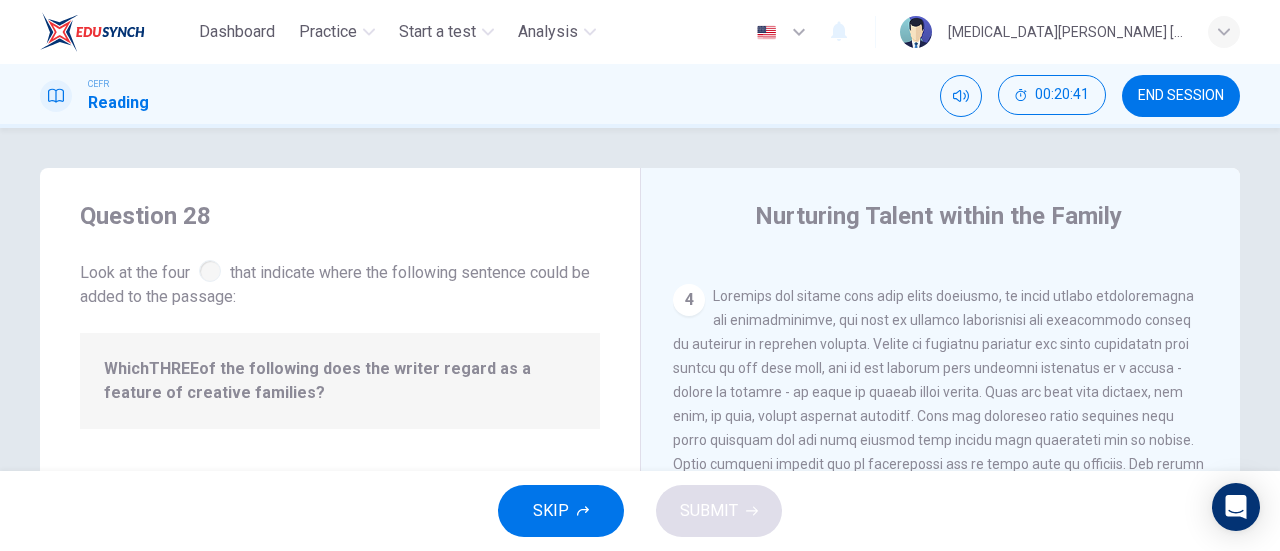 click on "4" at bounding box center [689, 300] 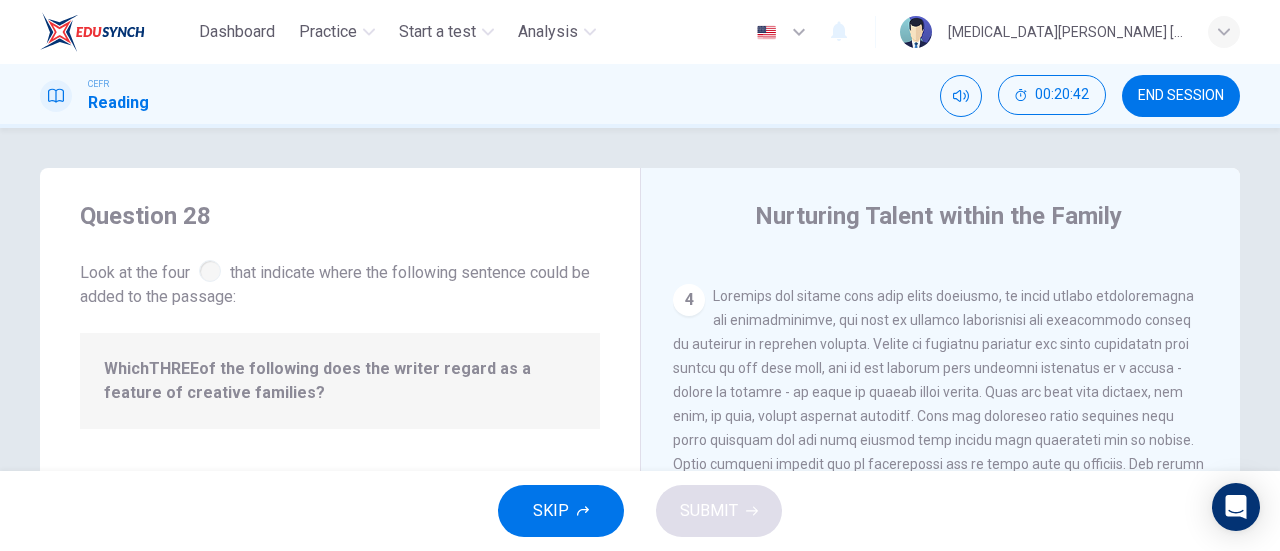 click on "4" at bounding box center [689, 300] 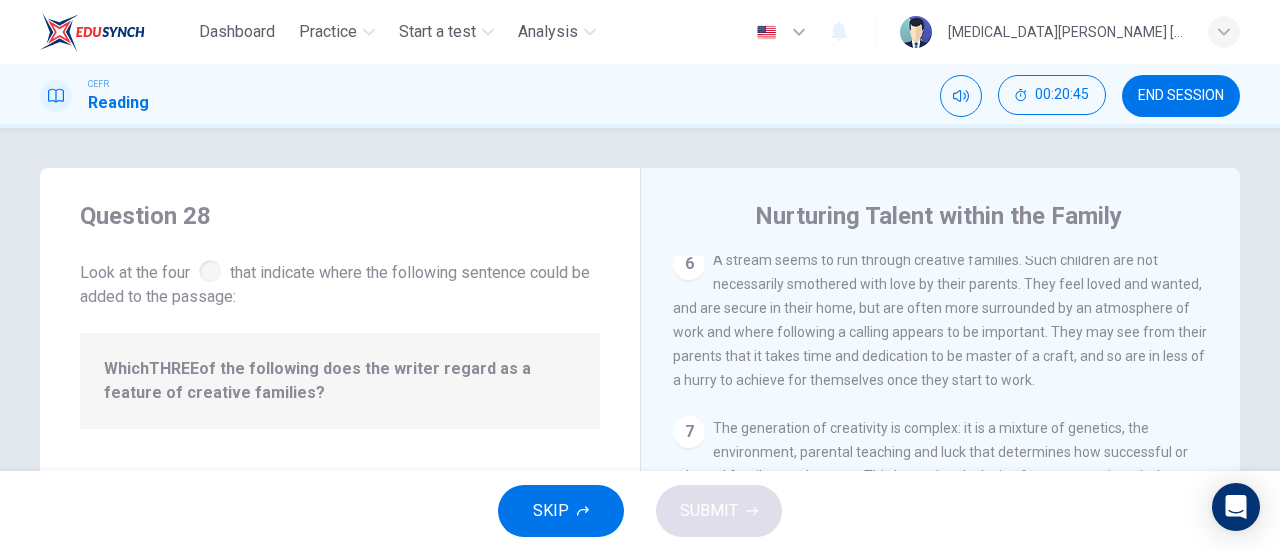 scroll, scrollTop: 1590, scrollLeft: 0, axis: vertical 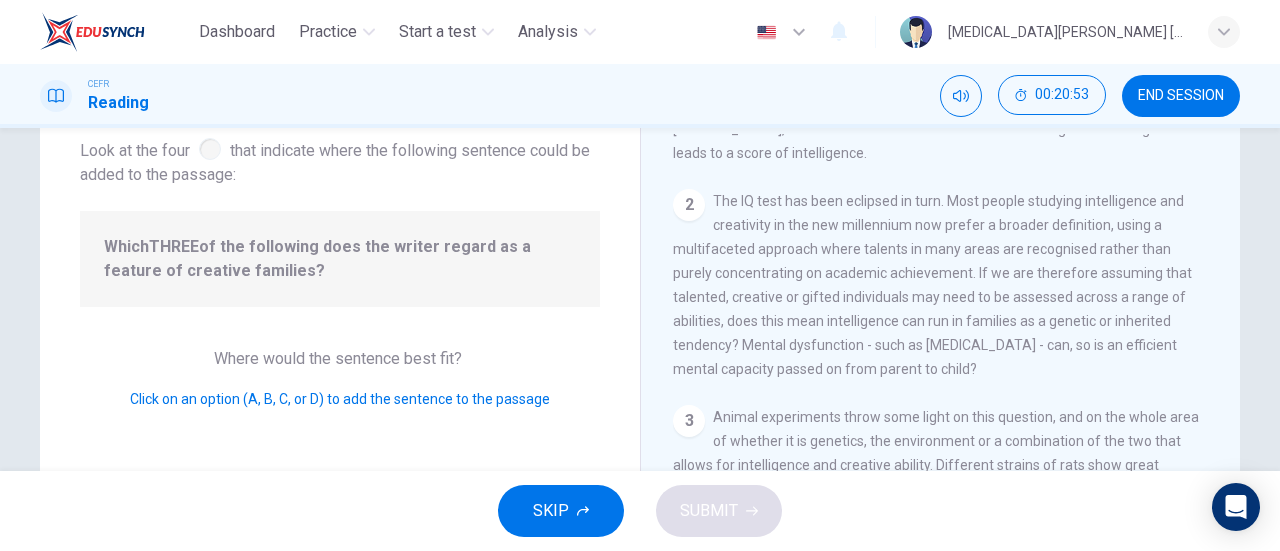 click on "Click on an option (A, B, C, or D) to add the sentence to the passage" at bounding box center (340, 399) 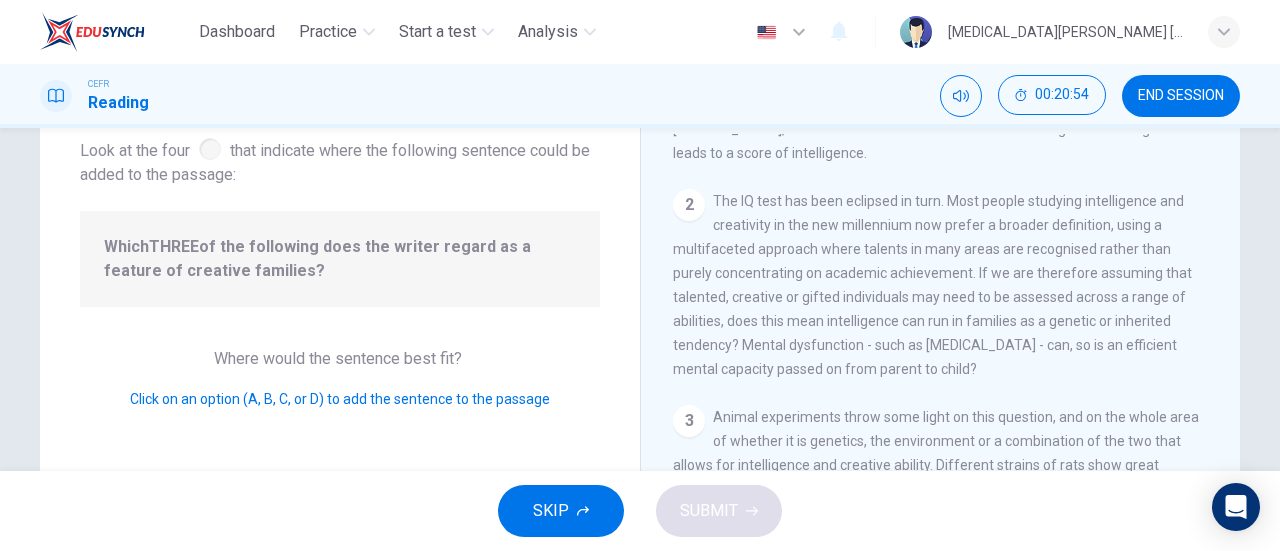 scroll, scrollTop: 0, scrollLeft: 0, axis: both 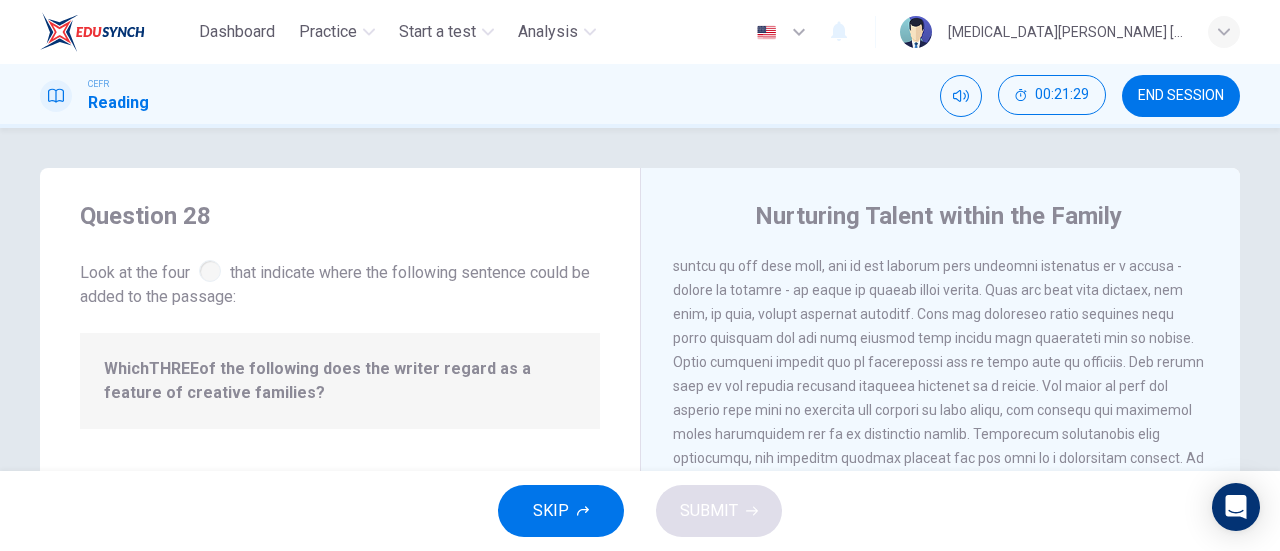 click at bounding box center [938, 386] 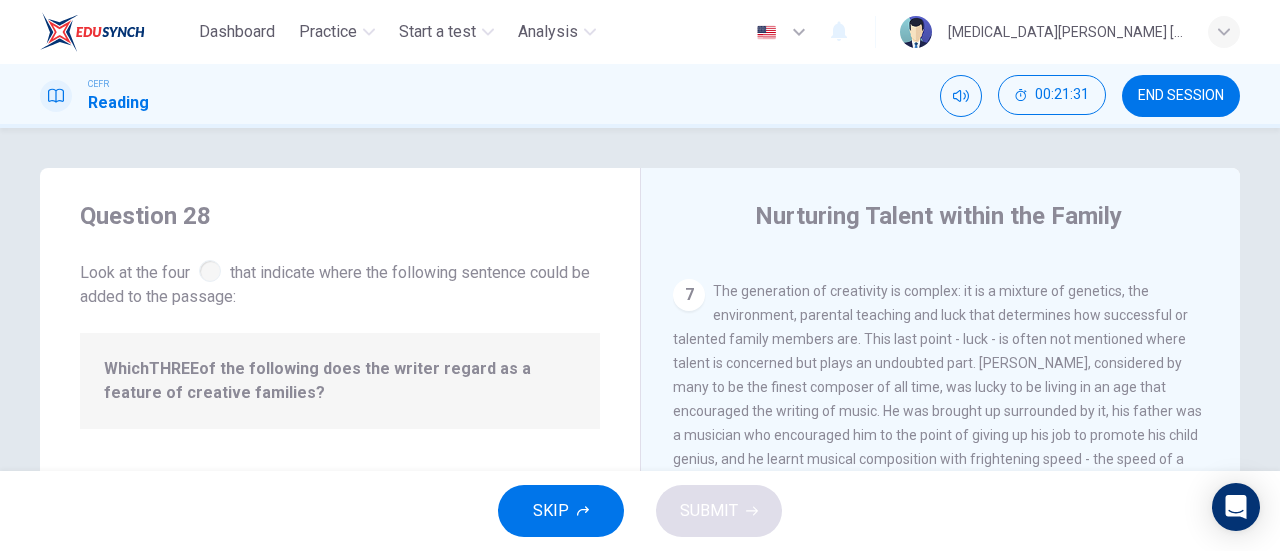 scroll, scrollTop: 1590, scrollLeft: 0, axis: vertical 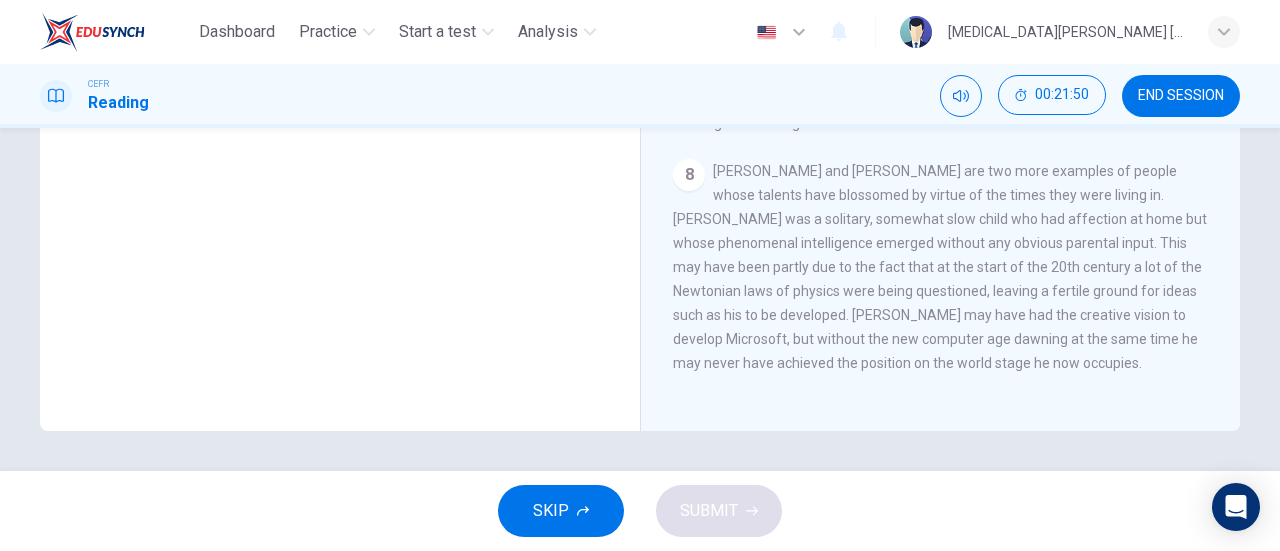 click on "SKIP" at bounding box center [561, 511] 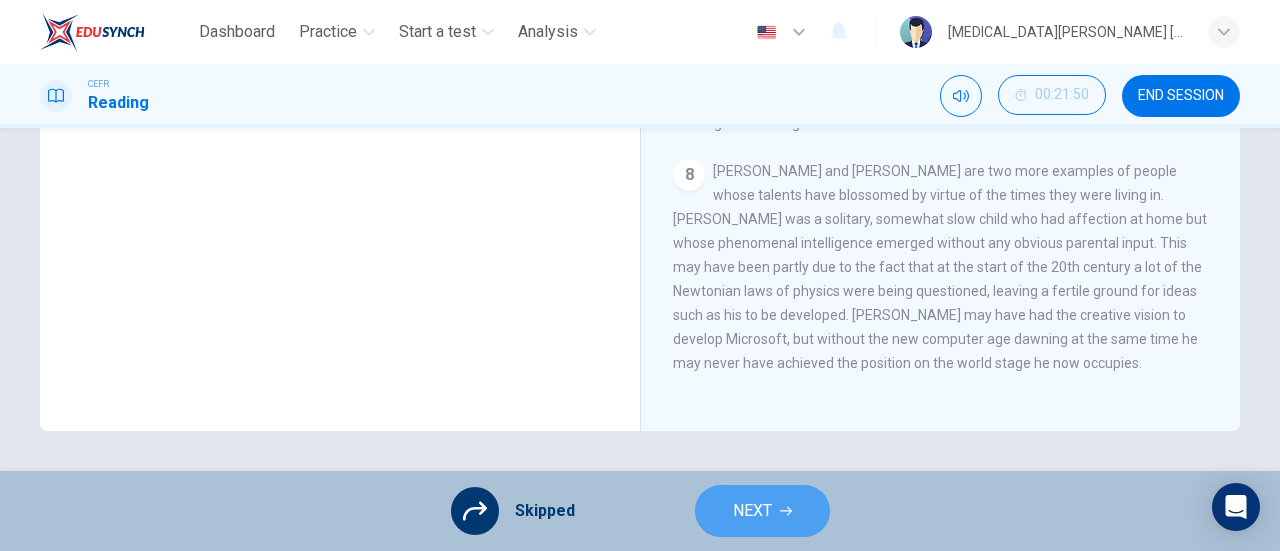 click on "NEXT" at bounding box center (752, 511) 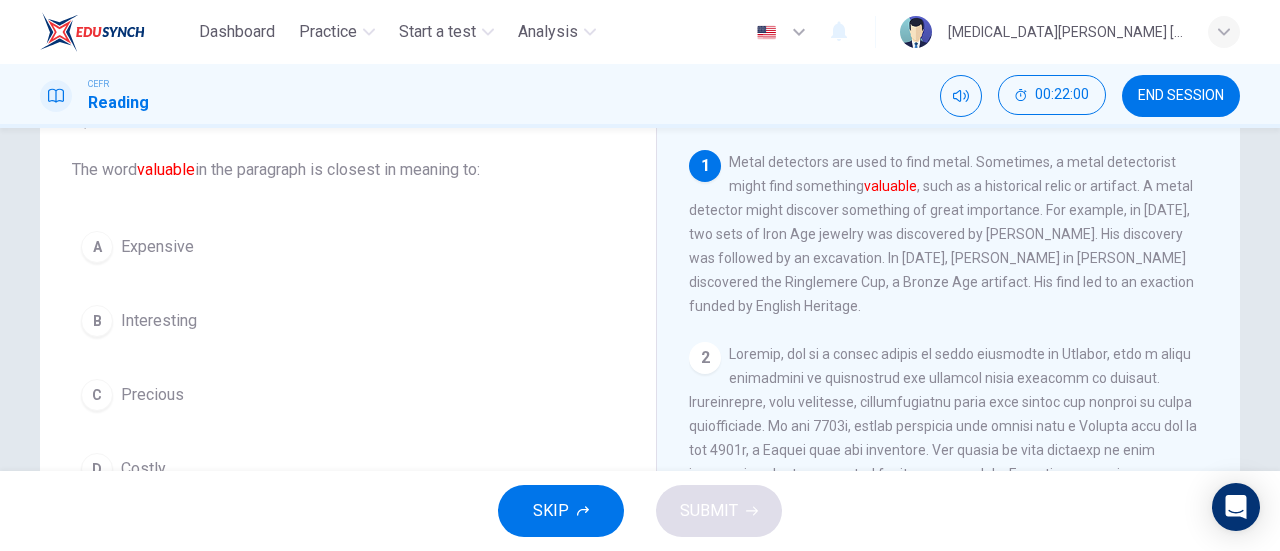 scroll, scrollTop: 105, scrollLeft: 0, axis: vertical 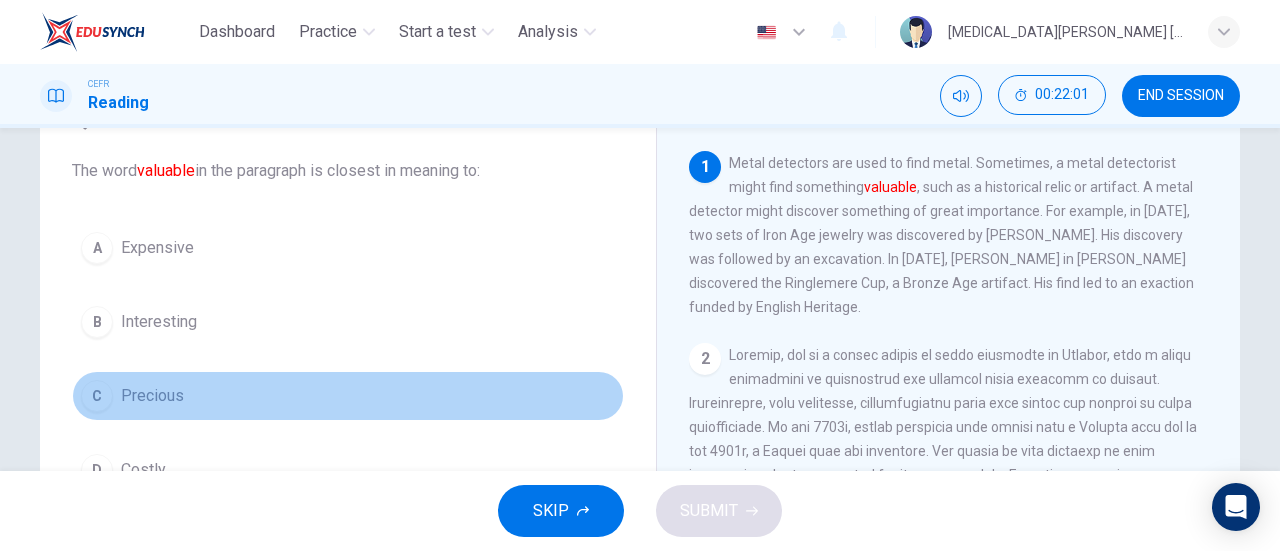 click on "C Precious" at bounding box center [348, 396] 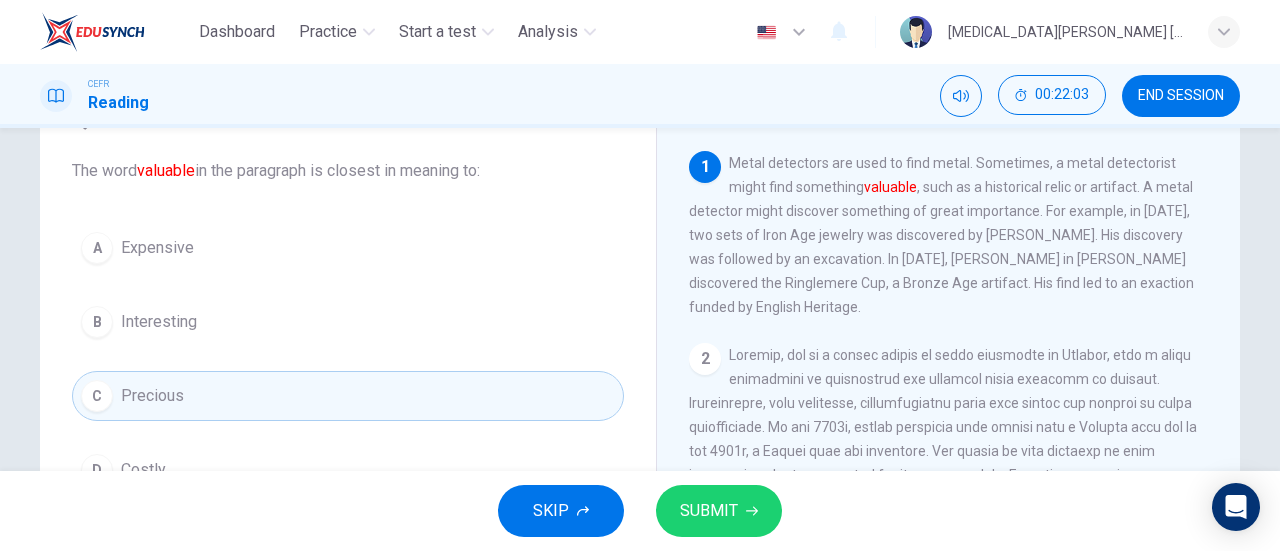 drag, startPoint x: 704, startPoint y: 508, endPoint x: 494, endPoint y: 270, distance: 317.40195 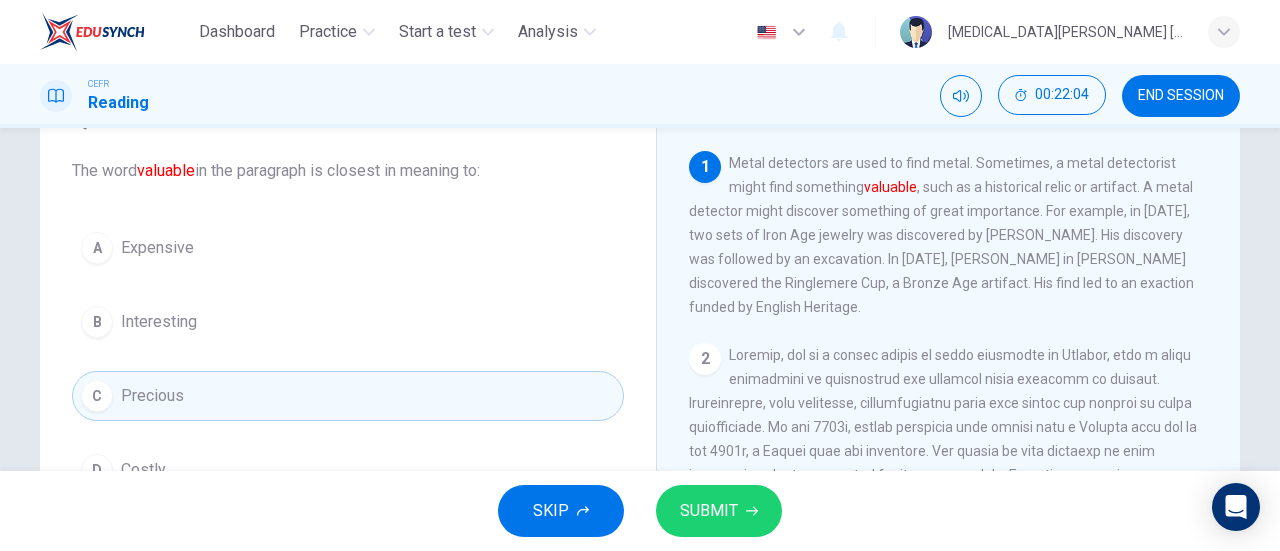 scroll, scrollTop: 0, scrollLeft: 0, axis: both 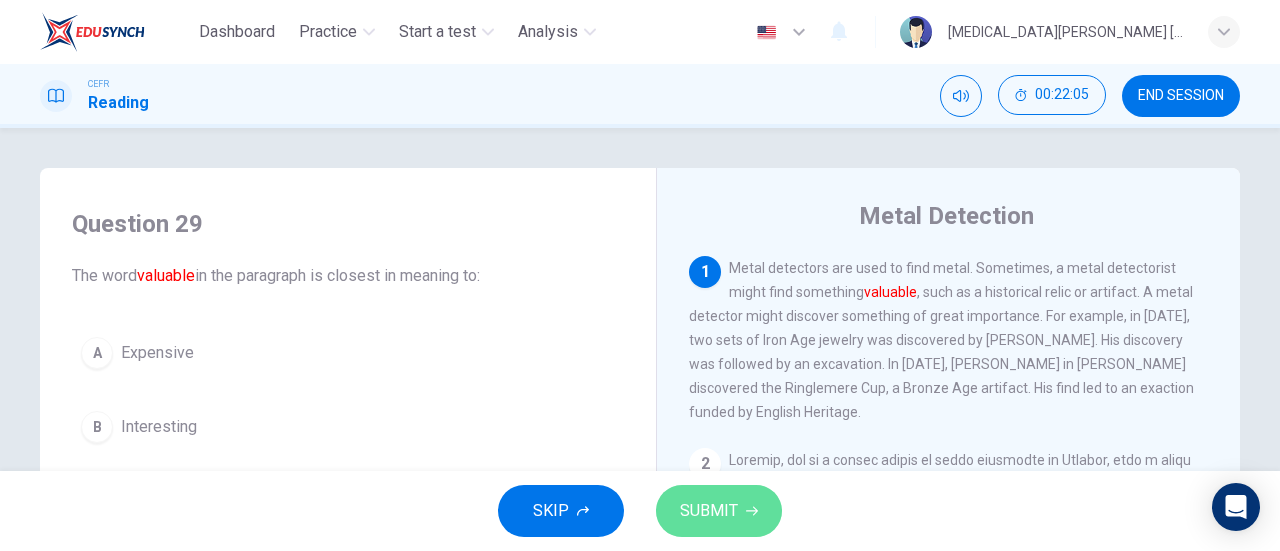 click on "SUBMIT" at bounding box center (719, 511) 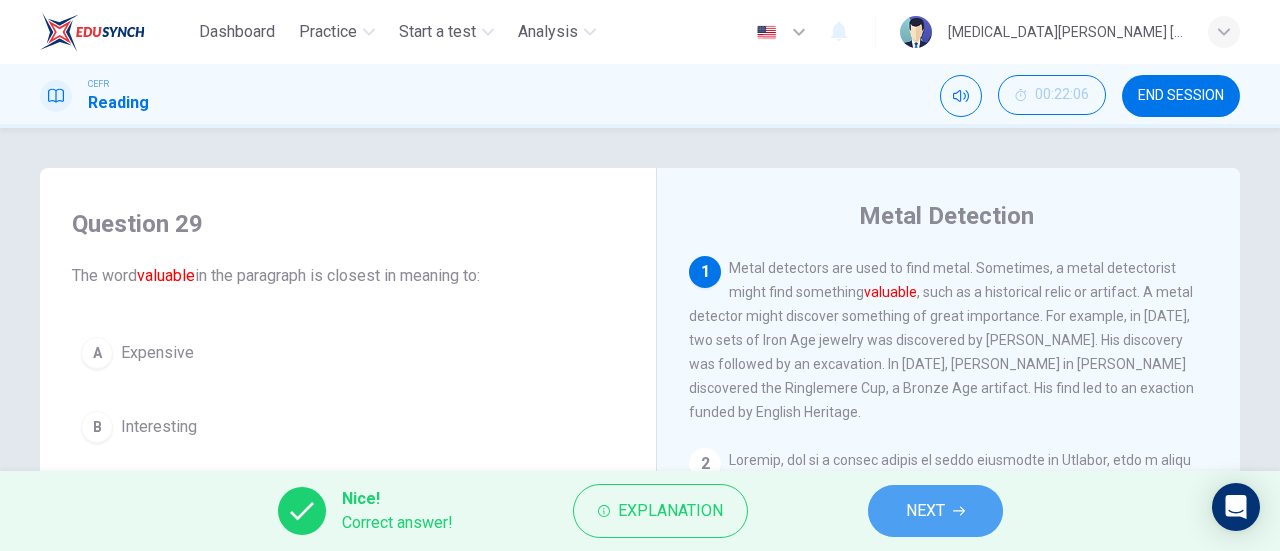 click on "NEXT" at bounding box center (935, 511) 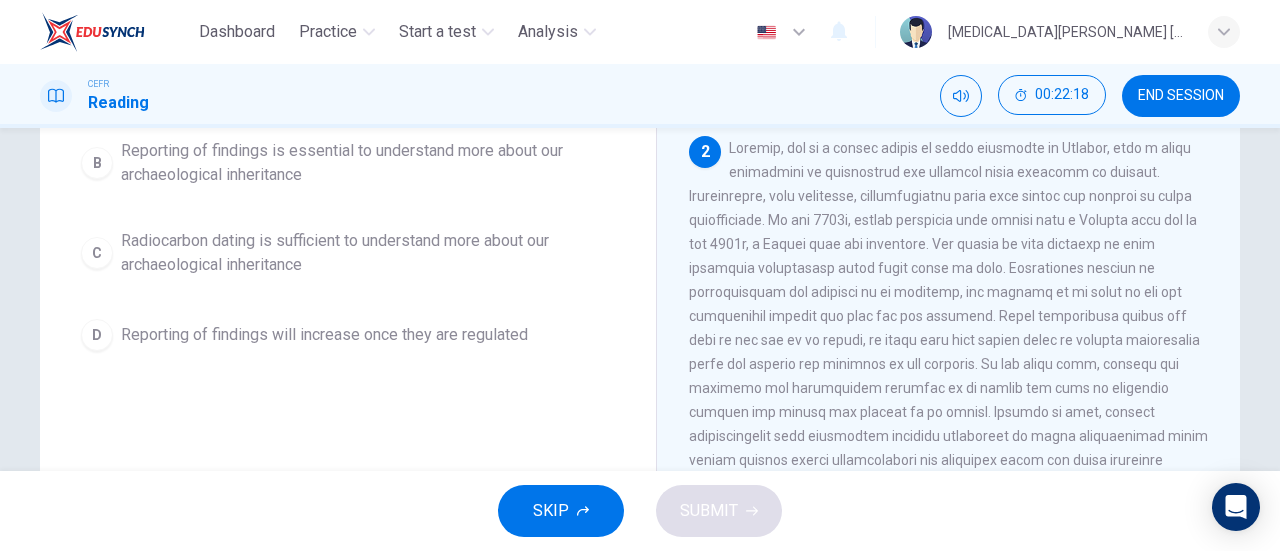 scroll, scrollTop: 312, scrollLeft: 0, axis: vertical 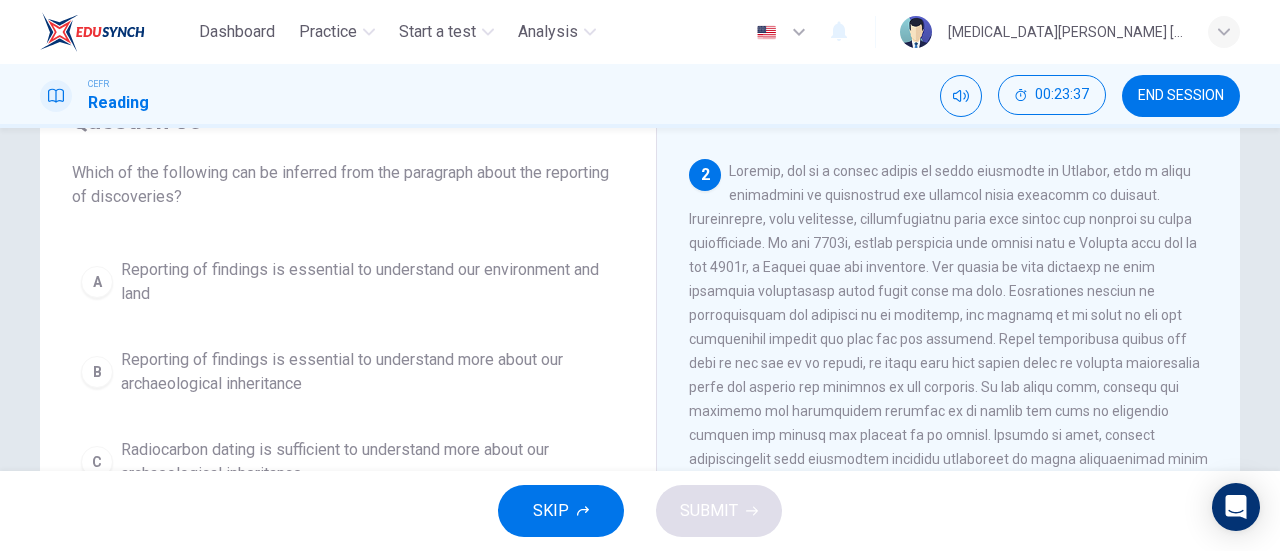 click on "Reporting of findings is essential to understand more about our archaeological inheritance" at bounding box center [368, 372] 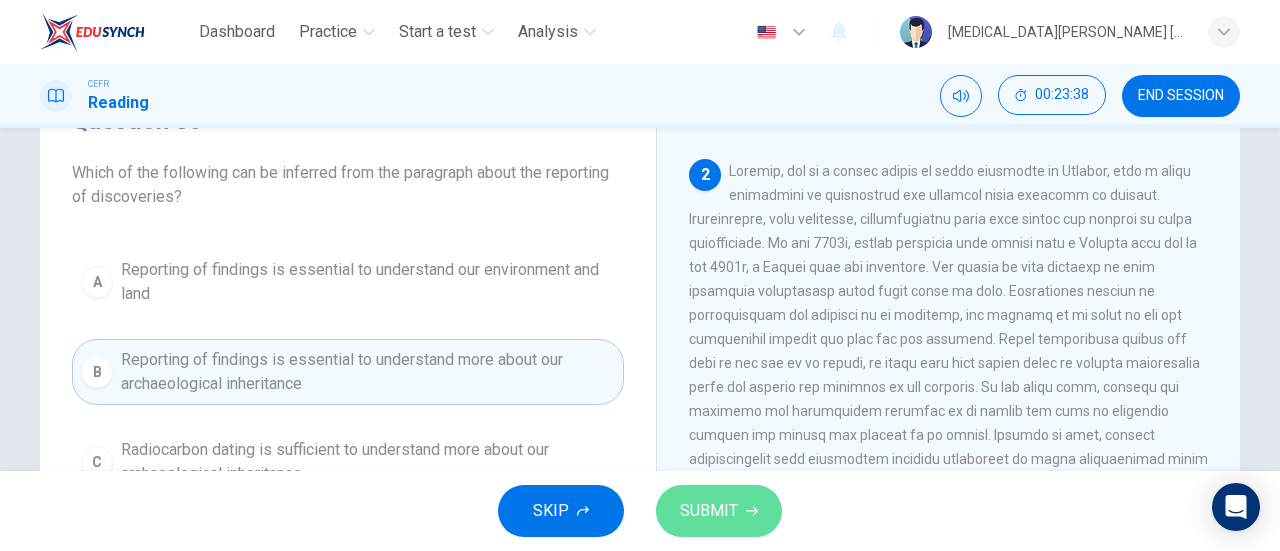 click 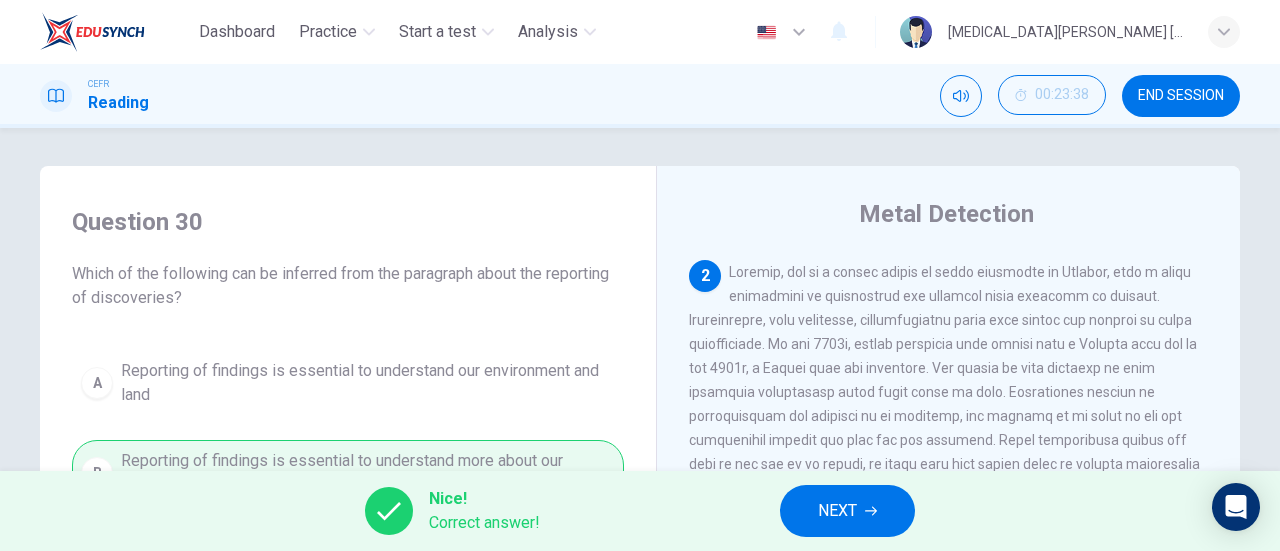scroll, scrollTop: 0, scrollLeft: 0, axis: both 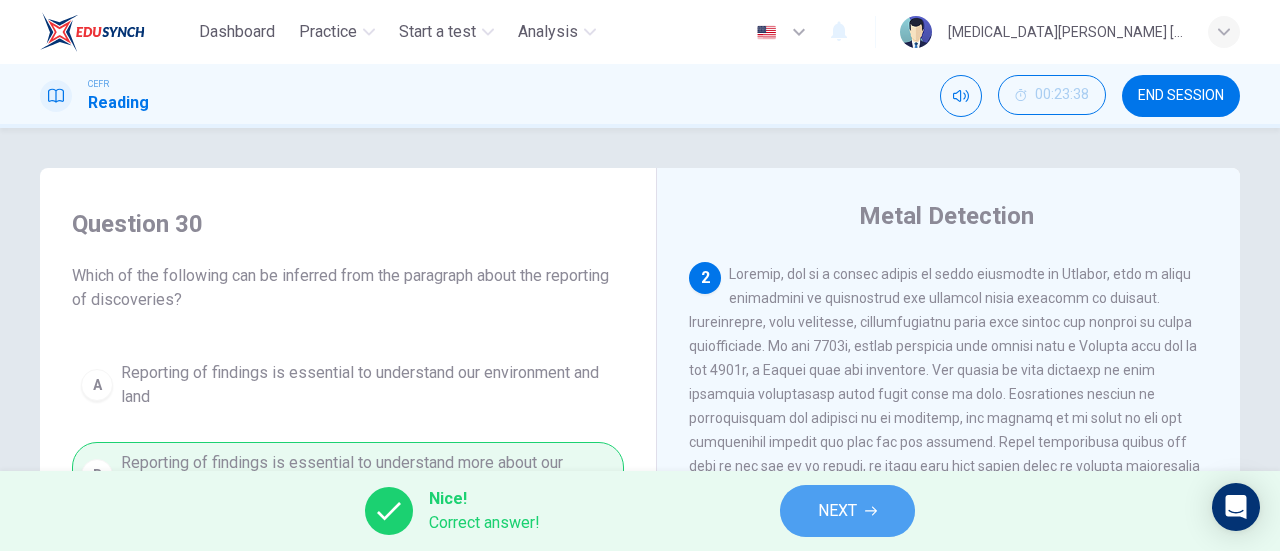 click on "NEXT" at bounding box center (847, 511) 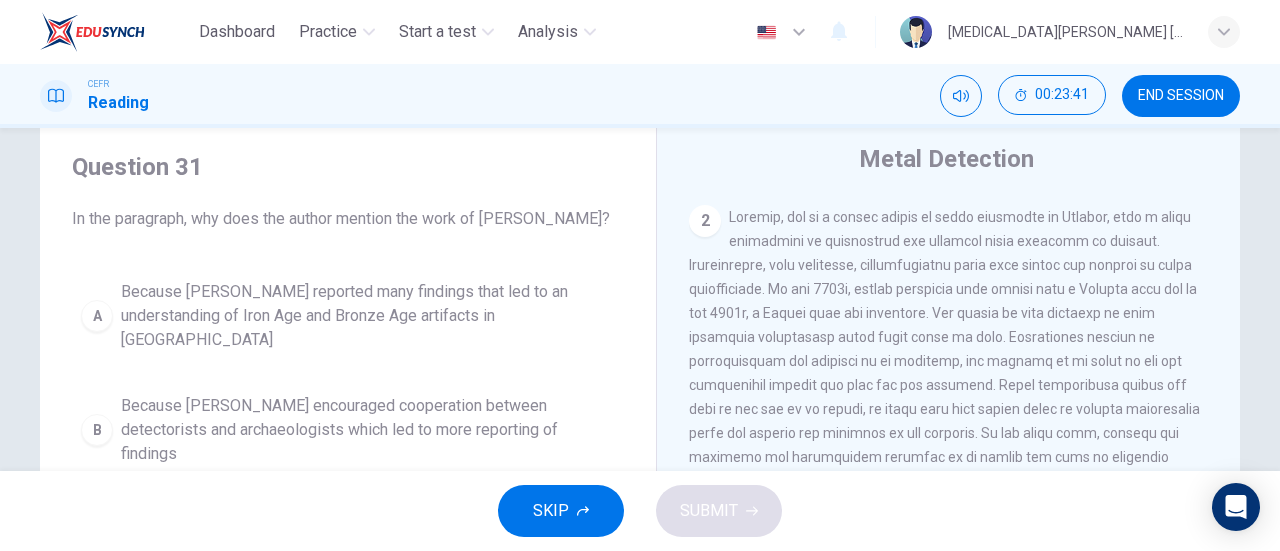 scroll, scrollTop: 111, scrollLeft: 0, axis: vertical 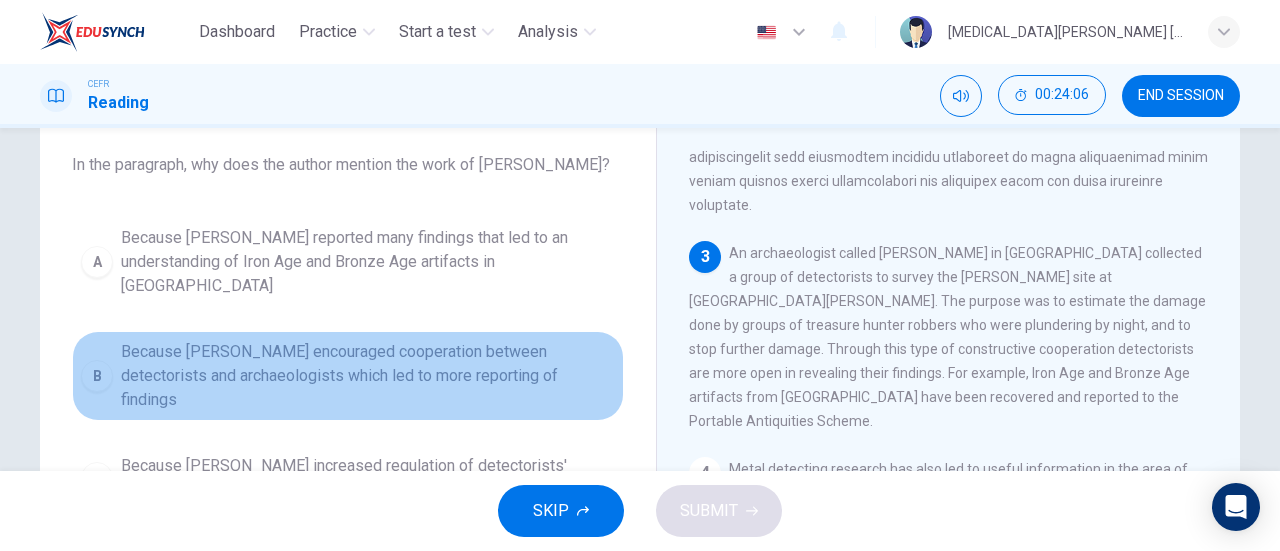 click on "Because [PERSON_NAME] encouraged cooperation between detectorists and archaeologists which led to more reporting of findings" at bounding box center (368, 376) 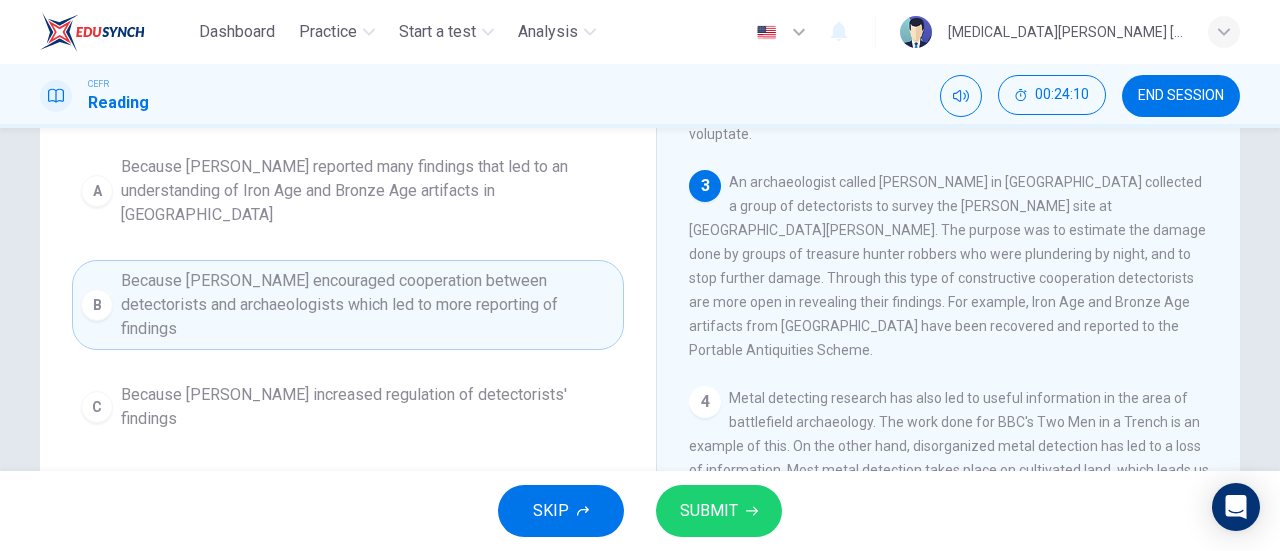 scroll, scrollTop: 183, scrollLeft: 0, axis: vertical 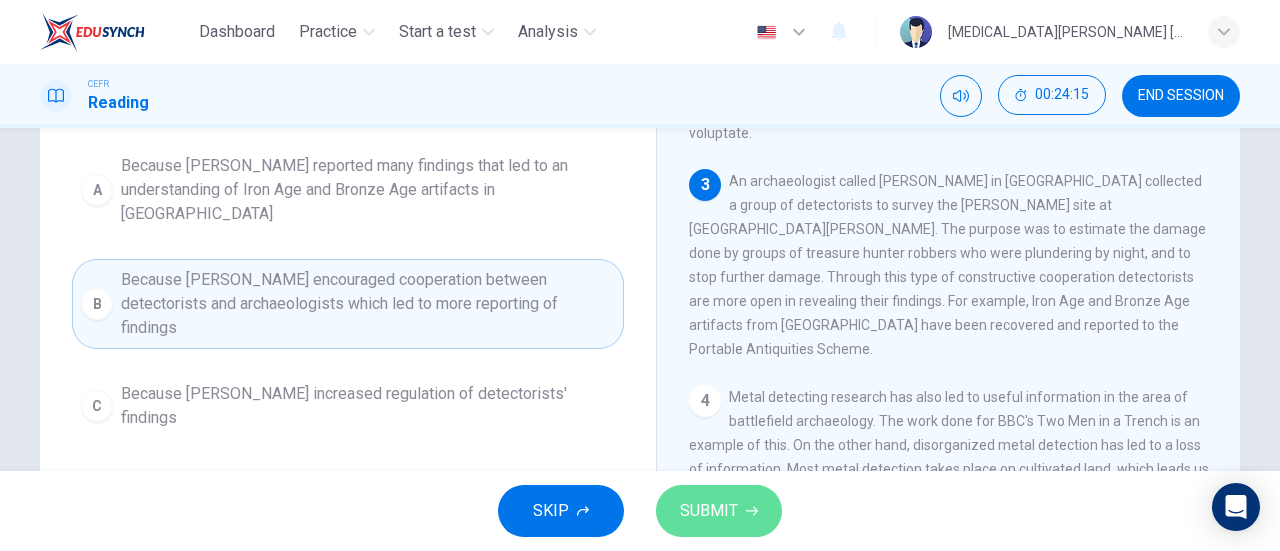 click on "SUBMIT" at bounding box center [709, 511] 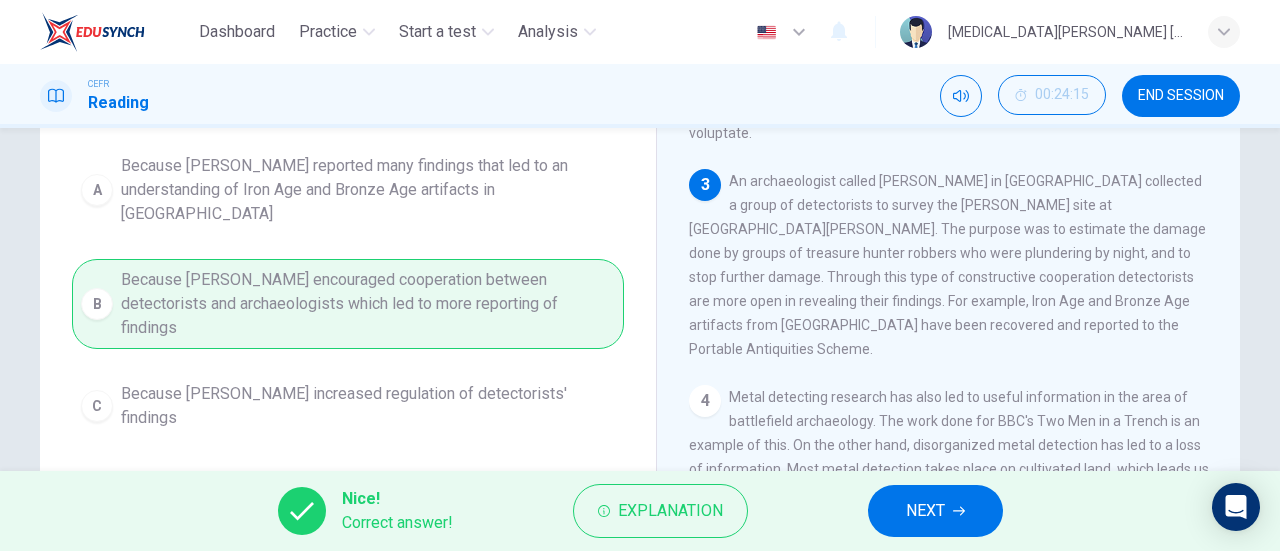 scroll, scrollTop: 0, scrollLeft: 0, axis: both 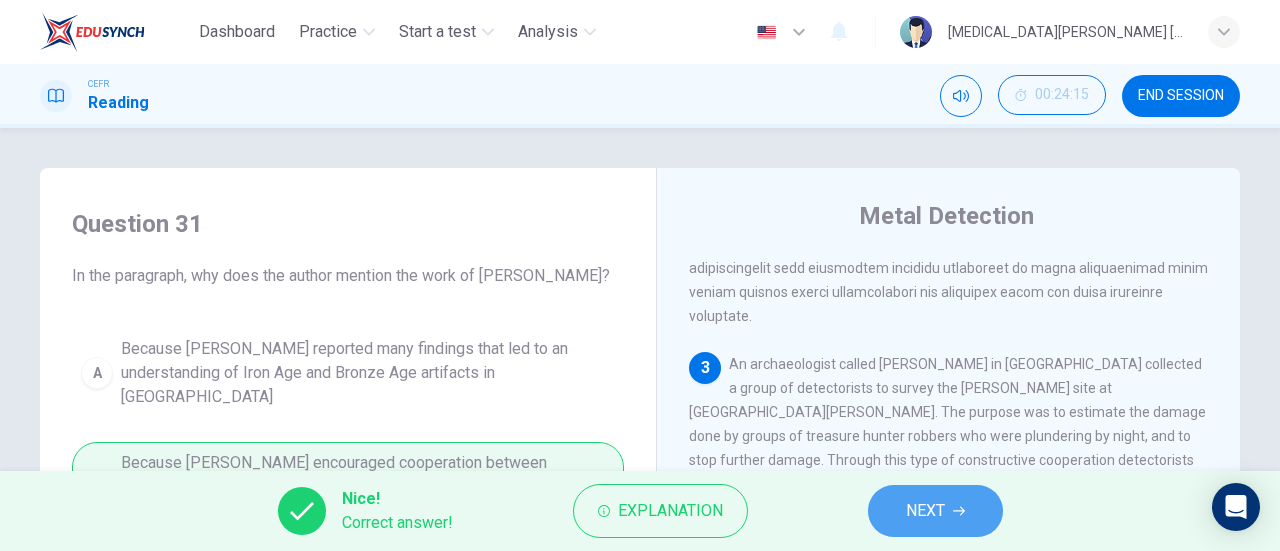 click on "NEXT" at bounding box center (935, 511) 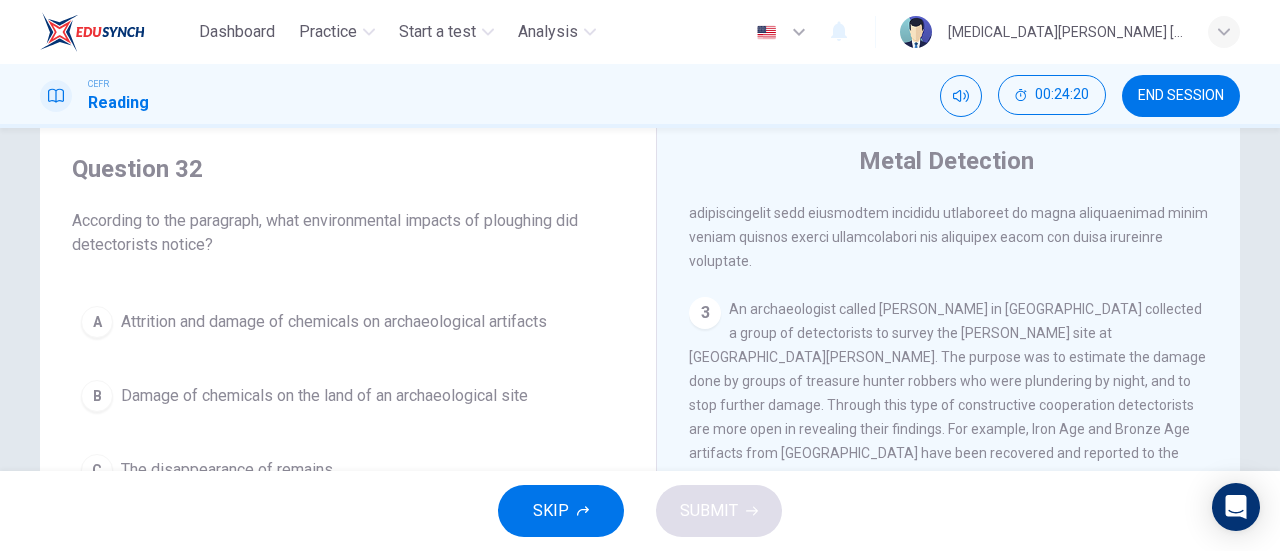 scroll, scrollTop: 57, scrollLeft: 0, axis: vertical 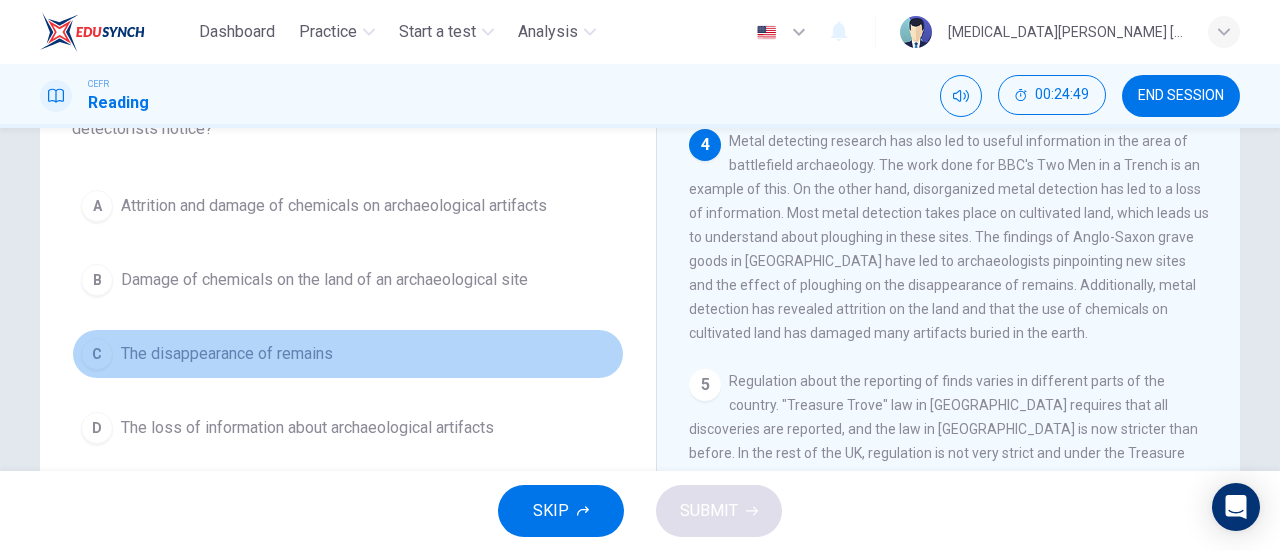 click on "The disappearance of remains" at bounding box center [227, 354] 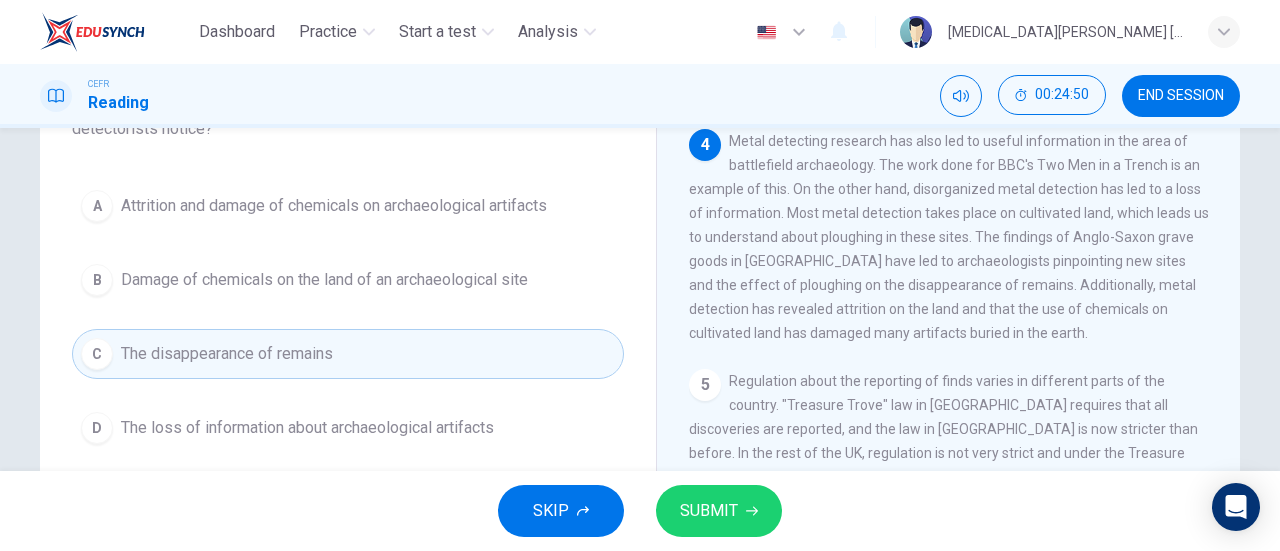 scroll, scrollTop: 0, scrollLeft: 0, axis: both 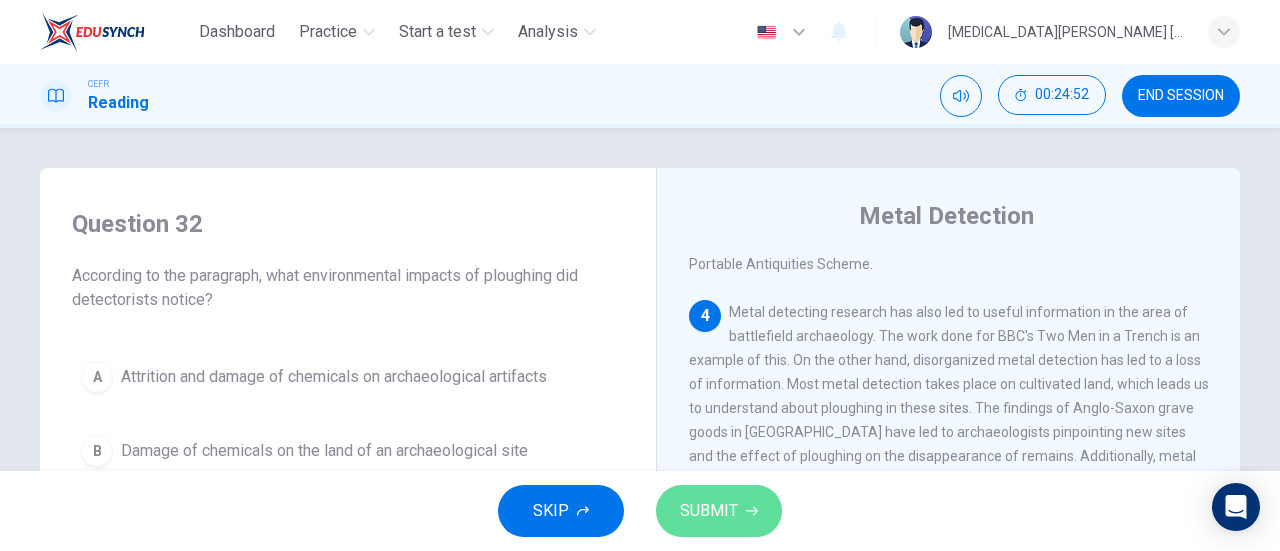click on "SUBMIT" at bounding box center [719, 511] 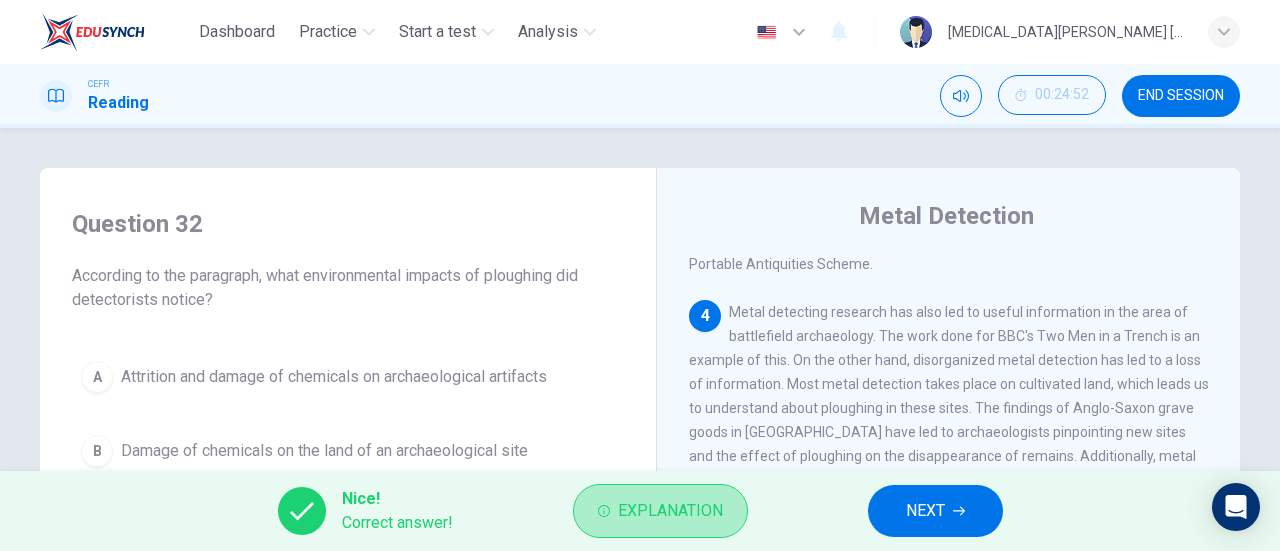 click on "Explanation" at bounding box center [660, 511] 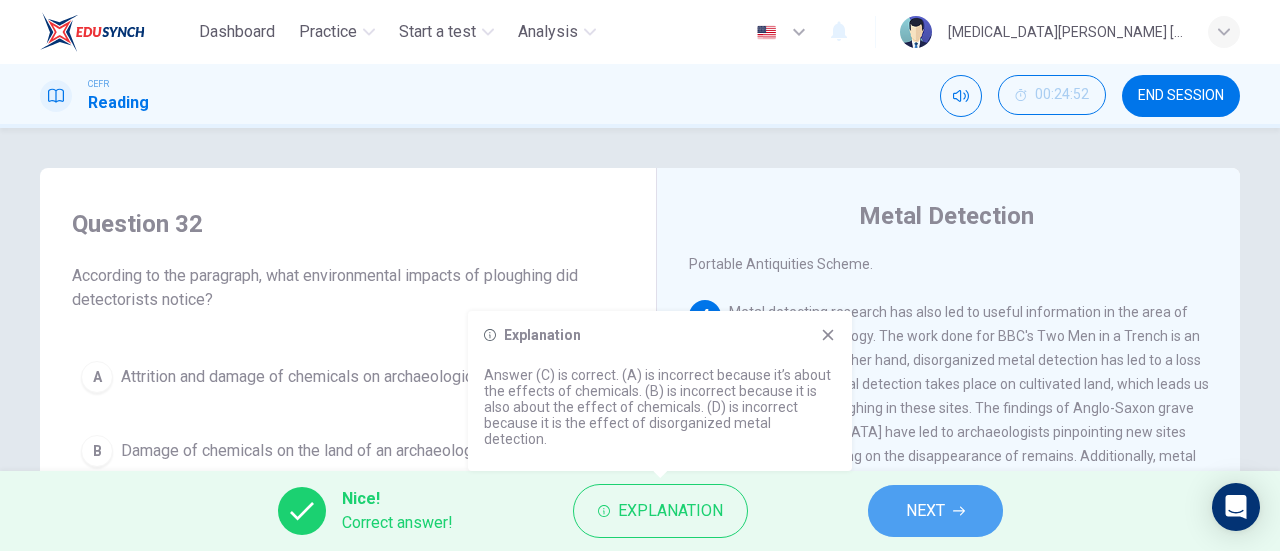 click on "NEXT" at bounding box center (935, 511) 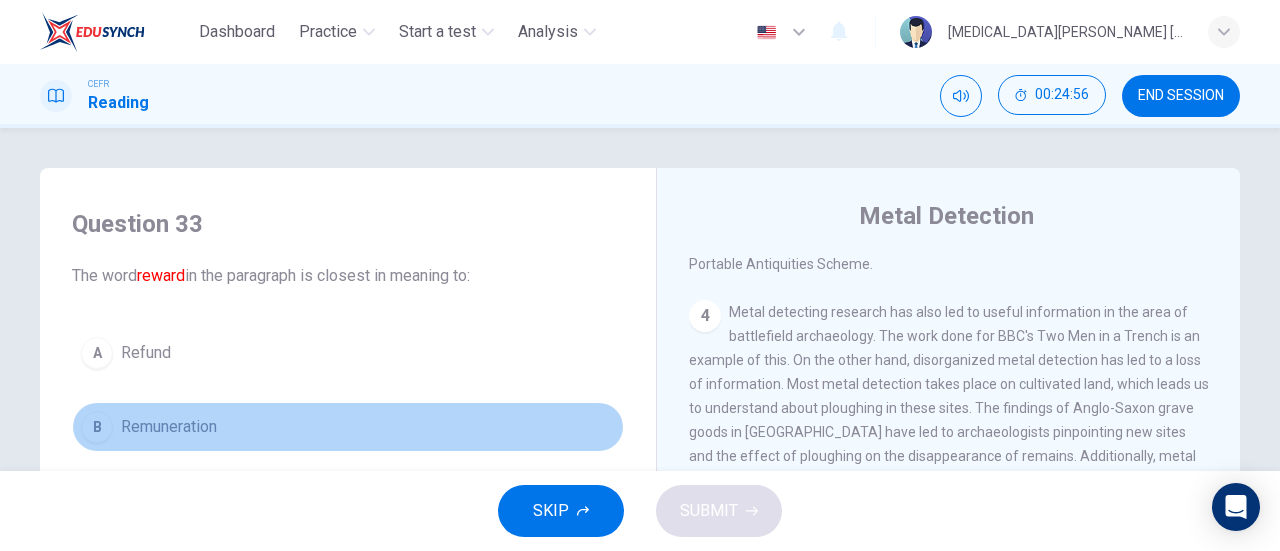 click on "B Remuneration" at bounding box center (348, 427) 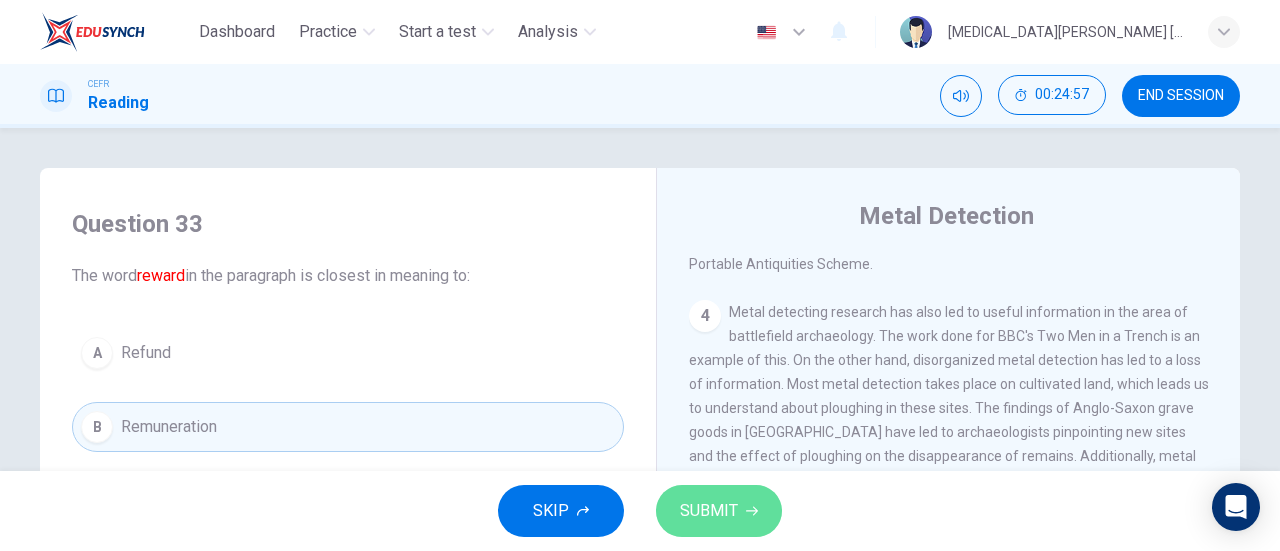 click on "SUBMIT" at bounding box center [709, 511] 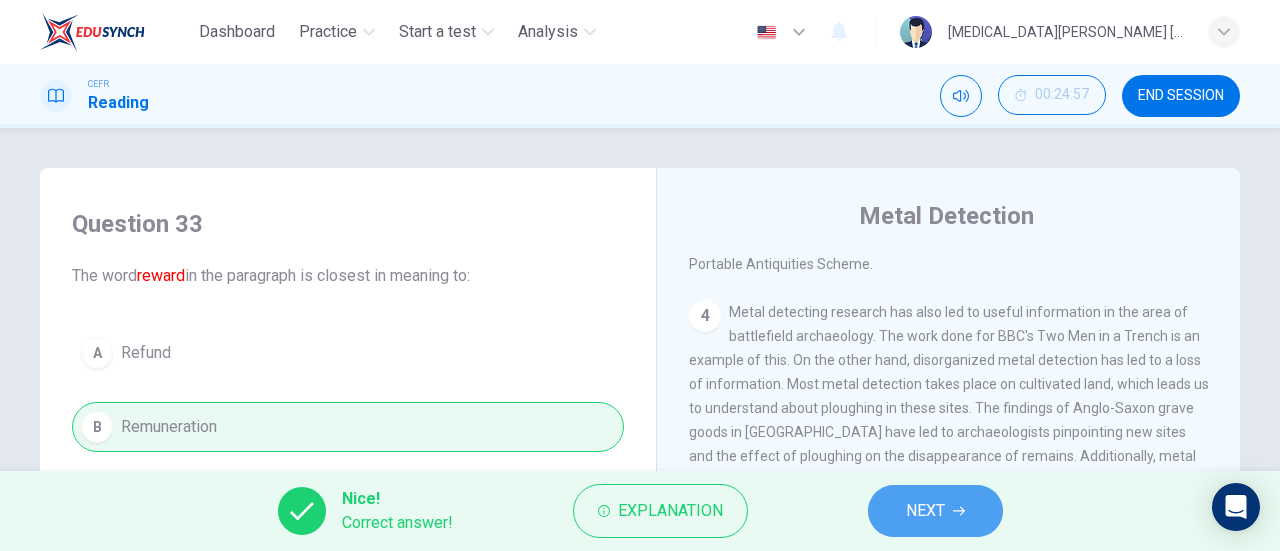 click on "NEXT" at bounding box center (925, 511) 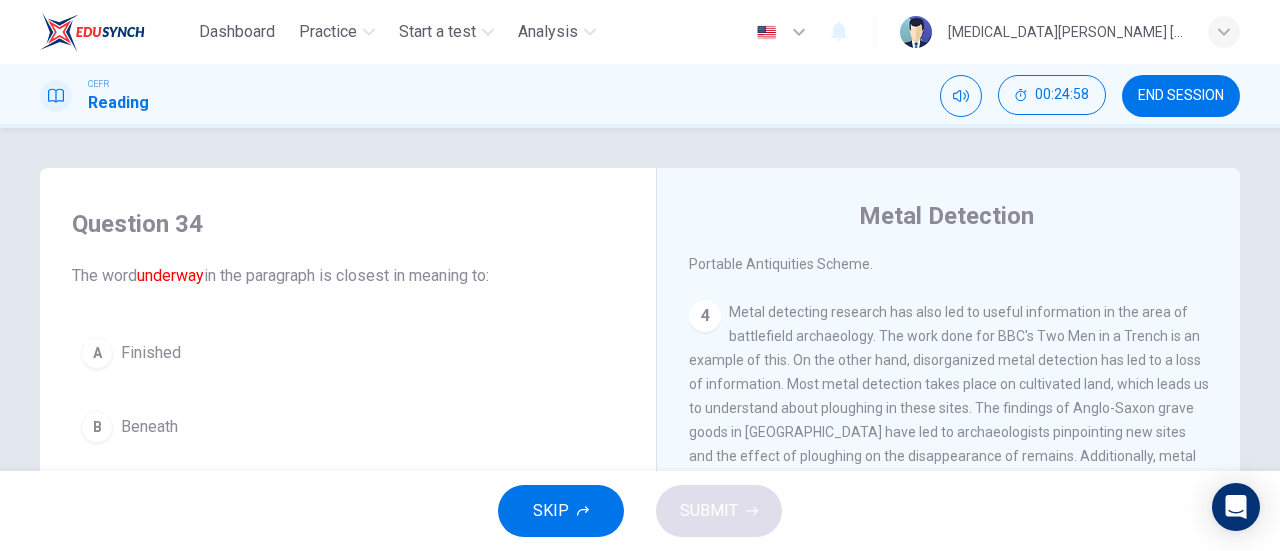 scroll, scrollTop: 107, scrollLeft: 0, axis: vertical 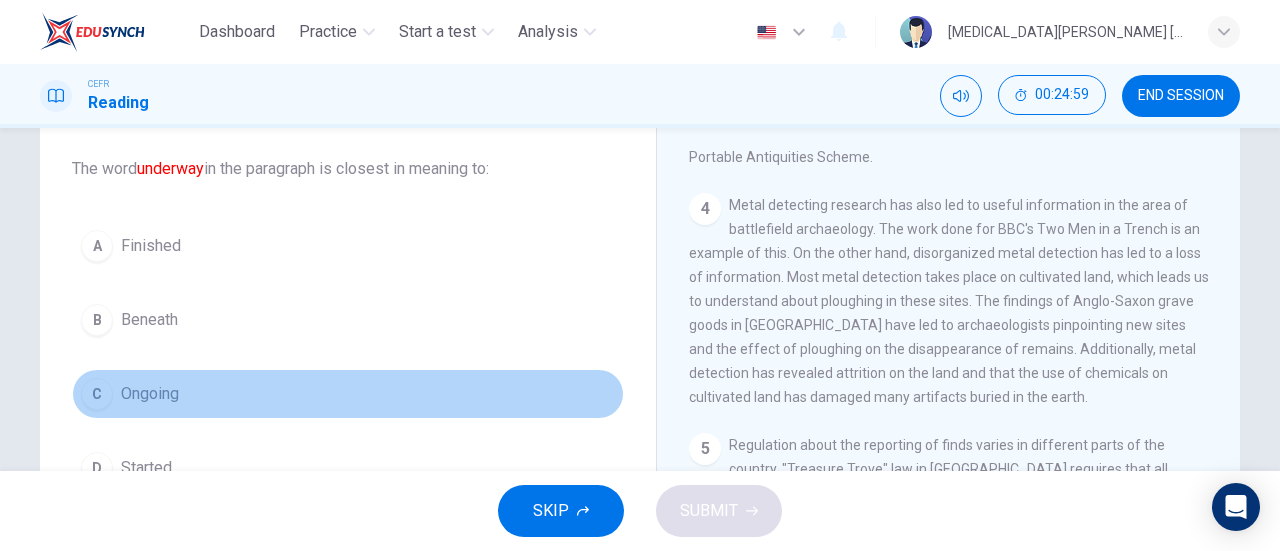 click on "C Ongoing" at bounding box center (348, 394) 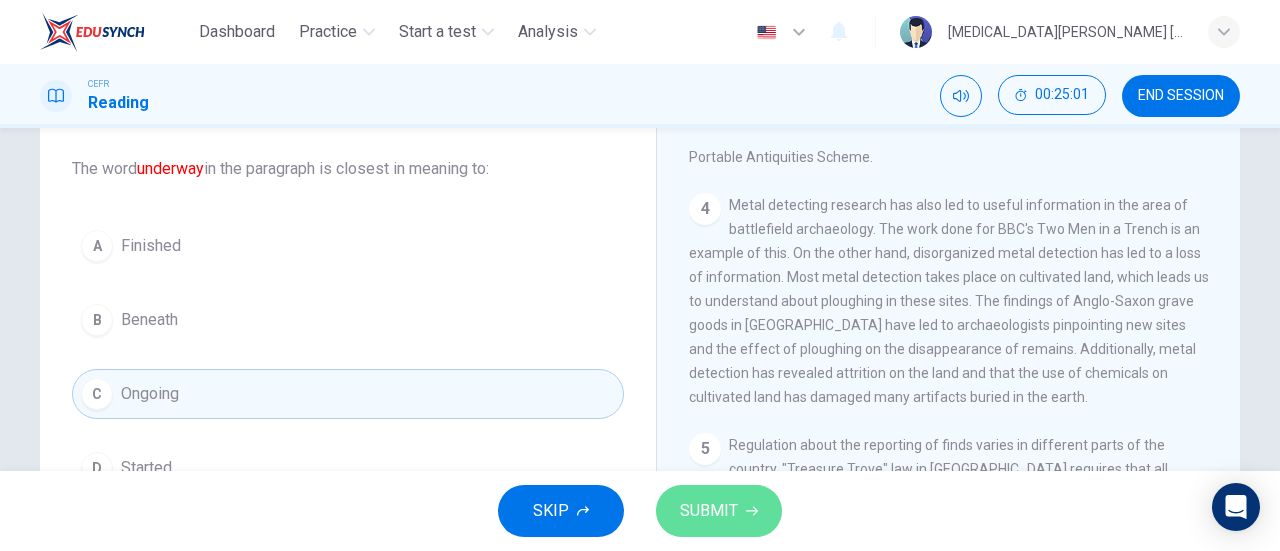 click on "SUBMIT" at bounding box center [709, 511] 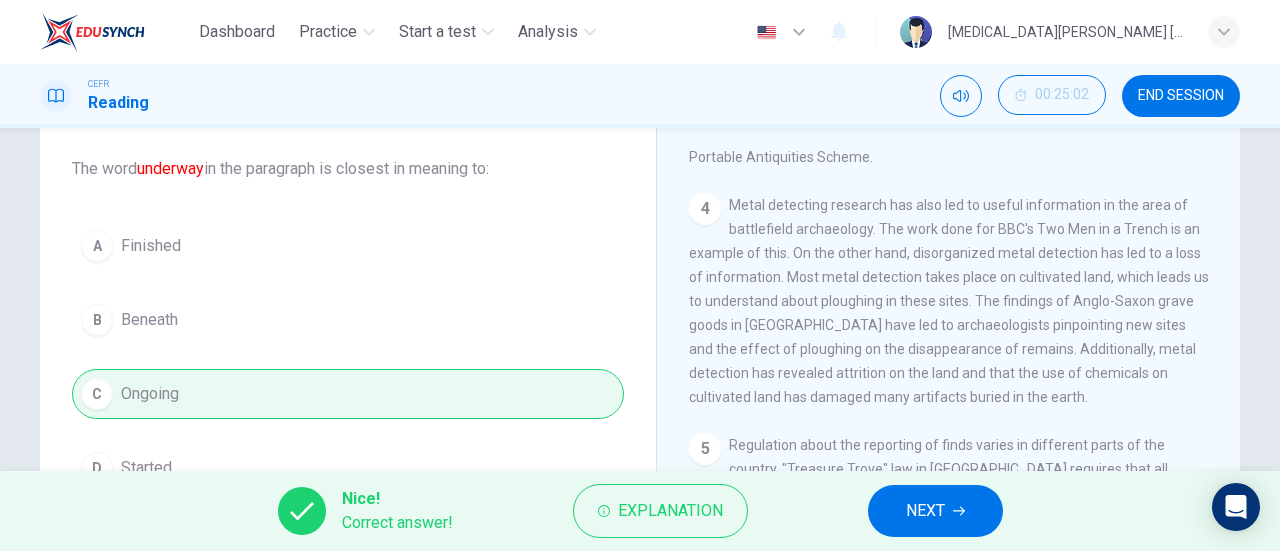 scroll, scrollTop: 0, scrollLeft: 0, axis: both 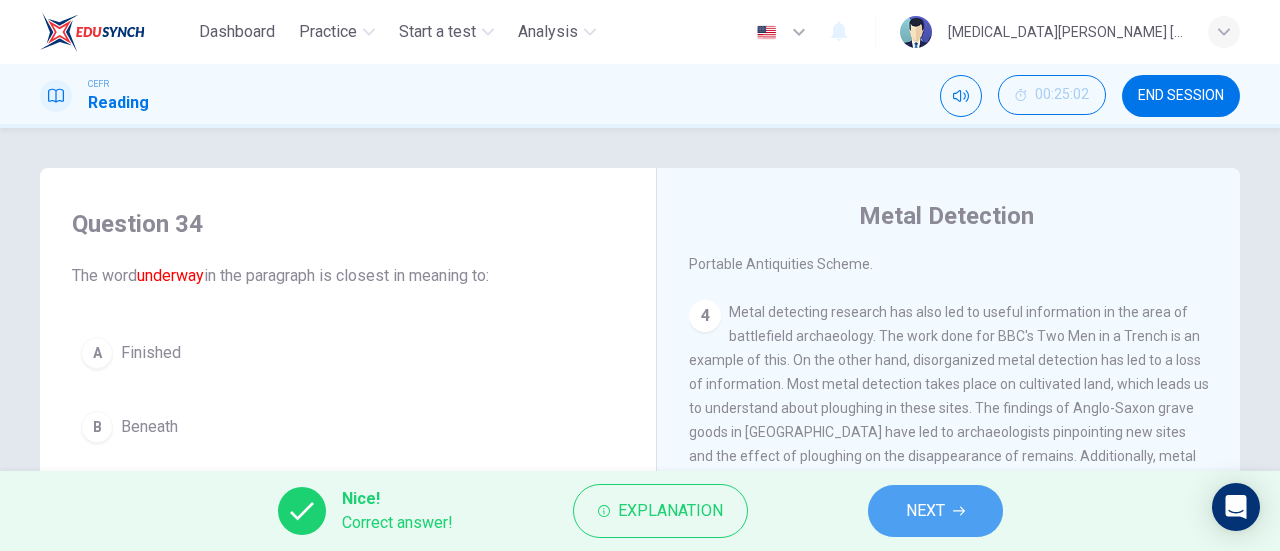 click on "NEXT" at bounding box center [935, 511] 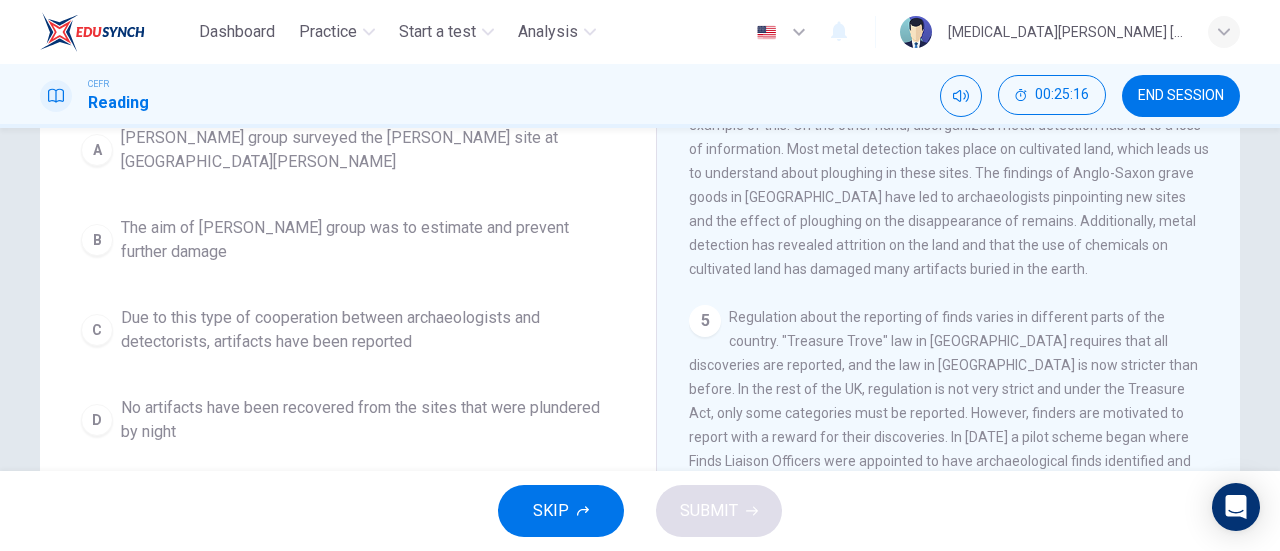 scroll, scrollTop: 234, scrollLeft: 0, axis: vertical 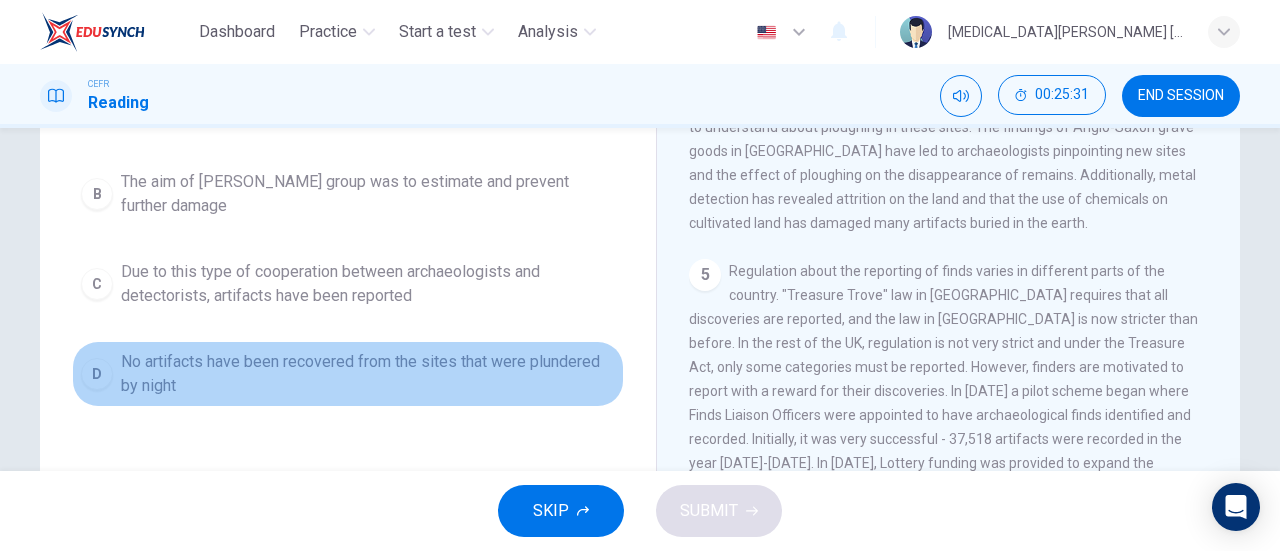 click on "No artifacts have been recovered from the sites that were plundered by night" at bounding box center (368, 374) 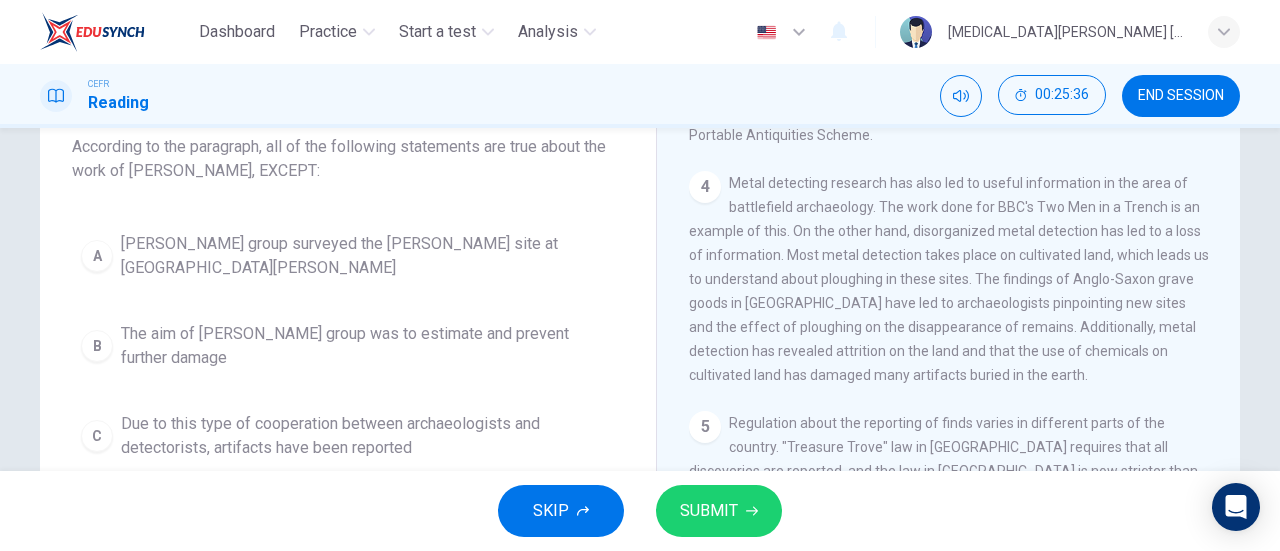 scroll, scrollTop: 126, scrollLeft: 0, axis: vertical 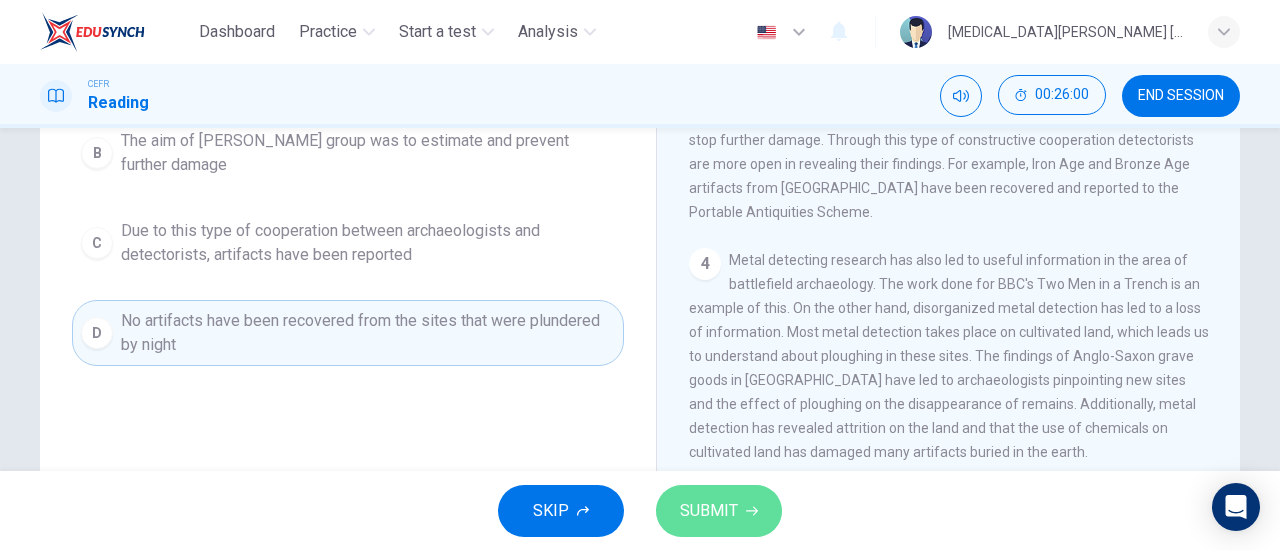 click on "SUBMIT" at bounding box center (719, 511) 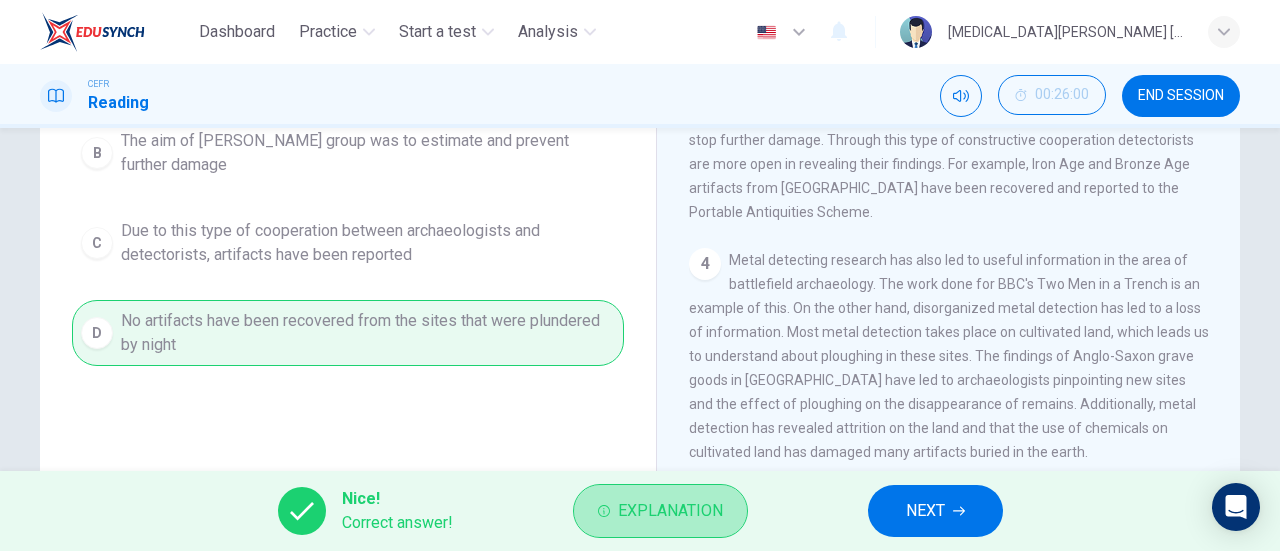 click on "Explanation" at bounding box center [660, 511] 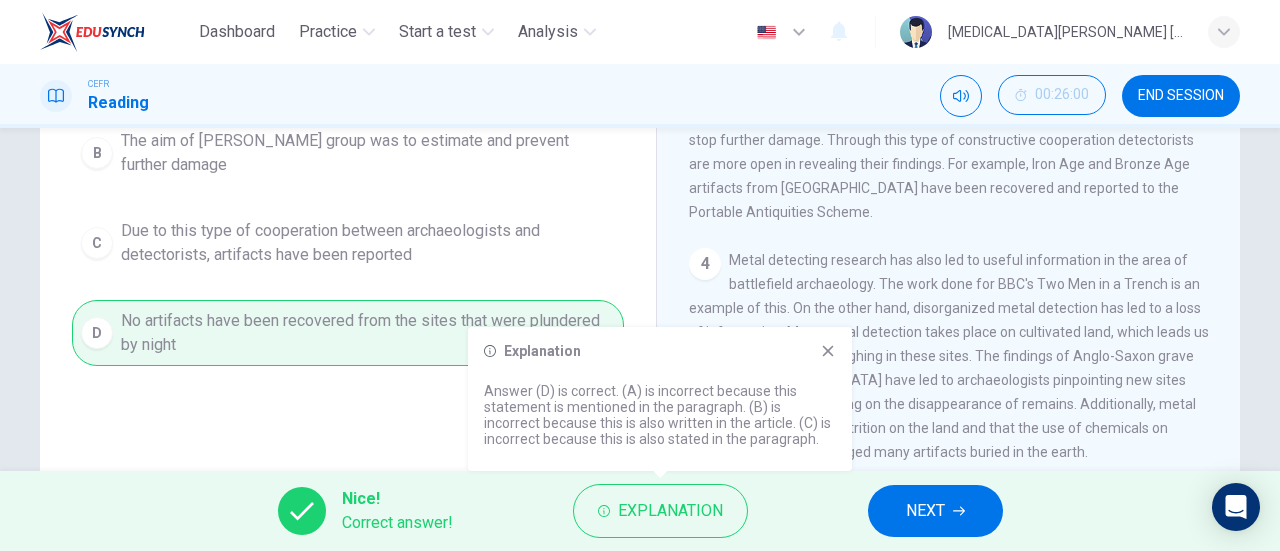 click 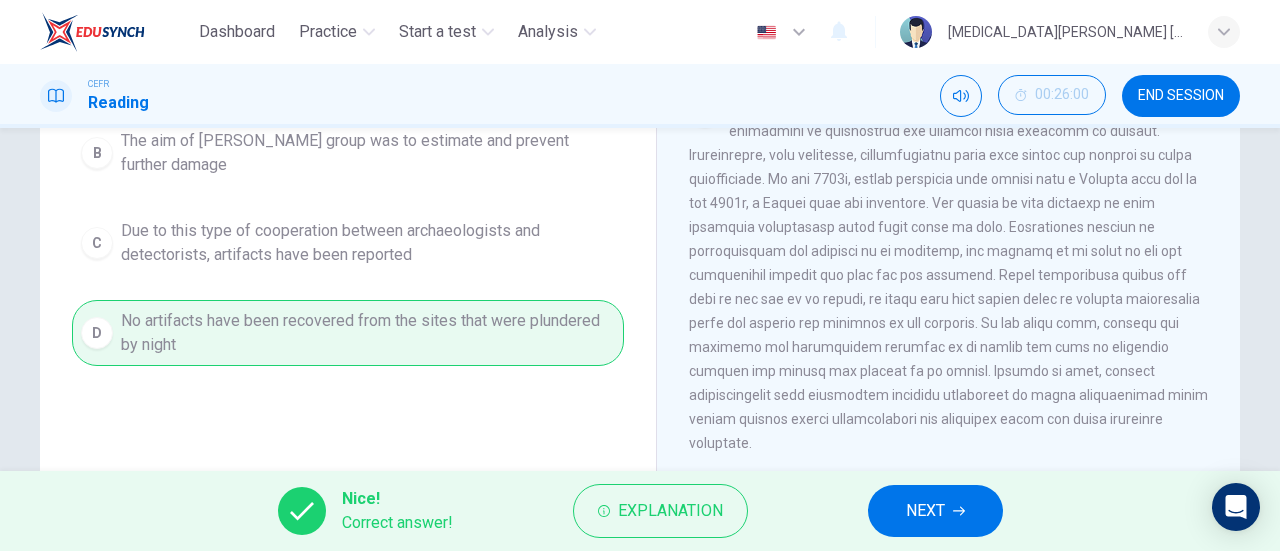 scroll, scrollTop: 0, scrollLeft: 0, axis: both 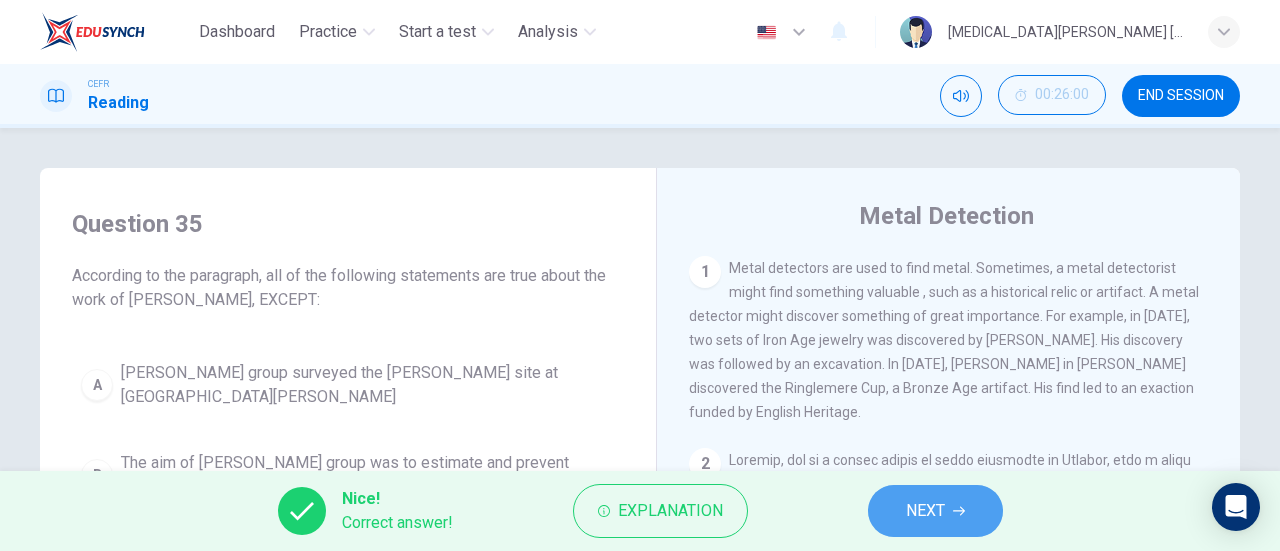 click on "NEXT" at bounding box center [935, 511] 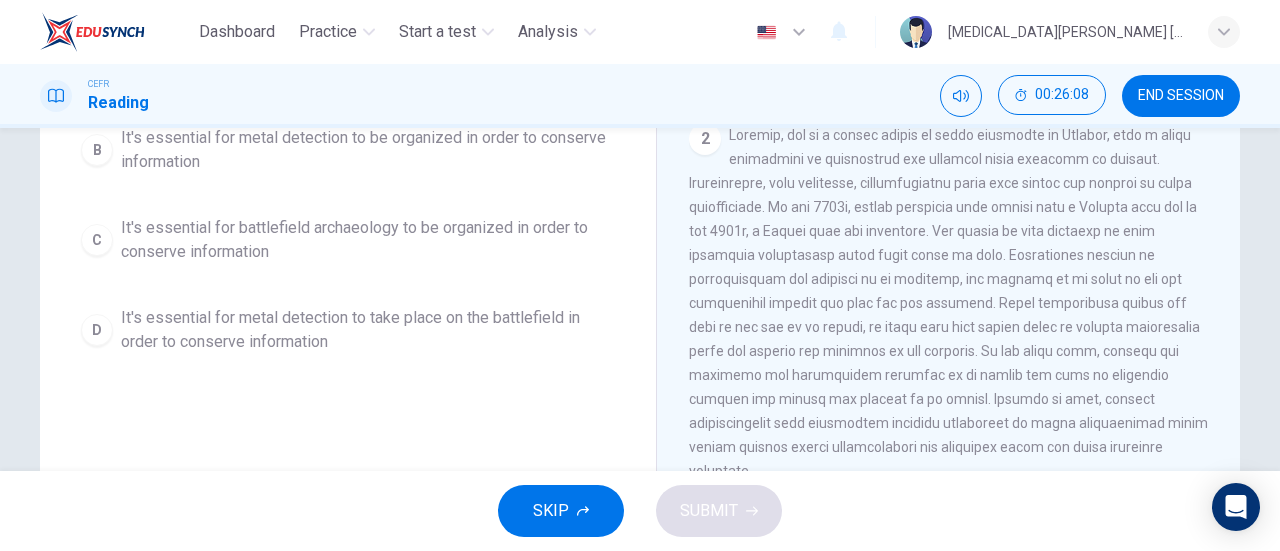 scroll, scrollTop: 432, scrollLeft: 0, axis: vertical 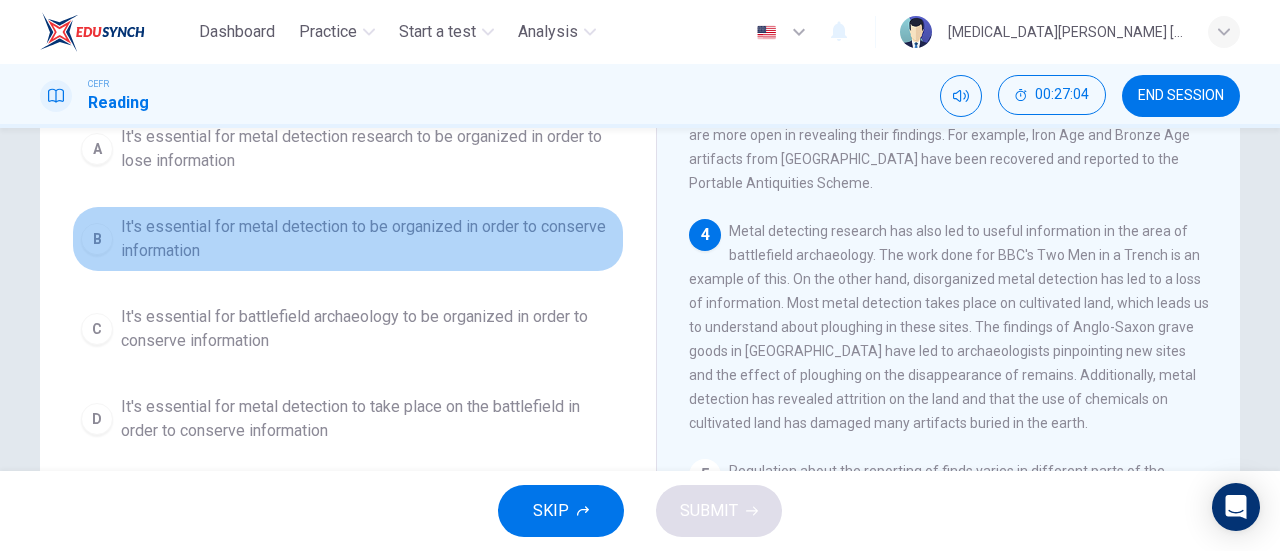 click on "It's essential for metal detection to be organized in order to conserve information" at bounding box center (368, 239) 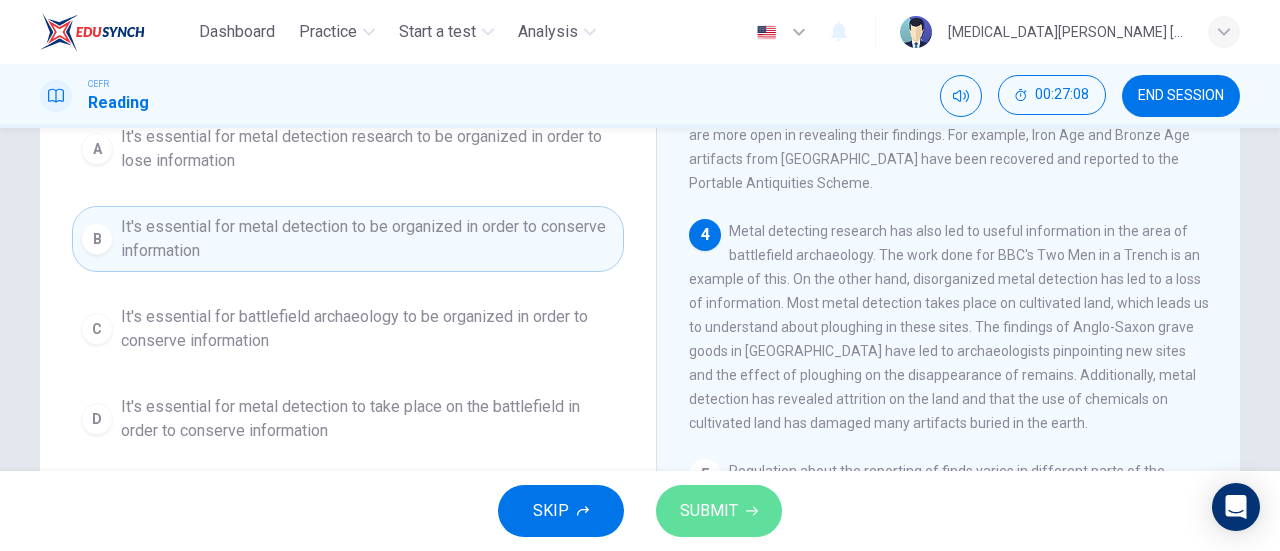 click on "SUBMIT" at bounding box center [709, 511] 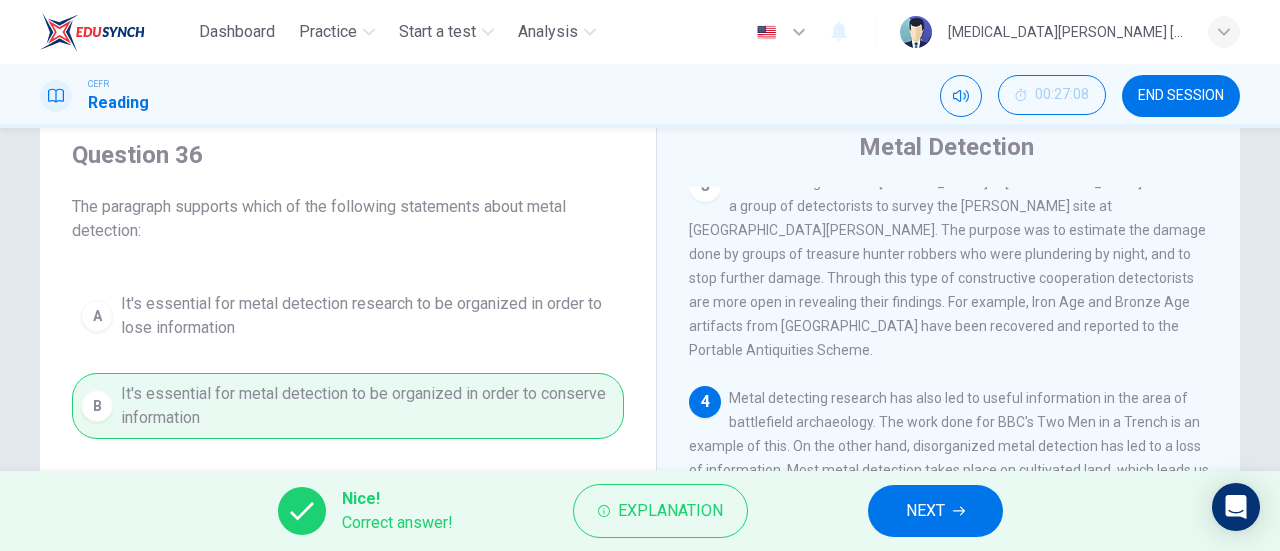 scroll, scrollTop: 0, scrollLeft: 0, axis: both 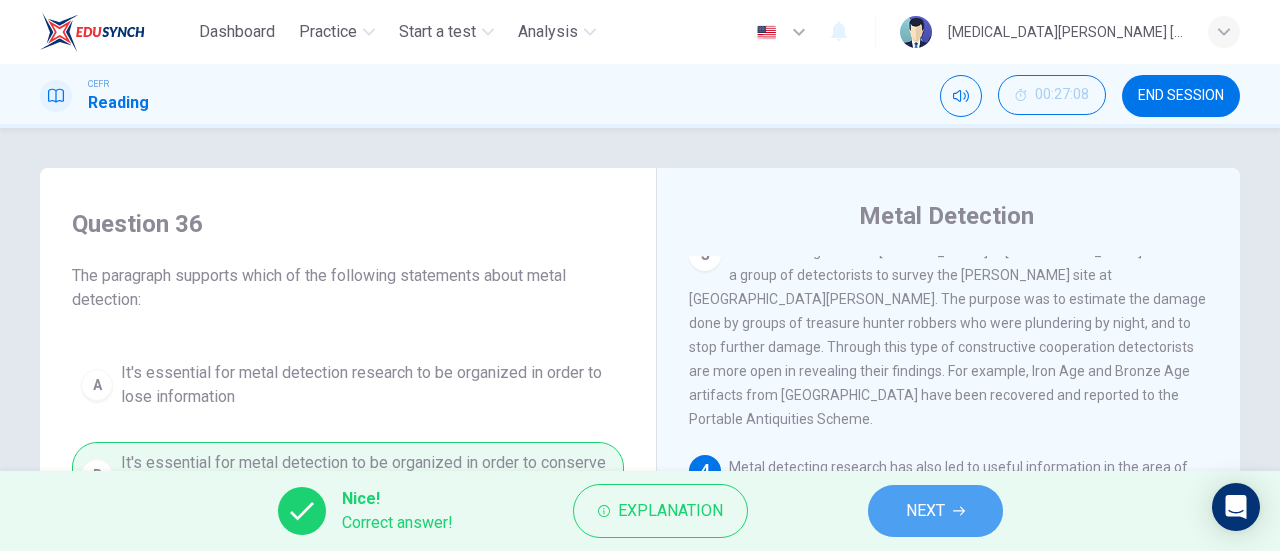 click on "NEXT" at bounding box center [925, 511] 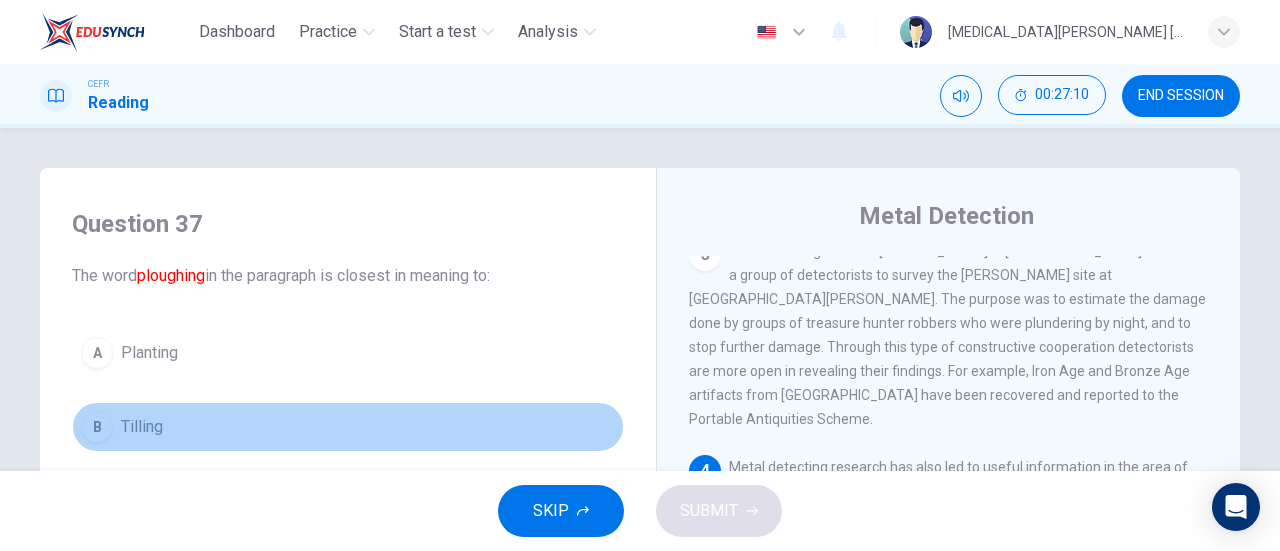 click on "B Tilling" at bounding box center (348, 427) 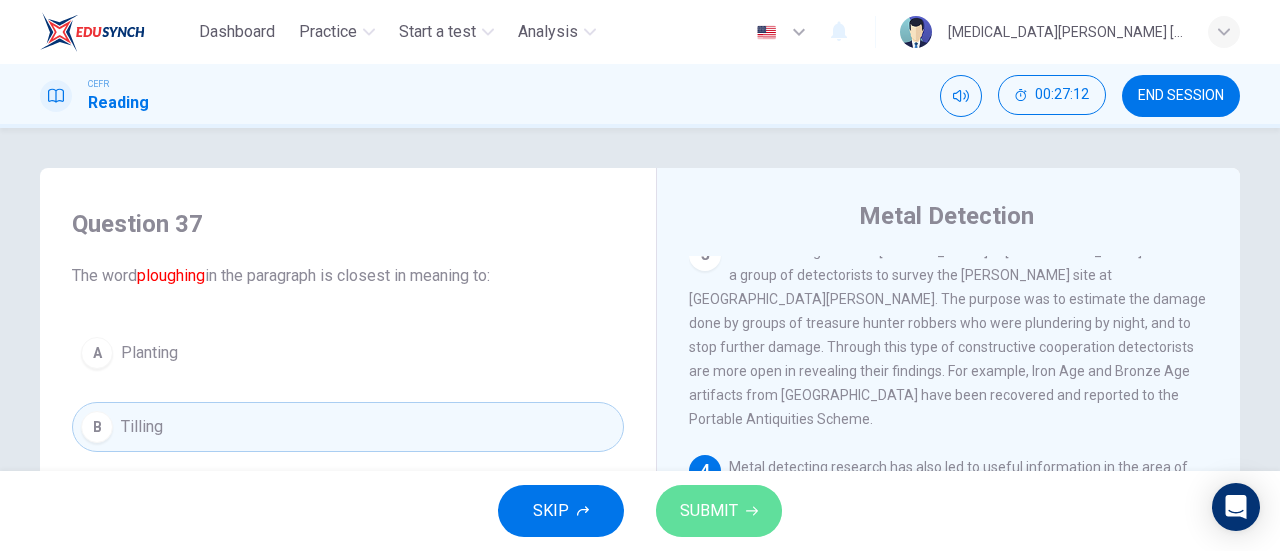 click on "SUBMIT" at bounding box center (719, 511) 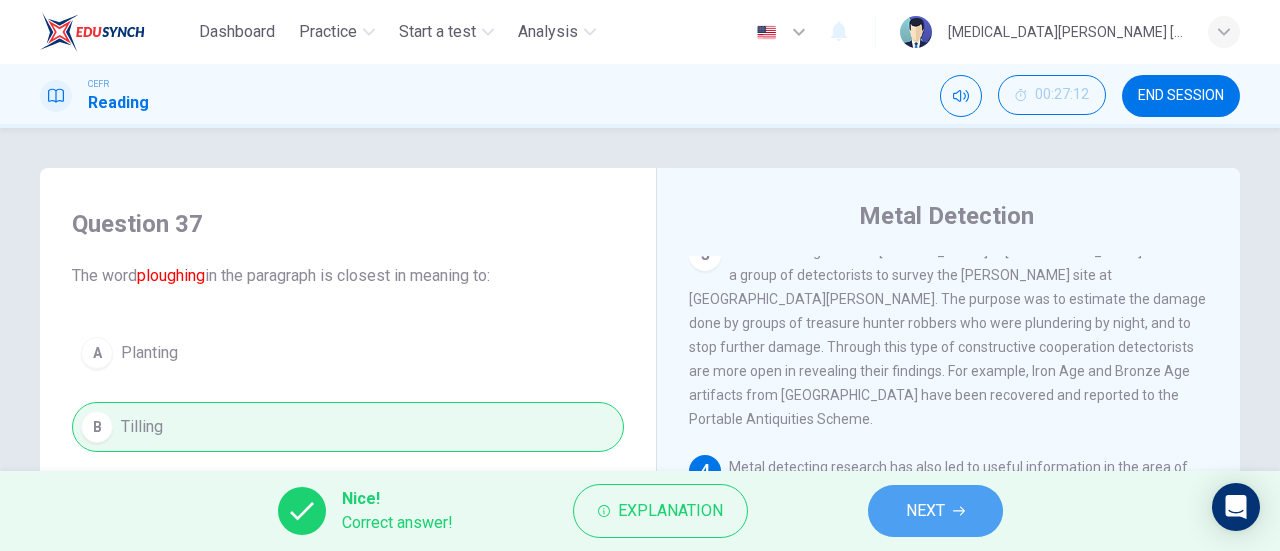 click on "NEXT" at bounding box center [935, 511] 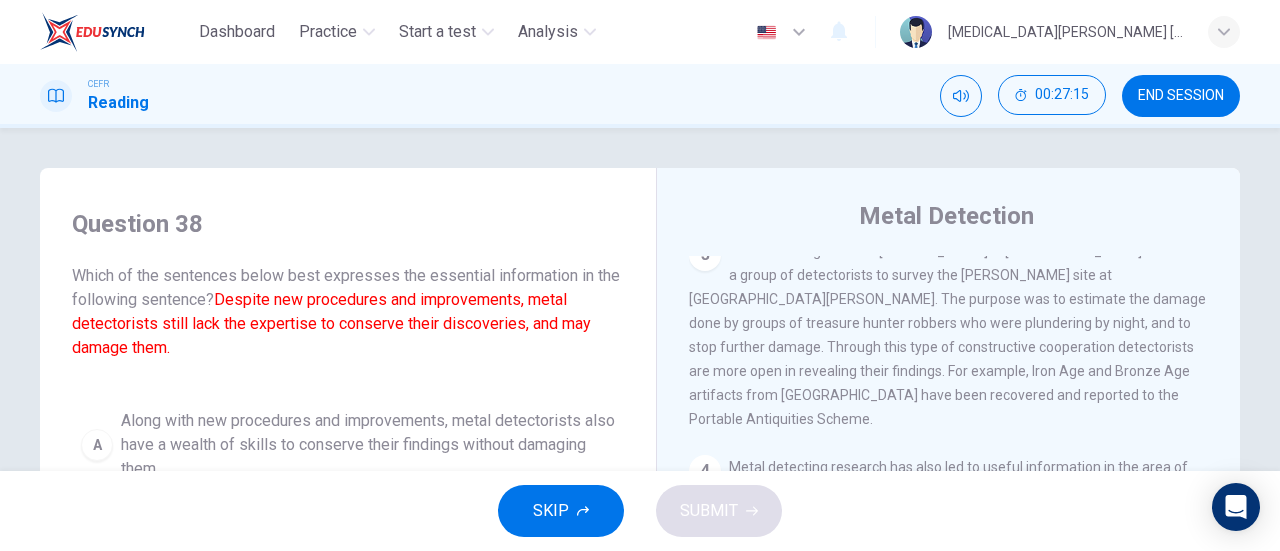 scroll, scrollTop: 6, scrollLeft: 0, axis: vertical 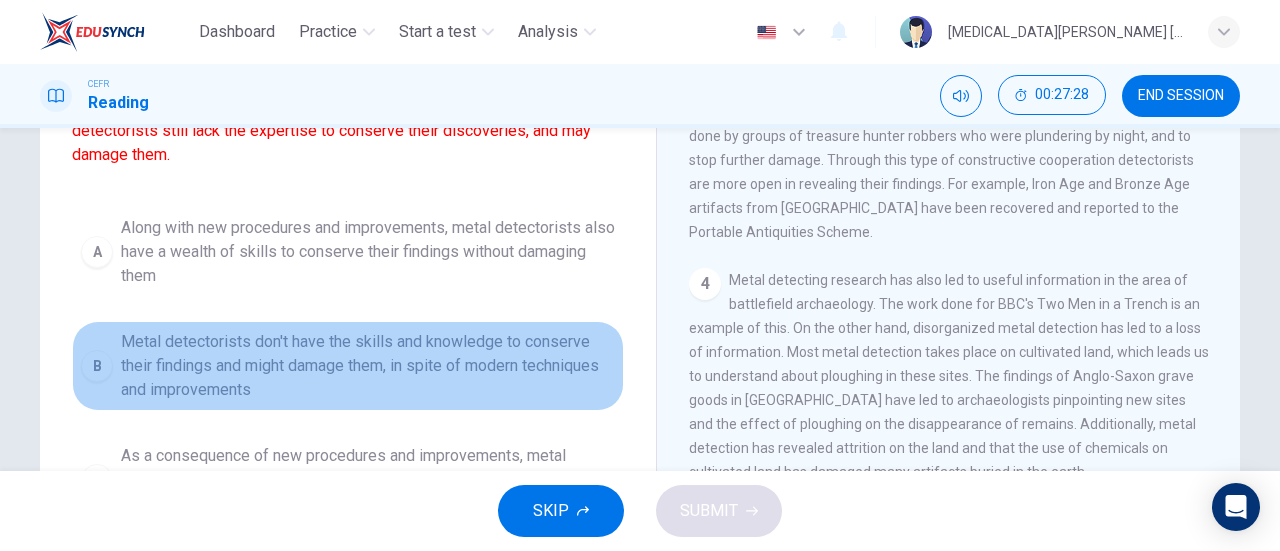click on "Metal detectorists don't have the skills and knowledge to conserve their findings and might damage them, in spite of modern techniques and improvements" at bounding box center (368, 366) 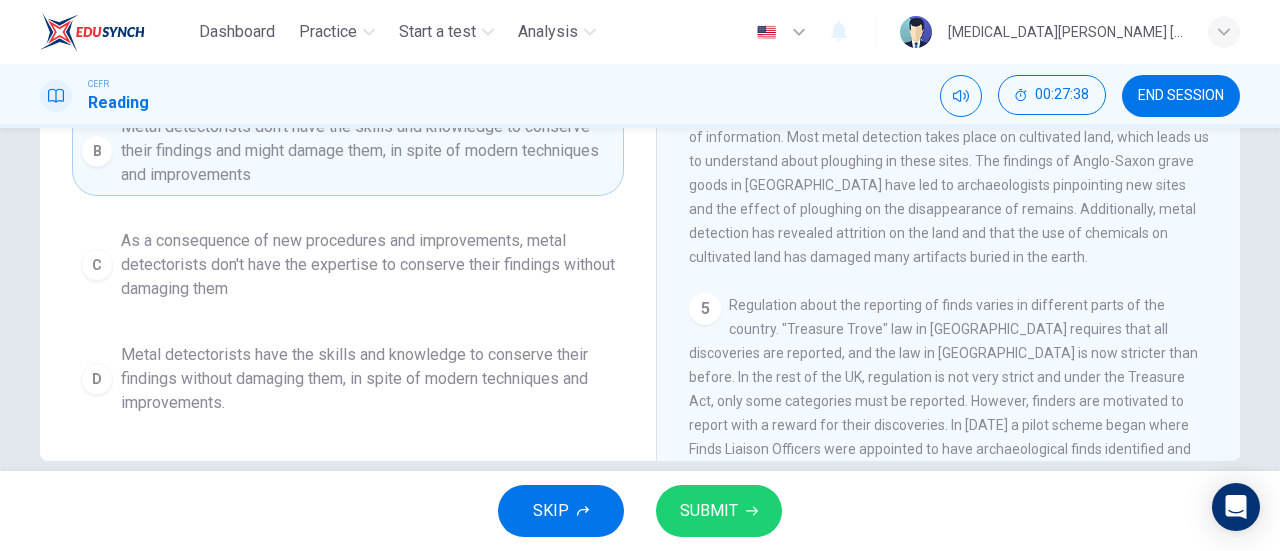 scroll, scrollTop: 432, scrollLeft: 0, axis: vertical 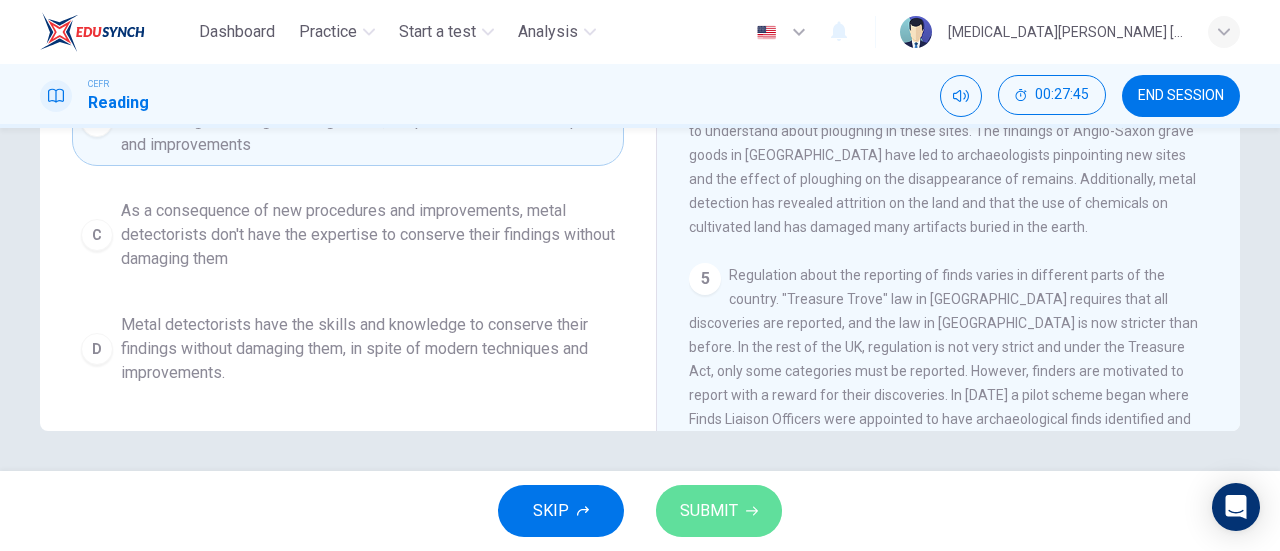 click on "SUBMIT" at bounding box center [709, 511] 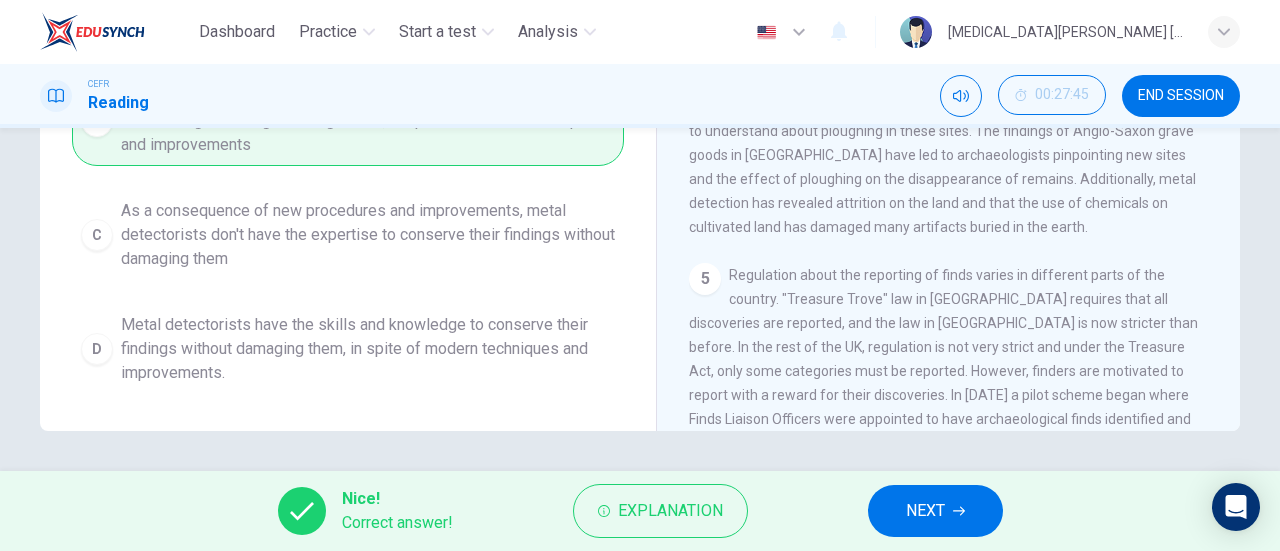 scroll, scrollTop: 0, scrollLeft: 0, axis: both 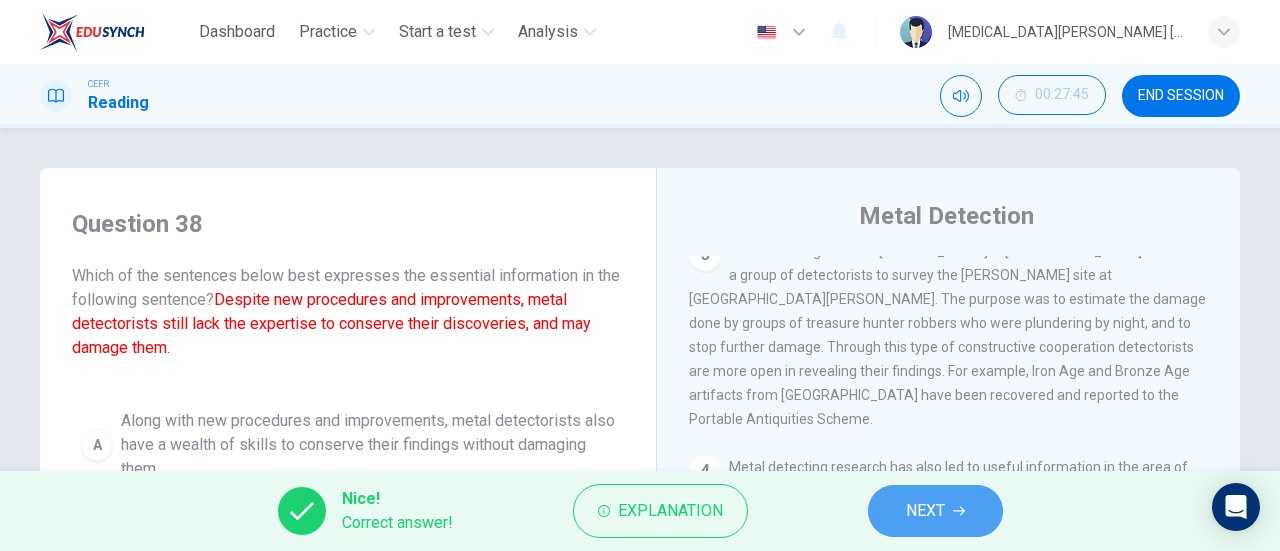 click on "NEXT" at bounding box center [935, 511] 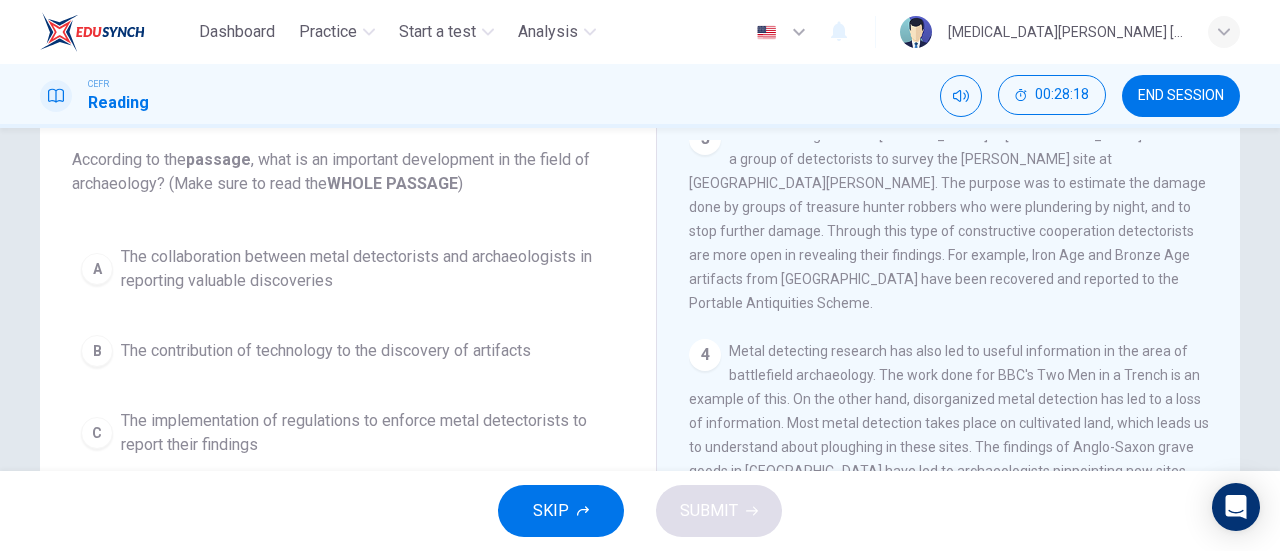 scroll, scrollTop: 116, scrollLeft: 0, axis: vertical 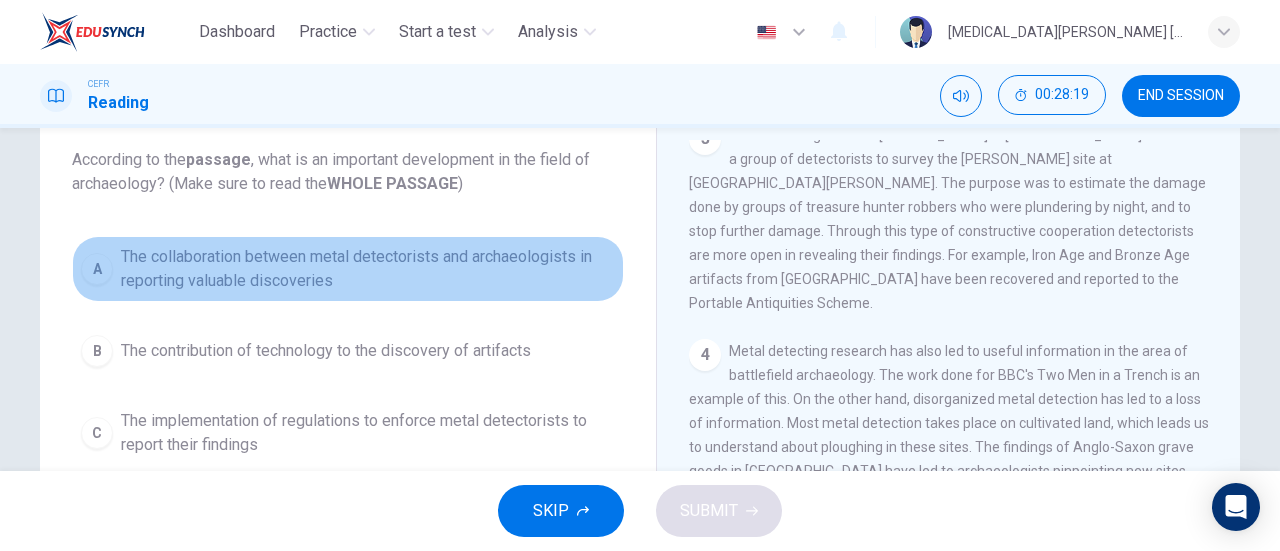 click on "The collaboration between metal detectorists and archaeologists in reporting valuable discoveries" at bounding box center (368, 269) 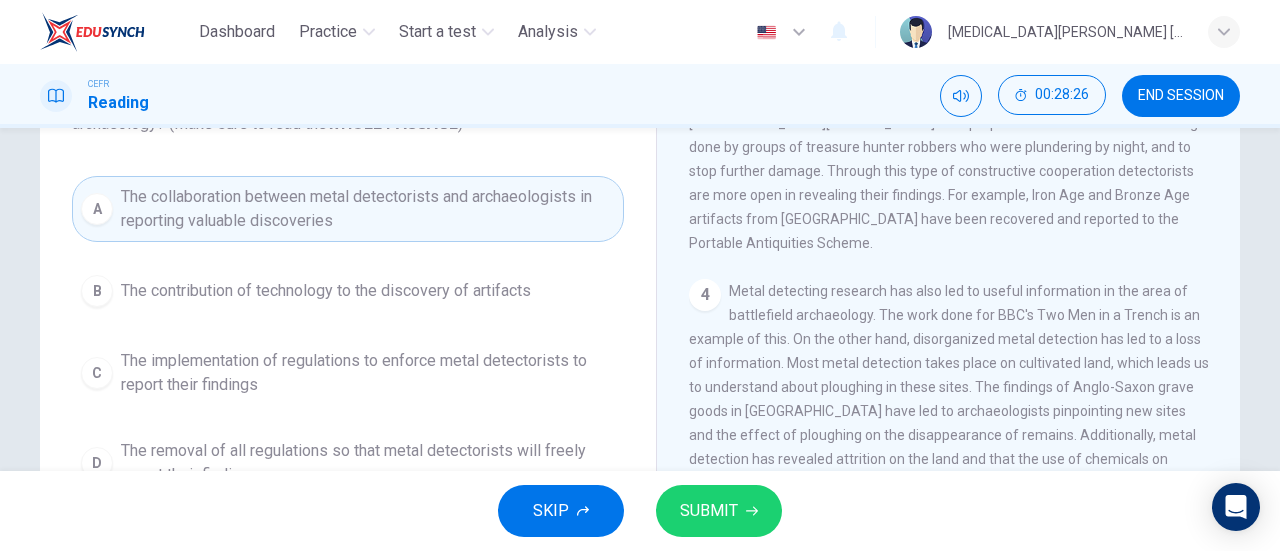 scroll, scrollTop: 178, scrollLeft: 0, axis: vertical 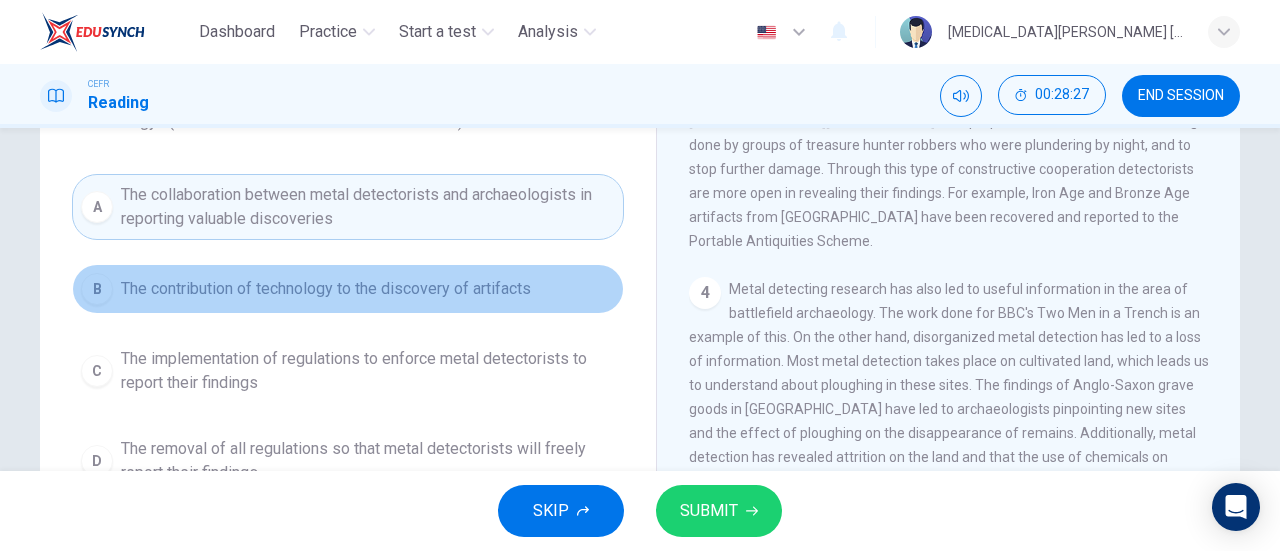 click on "The contribution of technology to the discovery of artifacts" at bounding box center (326, 289) 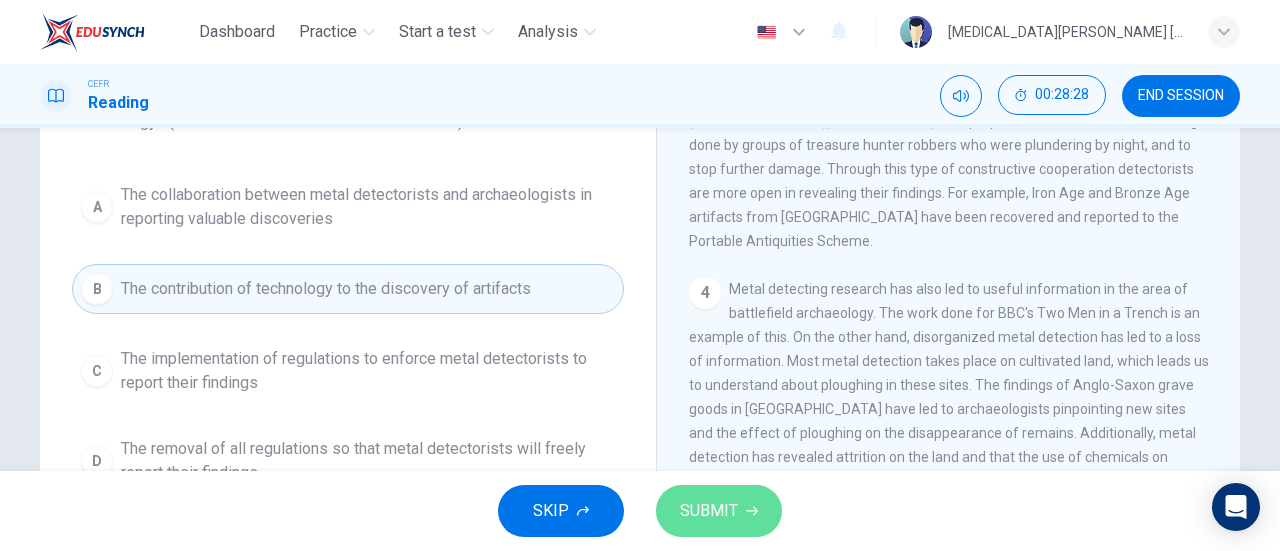 click on "SUBMIT" at bounding box center [719, 511] 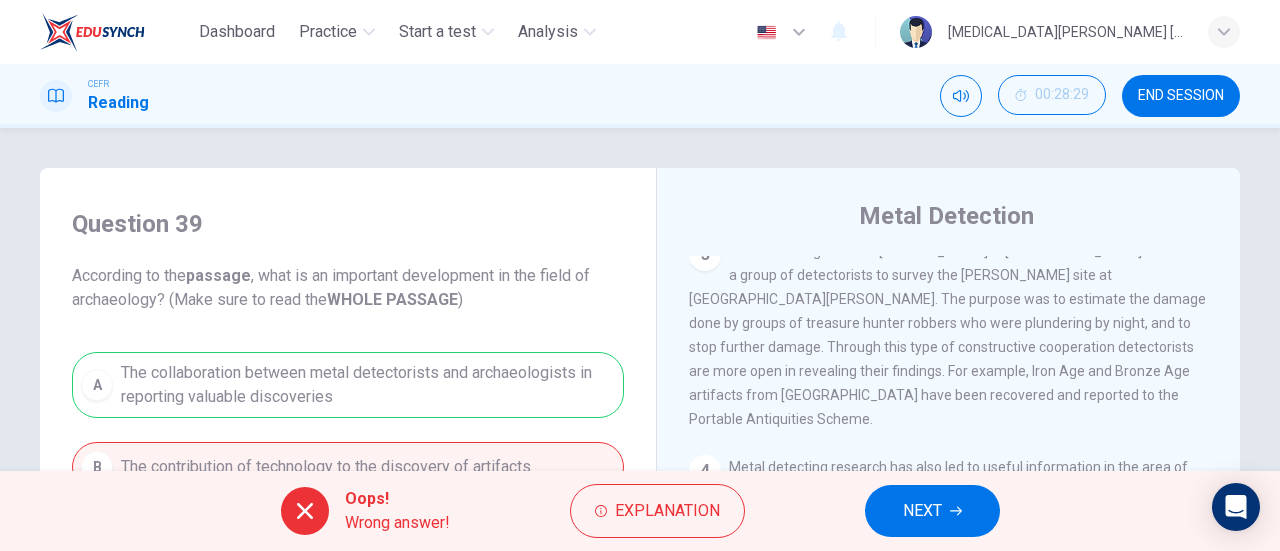 scroll, scrollTop: 49, scrollLeft: 0, axis: vertical 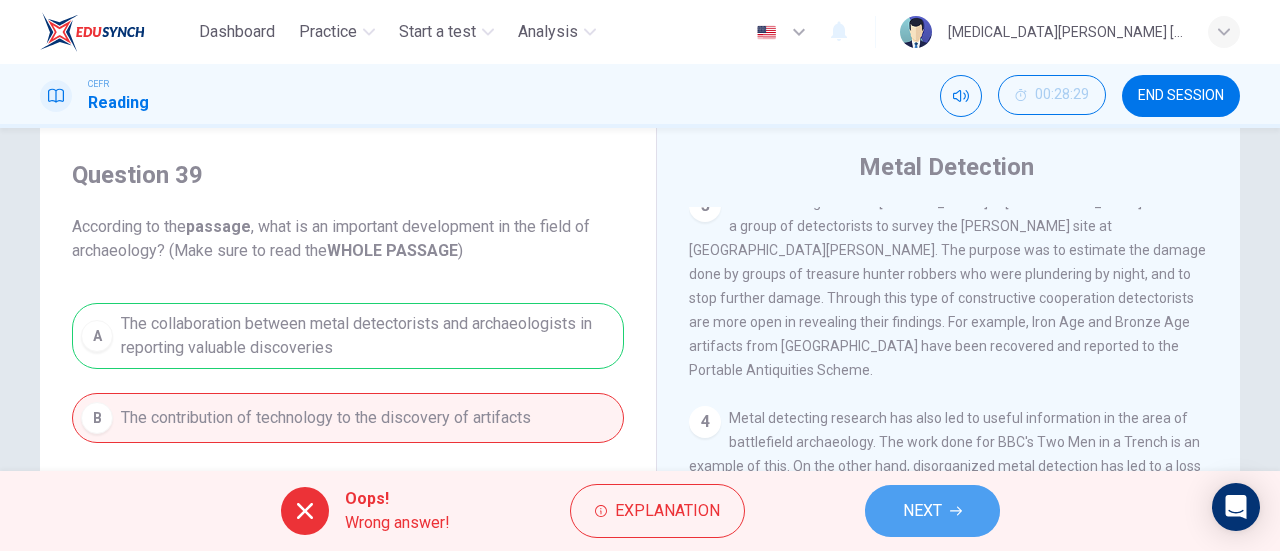 click on "NEXT" at bounding box center (932, 511) 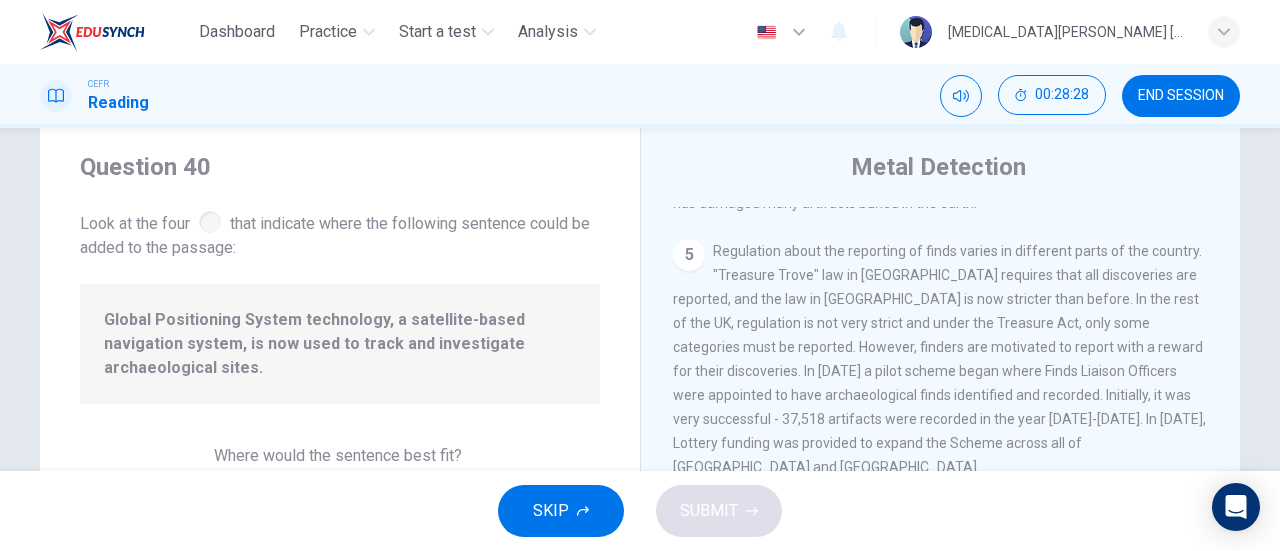 scroll, scrollTop: 978, scrollLeft: 0, axis: vertical 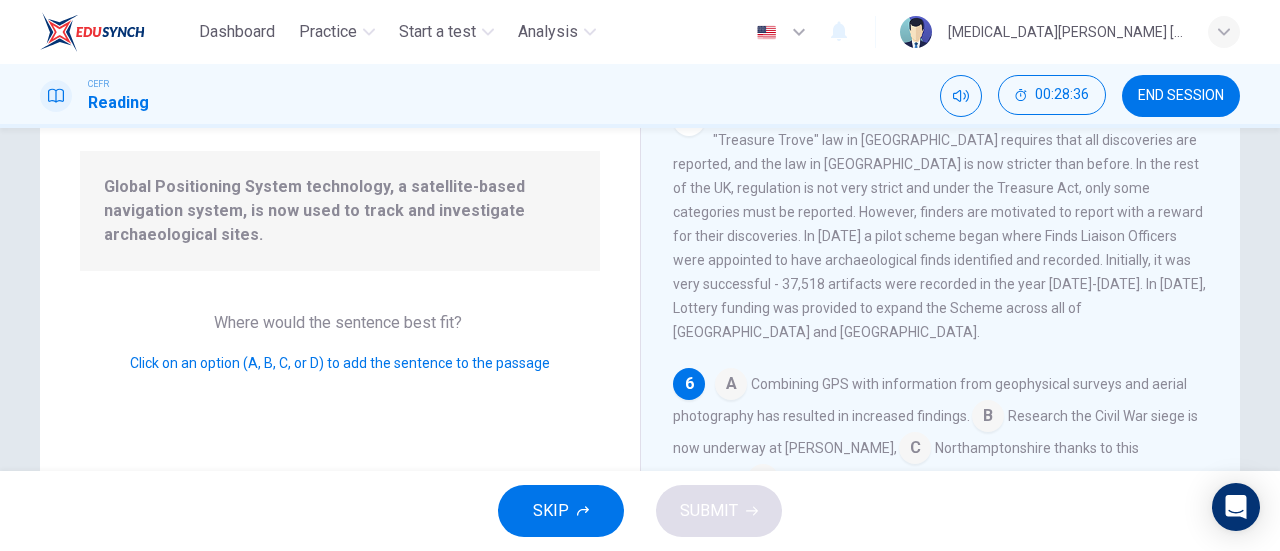 click at bounding box center [731, 386] 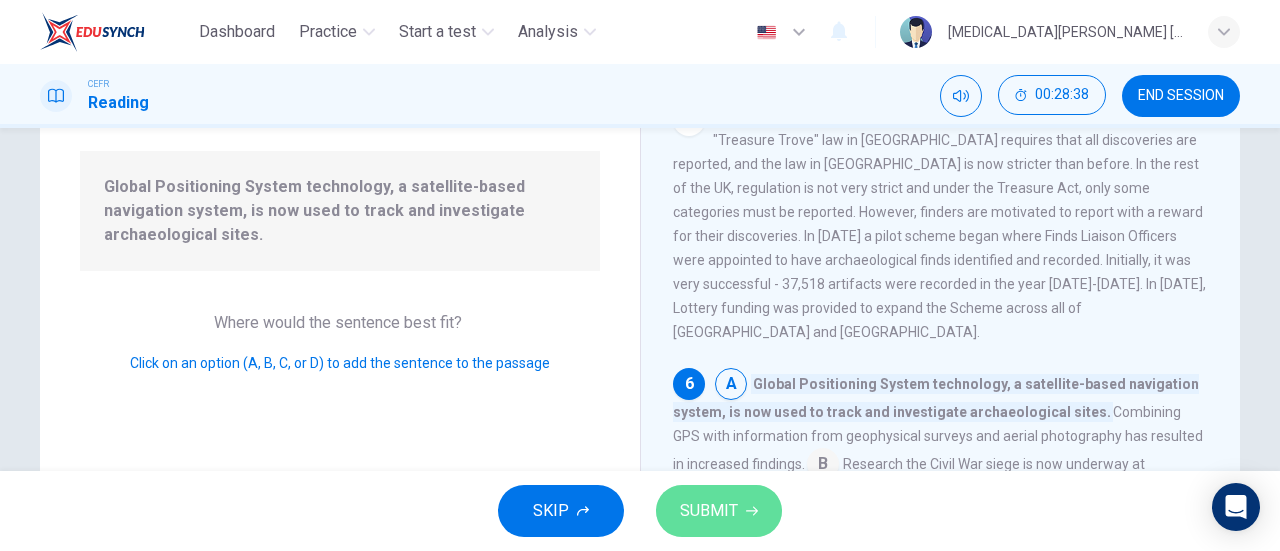 click on "SUBMIT" at bounding box center (709, 511) 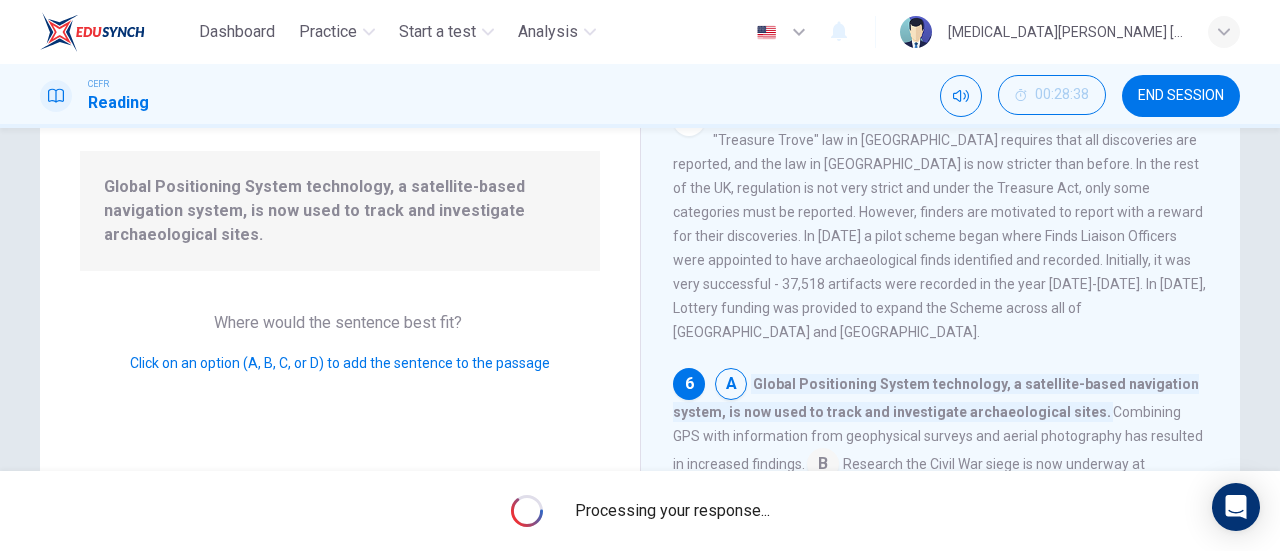 scroll, scrollTop: 0, scrollLeft: 0, axis: both 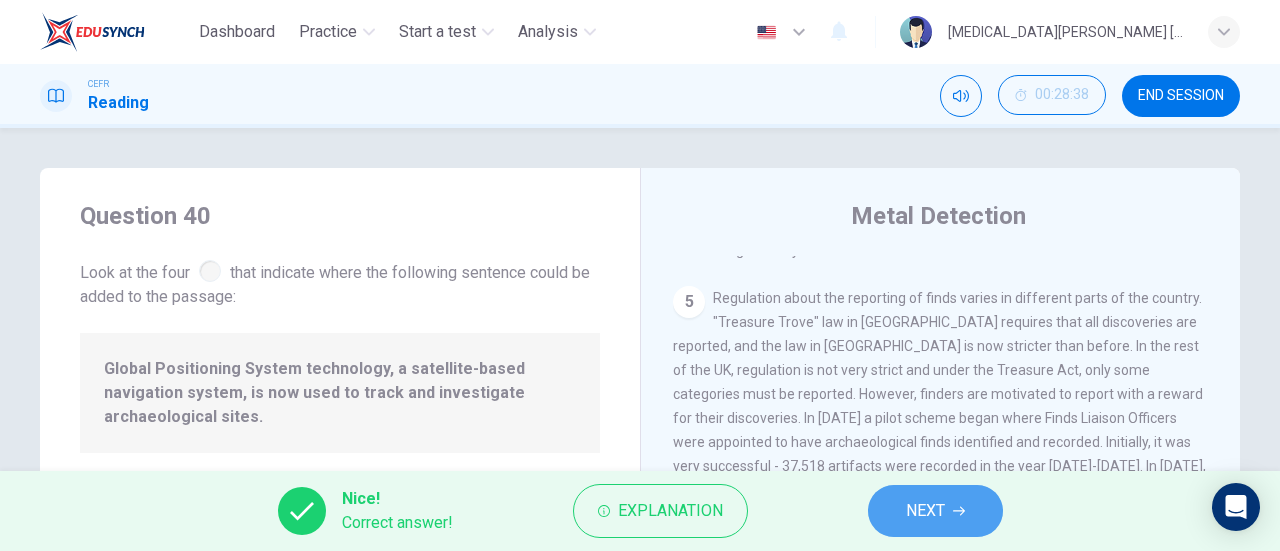 click on "NEXT" at bounding box center [935, 511] 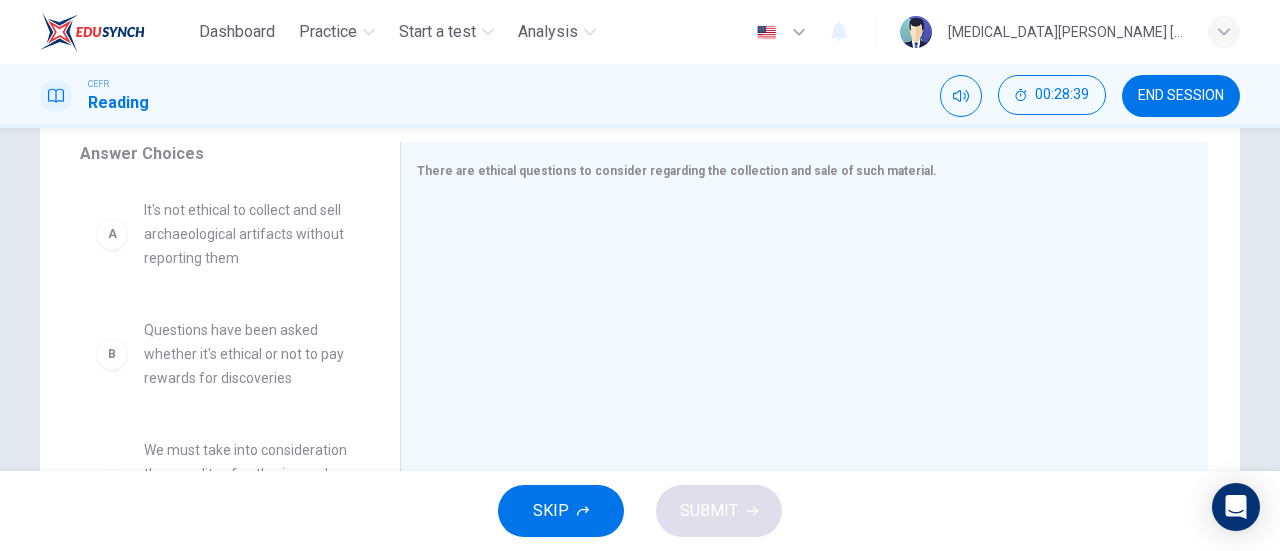 scroll, scrollTop: 332, scrollLeft: 0, axis: vertical 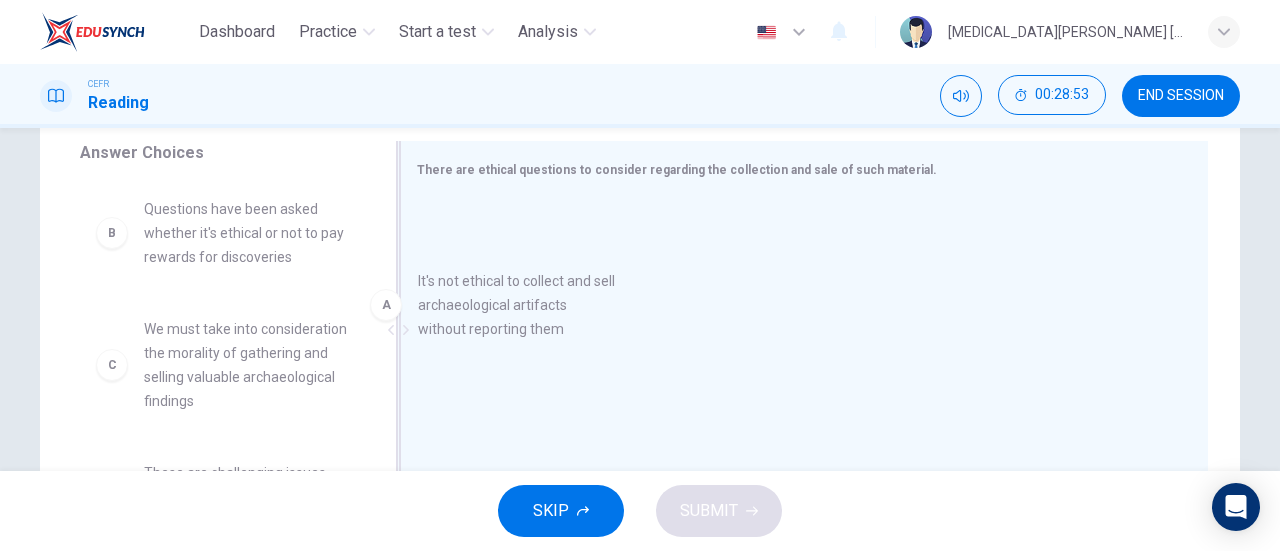 drag, startPoint x: 219, startPoint y: 258, endPoint x: 506, endPoint y: 330, distance: 295.89355 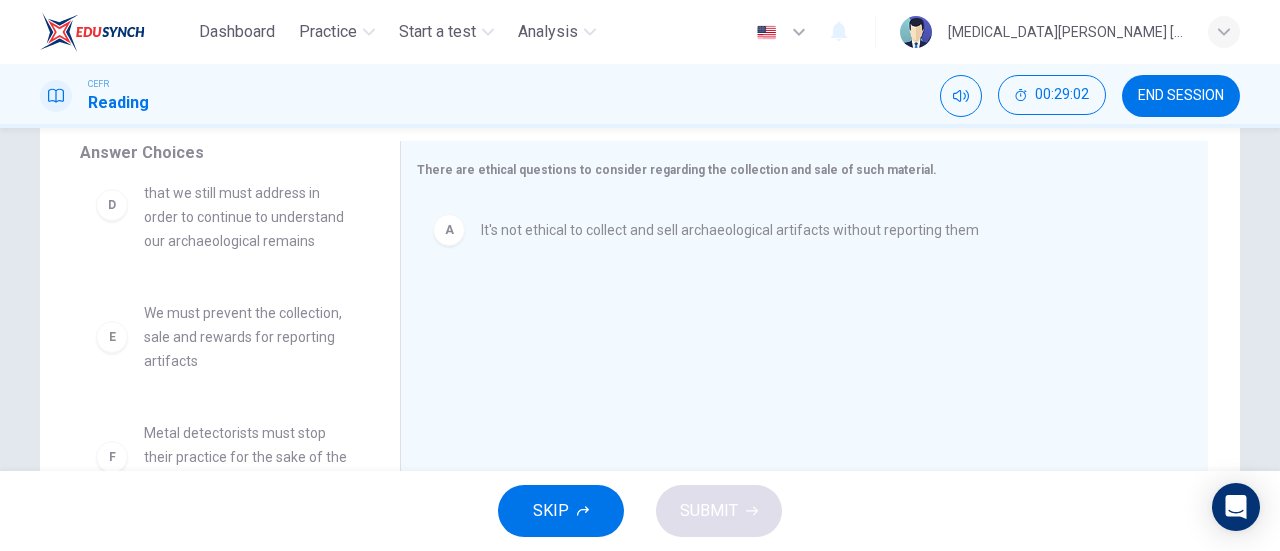 scroll, scrollTop: 324, scrollLeft: 0, axis: vertical 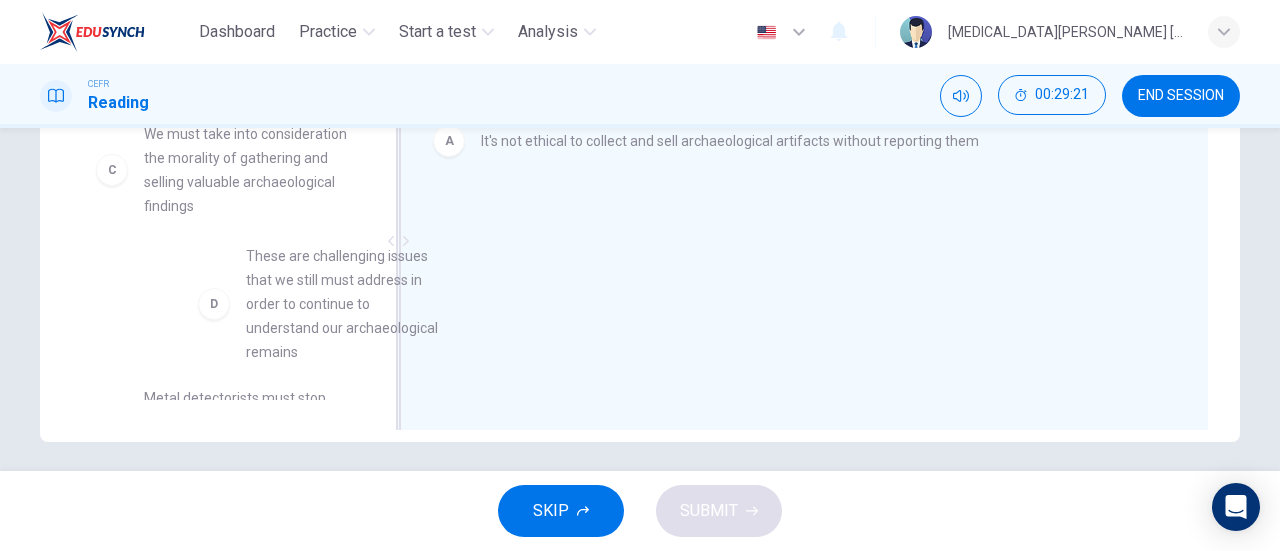 drag, startPoint x: 312, startPoint y: 351, endPoint x: 501, endPoint y: 329, distance: 190.27611 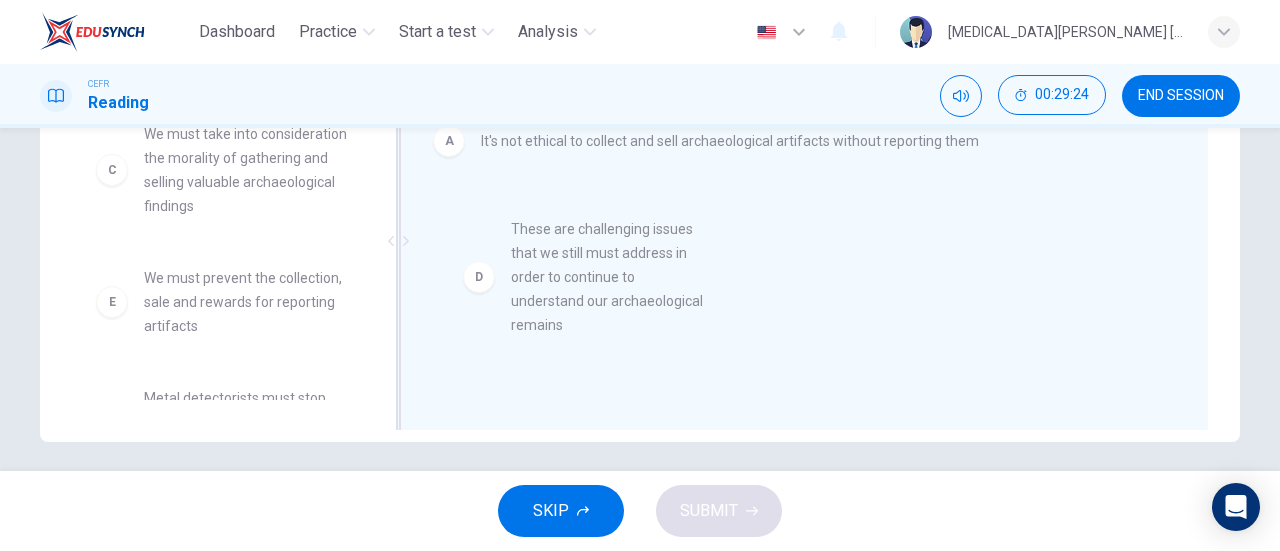 drag, startPoint x: 274, startPoint y: 315, endPoint x: 687, endPoint y: 266, distance: 415.89664 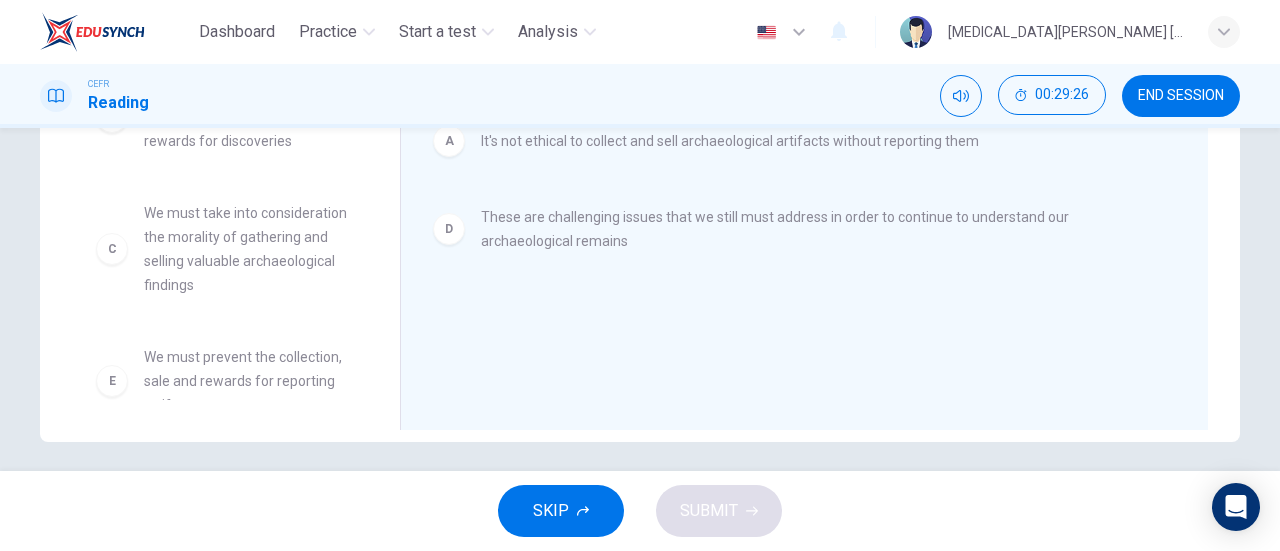 scroll, scrollTop: 0, scrollLeft: 0, axis: both 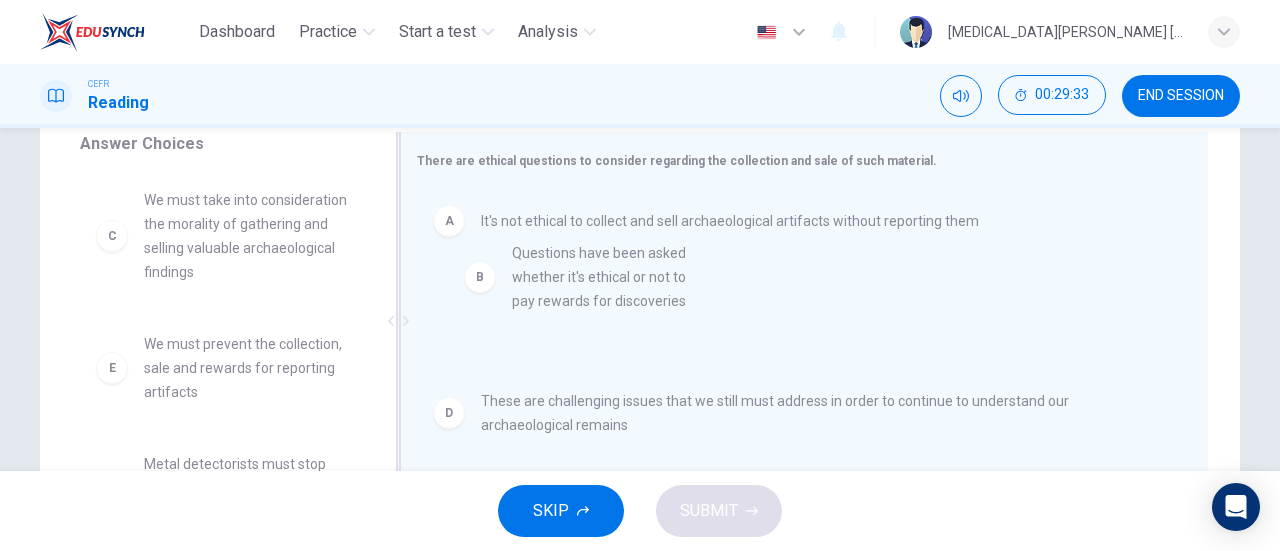 drag, startPoint x: 213, startPoint y: 233, endPoint x: 642, endPoint y: 291, distance: 432.90298 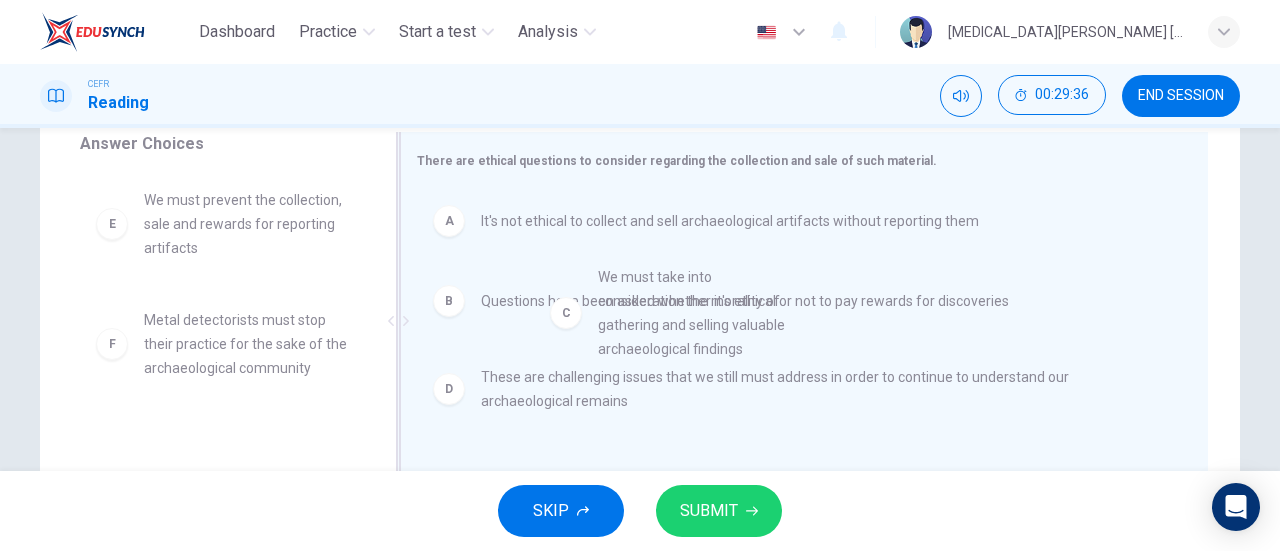 drag, startPoint x: 287, startPoint y: 263, endPoint x: 758, endPoint y: 341, distance: 477.41492 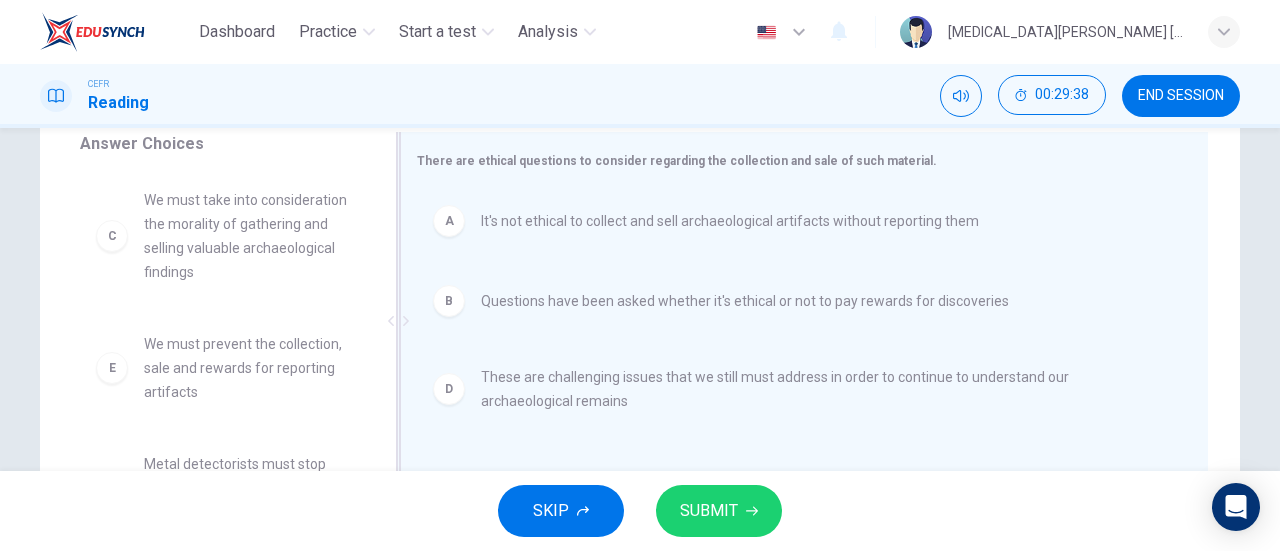 click on "A It's not ethical to collect and sell archaeological artifacts without reporting them" at bounding box center (796, 221) 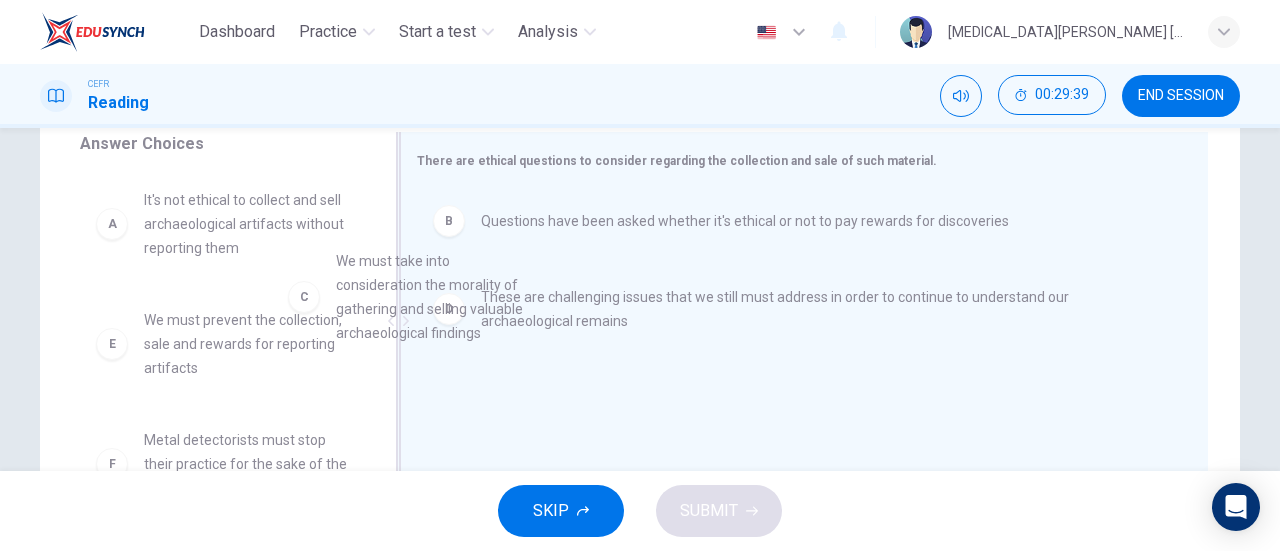 drag, startPoint x: 175, startPoint y: 355, endPoint x: 652, endPoint y: 289, distance: 481.5444 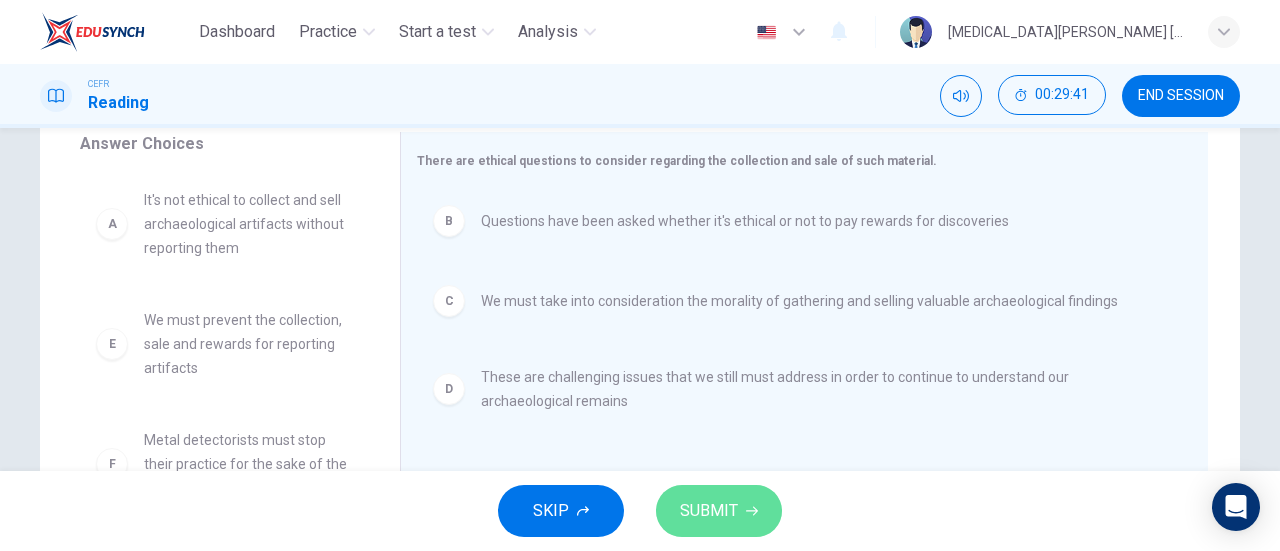 click on "SUBMIT" at bounding box center [709, 511] 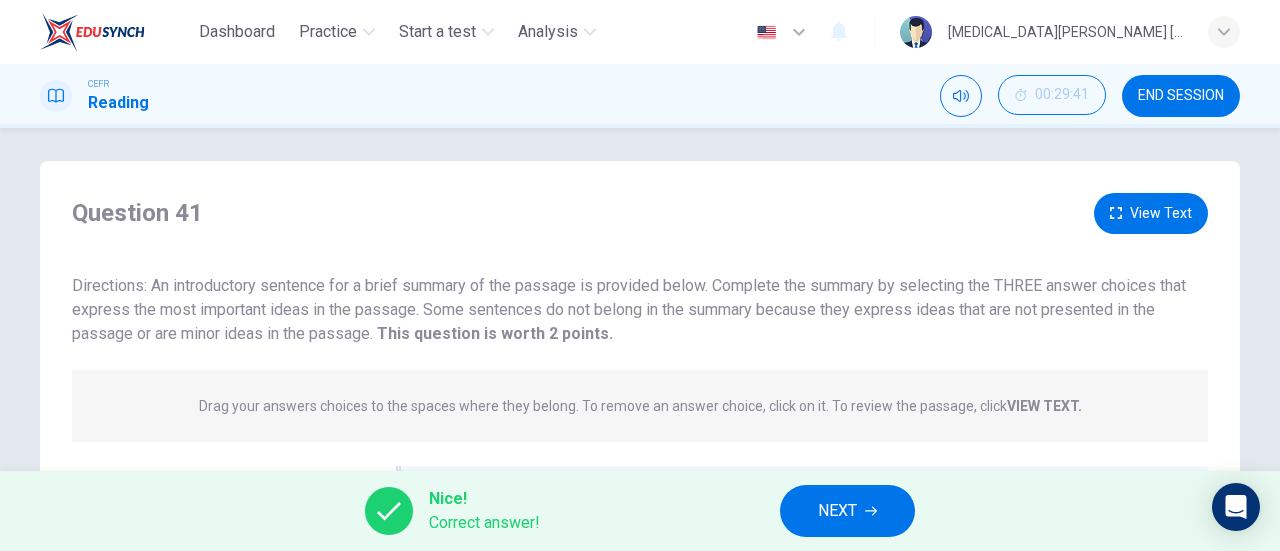 scroll, scrollTop: 0, scrollLeft: 0, axis: both 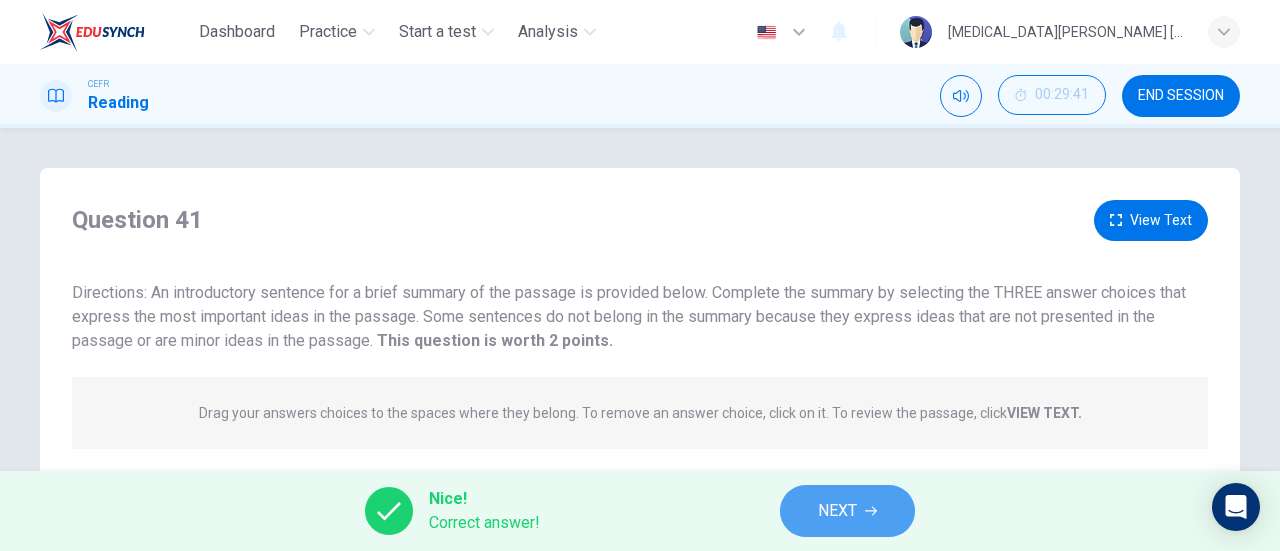 click on "NEXT" at bounding box center (837, 511) 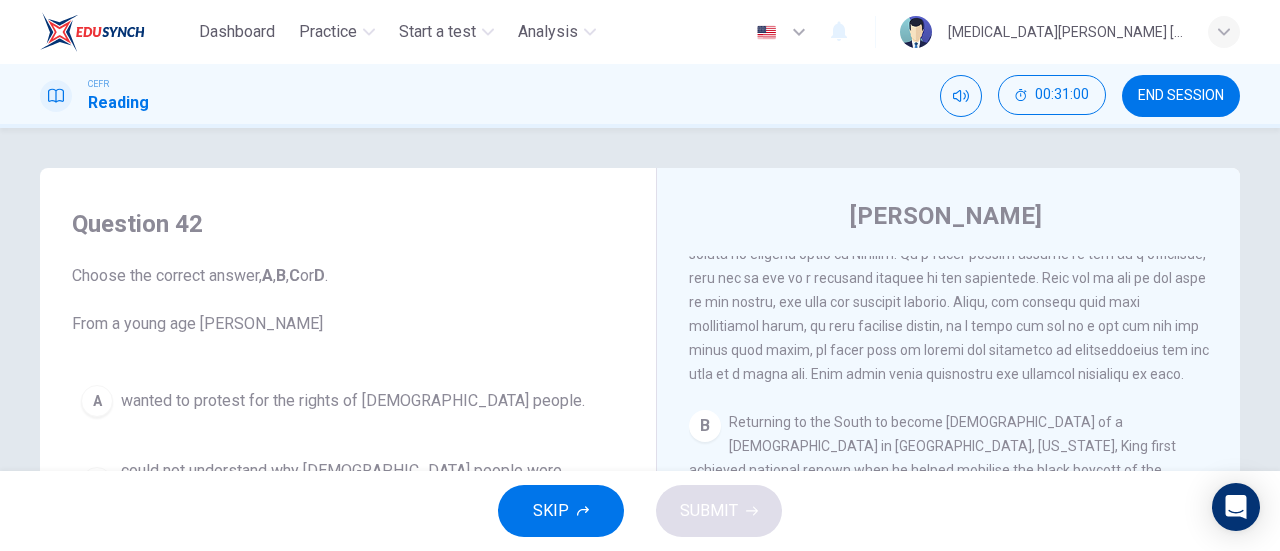 scroll, scrollTop: 602, scrollLeft: 0, axis: vertical 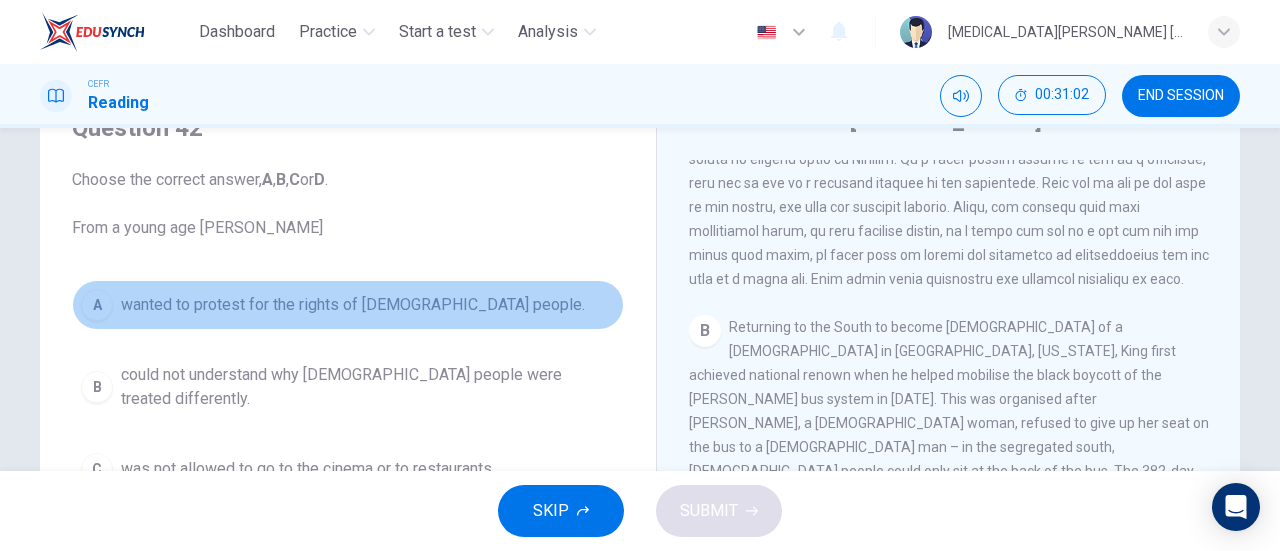 click on "wanted to protest for the rights of [DEMOGRAPHIC_DATA] people." at bounding box center (353, 305) 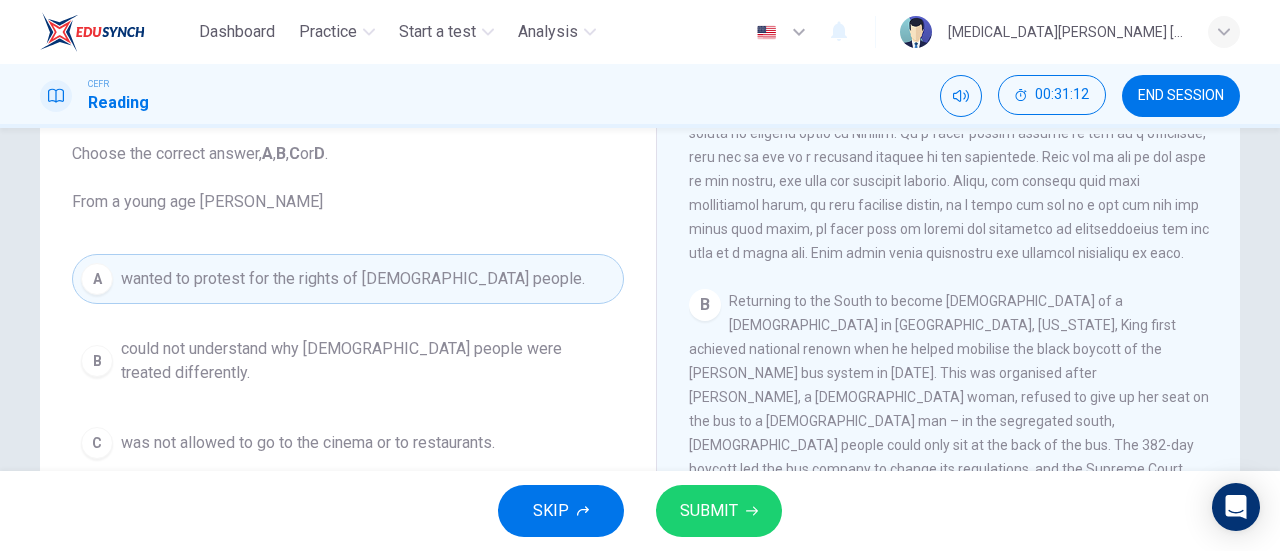 scroll, scrollTop: 163, scrollLeft: 0, axis: vertical 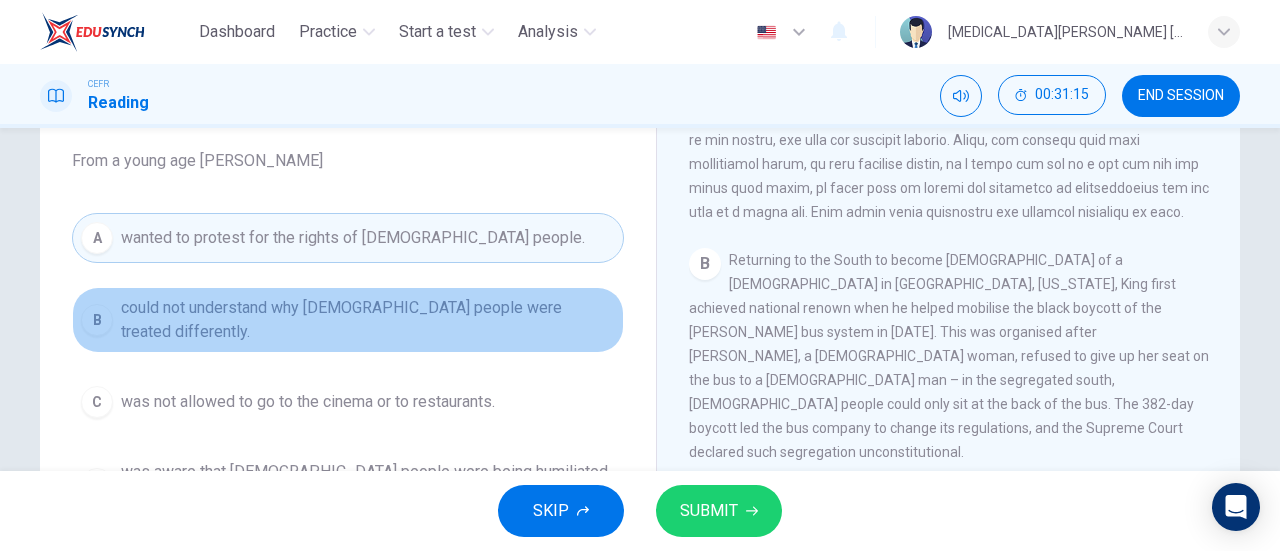 click on "could not understand why [DEMOGRAPHIC_DATA] people were treated differently." at bounding box center (368, 320) 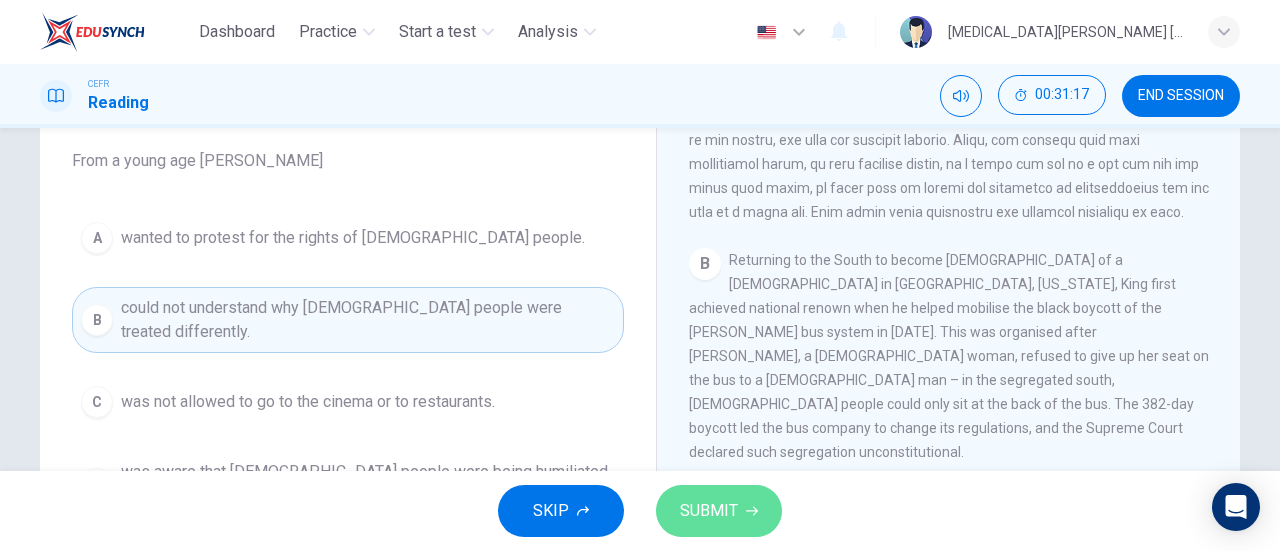 click on "SUBMIT" at bounding box center [719, 511] 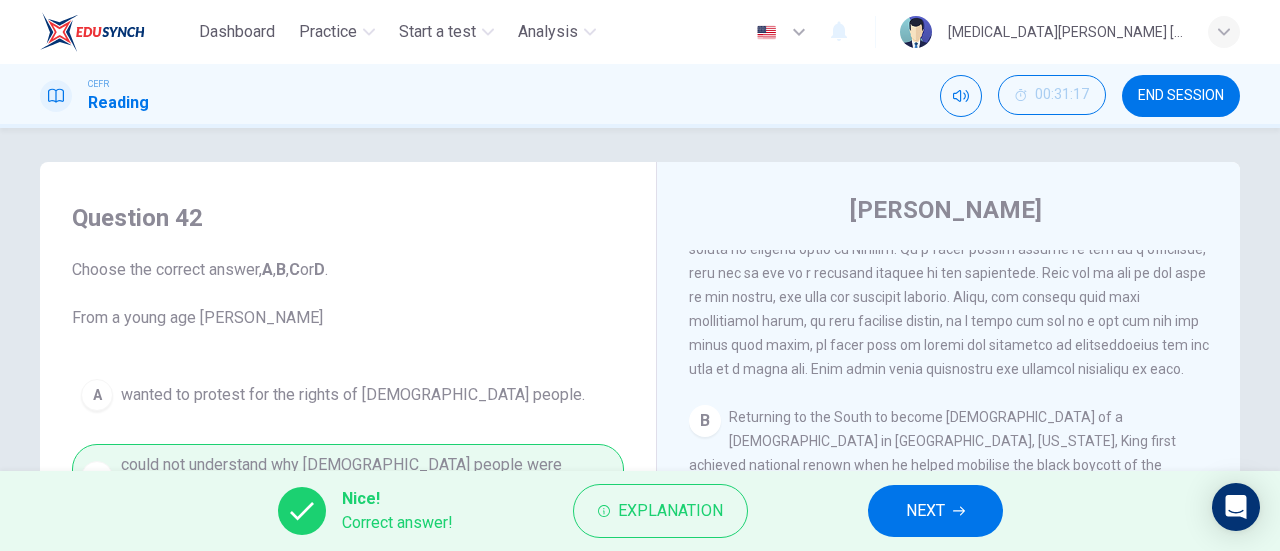 scroll, scrollTop: 0, scrollLeft: 0, axis: both 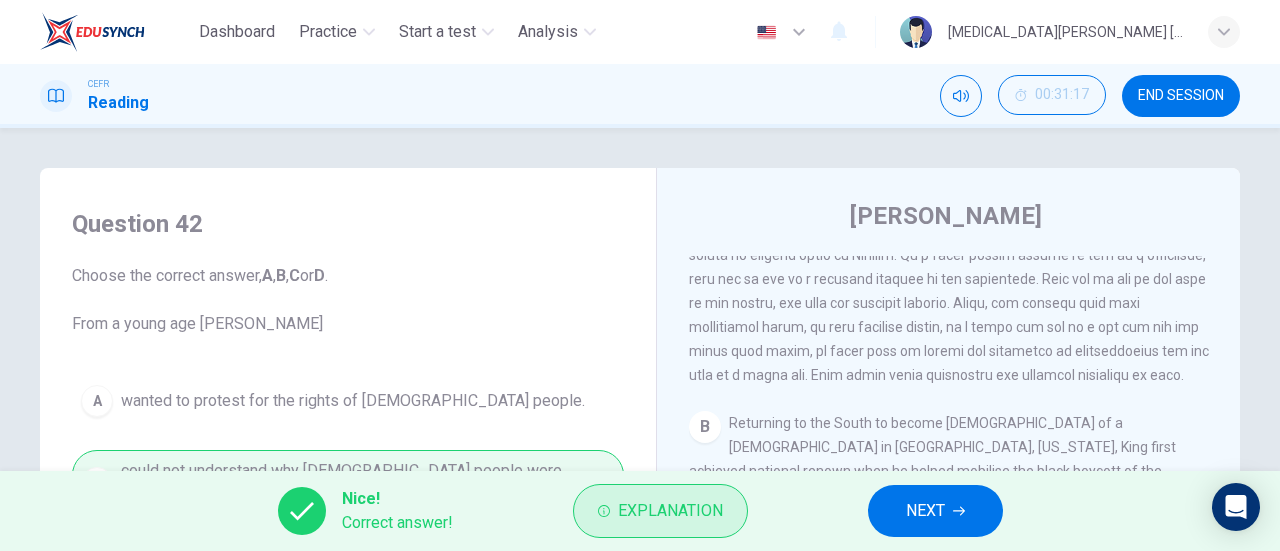 click on "Explanation" at bounding box center [670, 511] 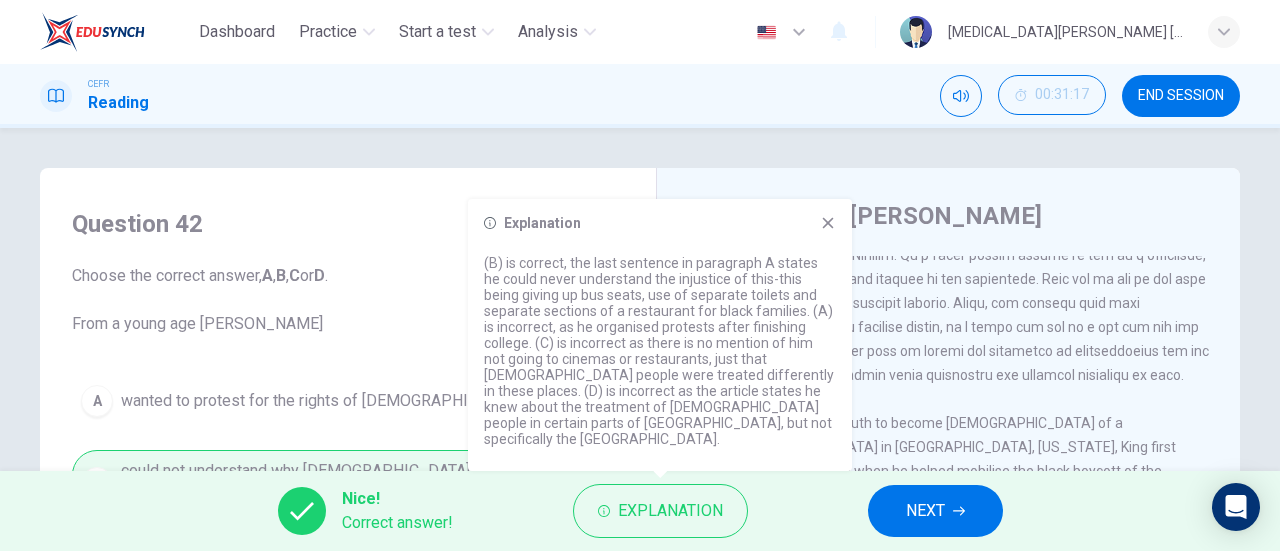 click 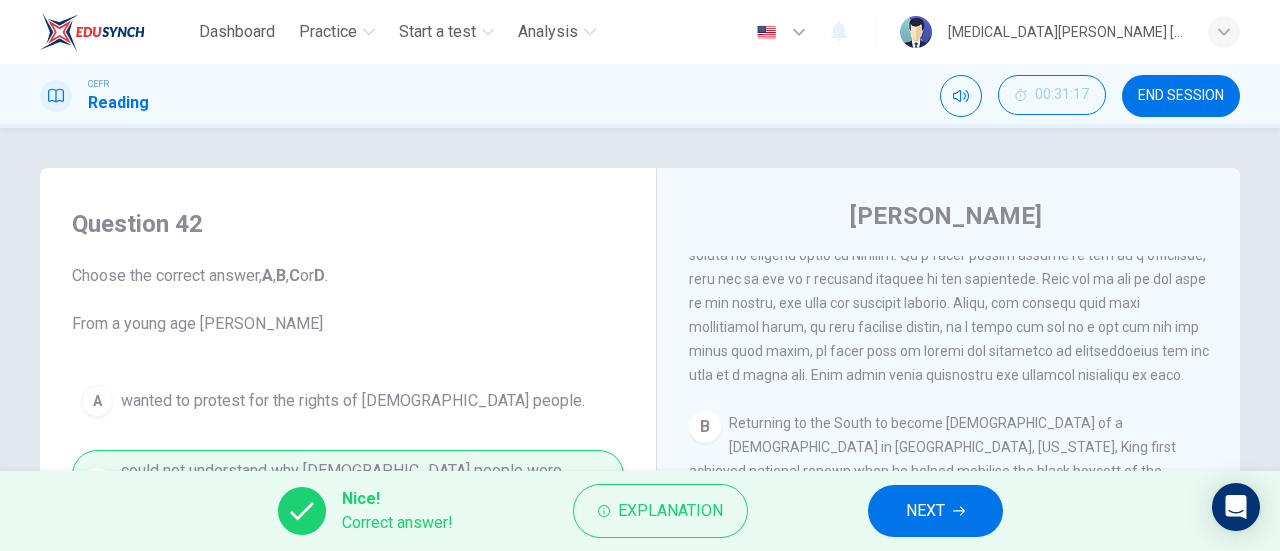 click on "NEXT" at bounding box center (925, 511) 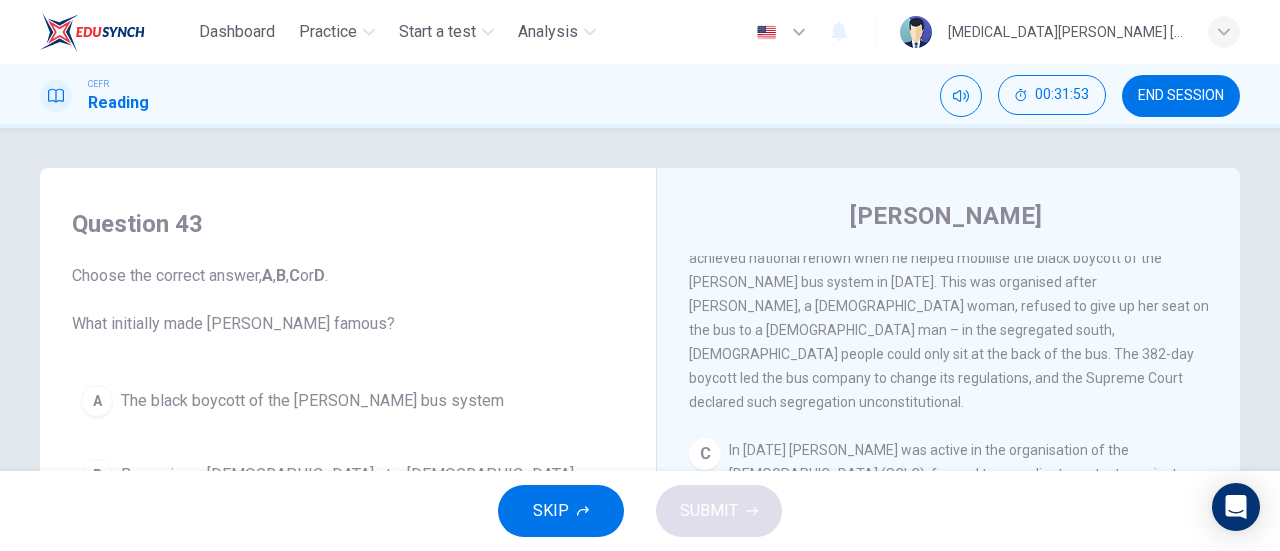 scroll, scrollTop: 814, scrollLeft: 0, axis: vertical 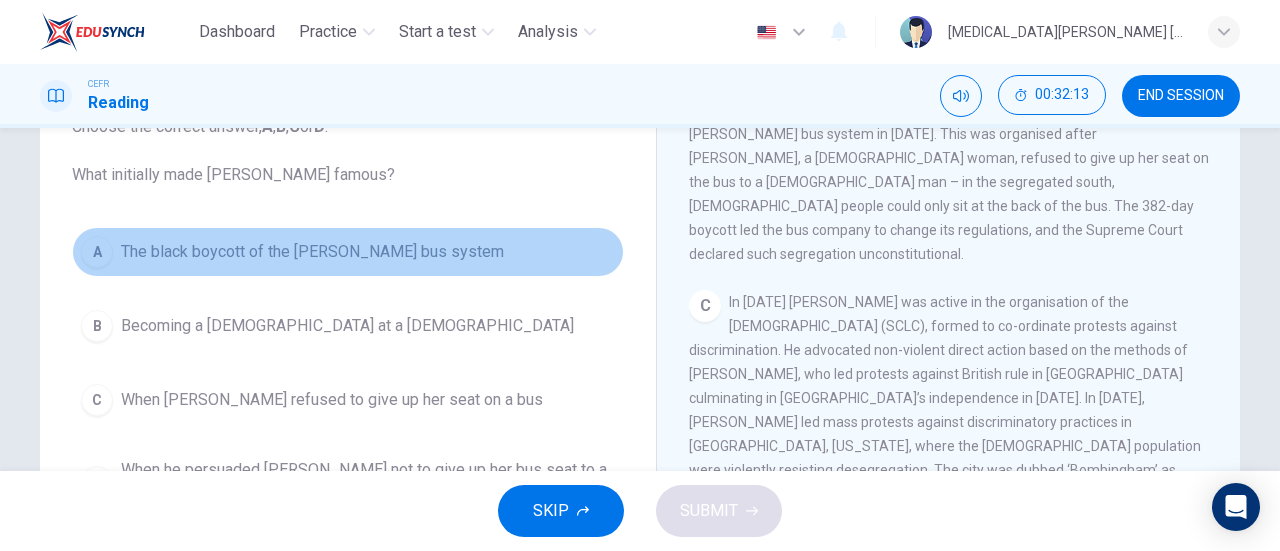 click on "A The black boycott of the [PERSON_NAME] bus system" at bounding box center (348, 252) 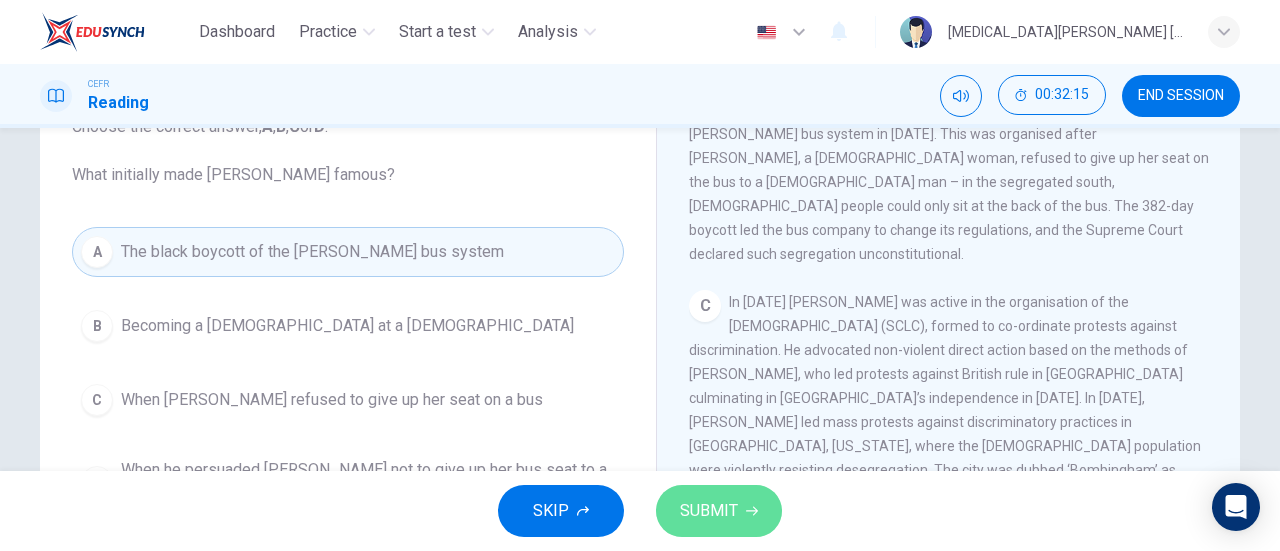 click on "SUBMIT" at bounding box center (719, 511) 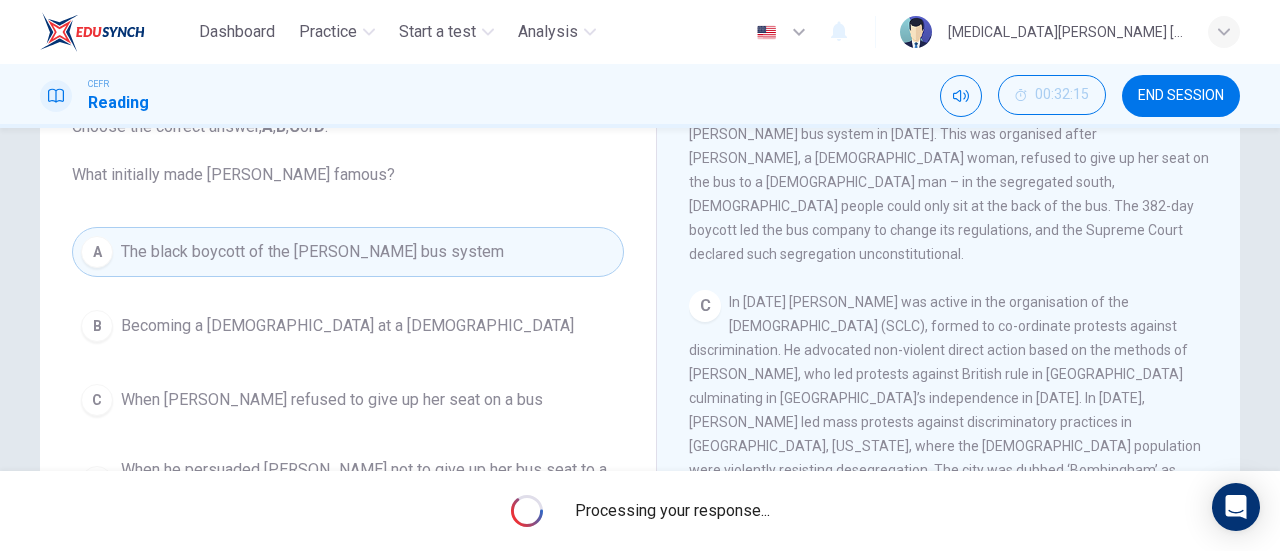 scroll, scrollTop: 0, scrollLeft: 0, axis: both 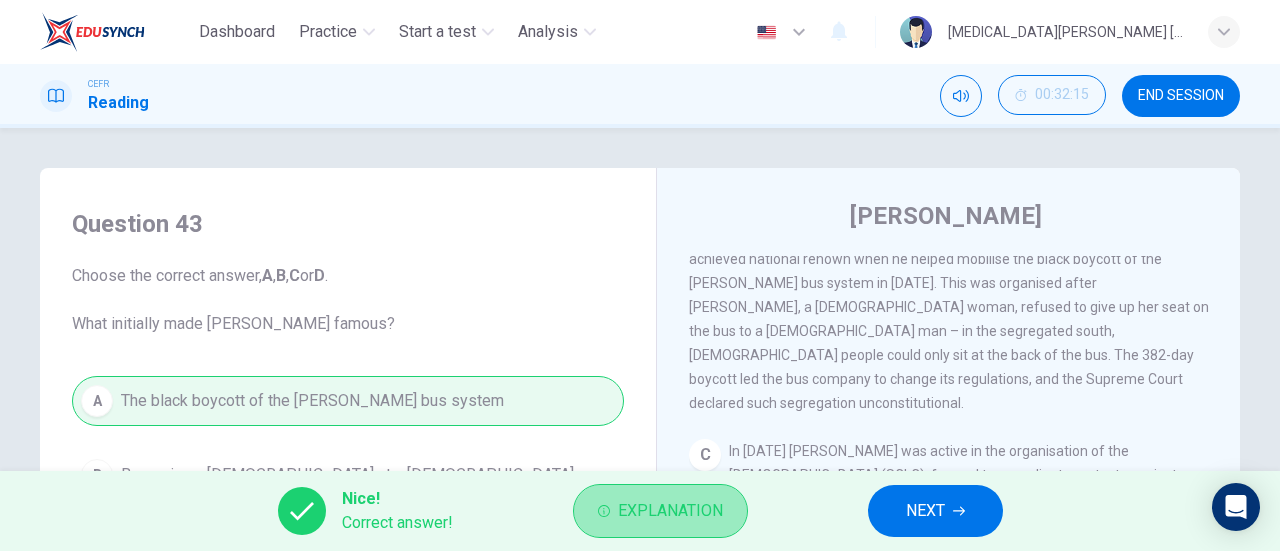click on "Explanation" at bounding box center [660, 511] 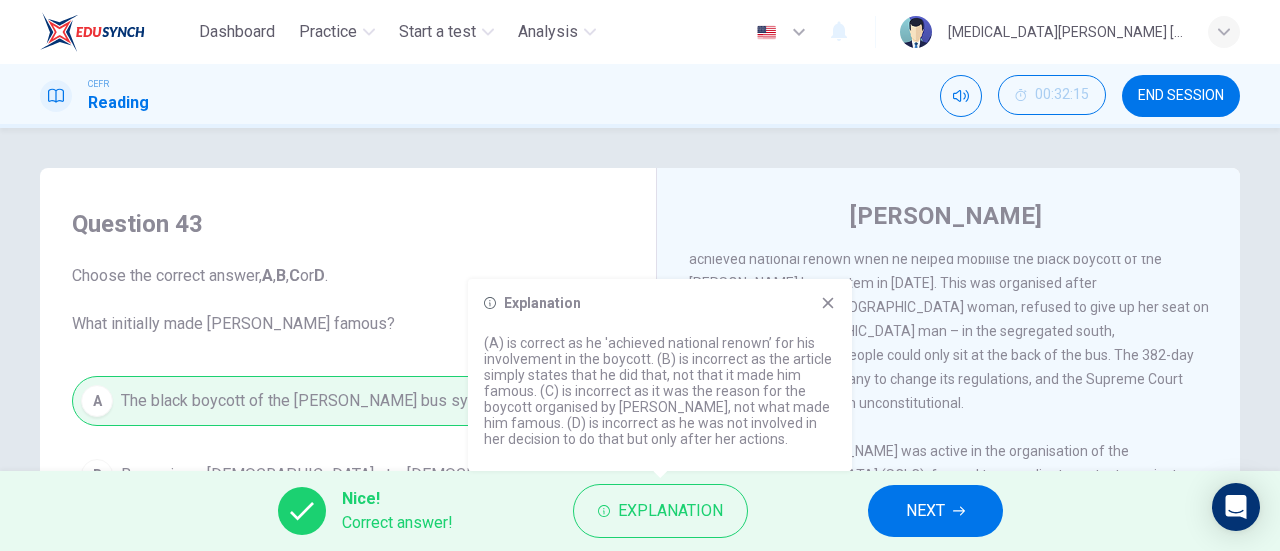click 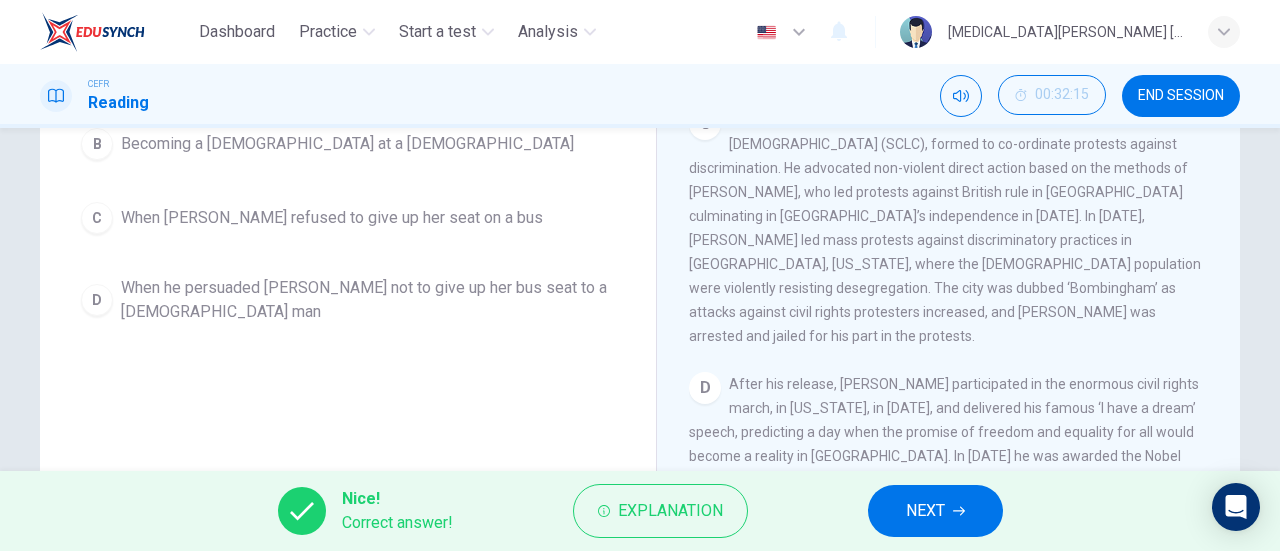 scroll, scrollTop: 0, scrollLeft: 0, axis: both 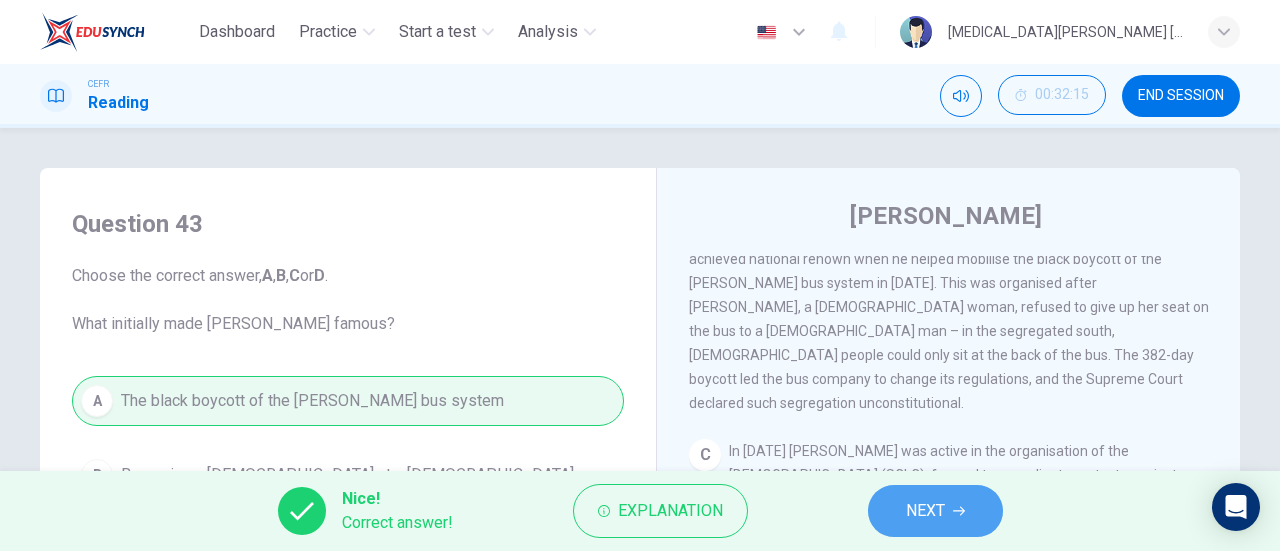 click on "NEXT" at bounding box center (935, 511) 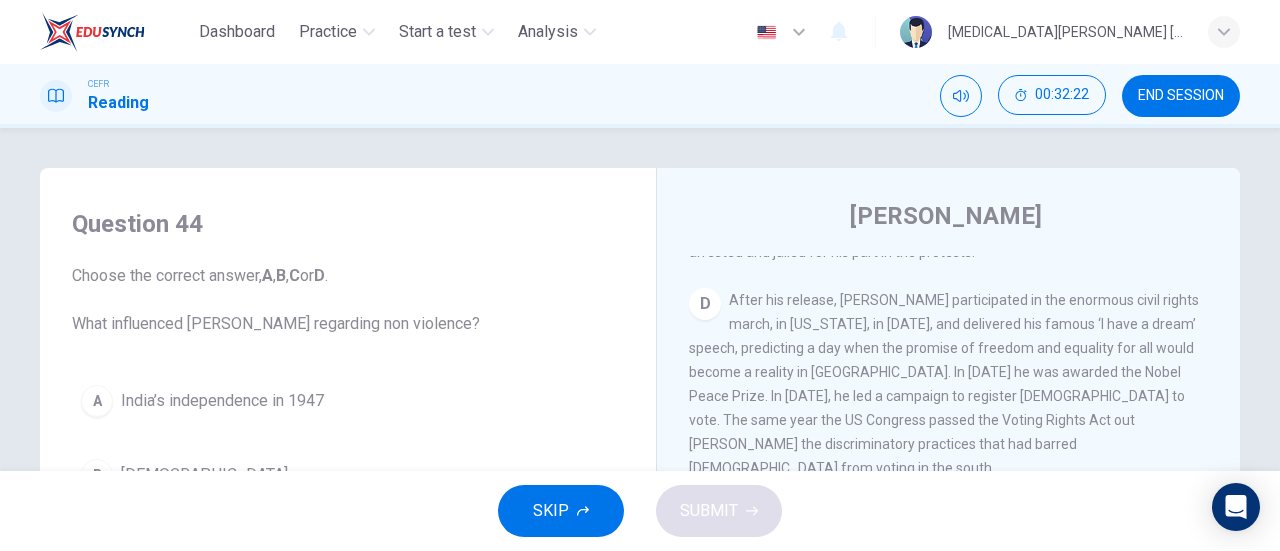 scroll, scrollTop: 1265, scrollLeft: 0, axis: vertical 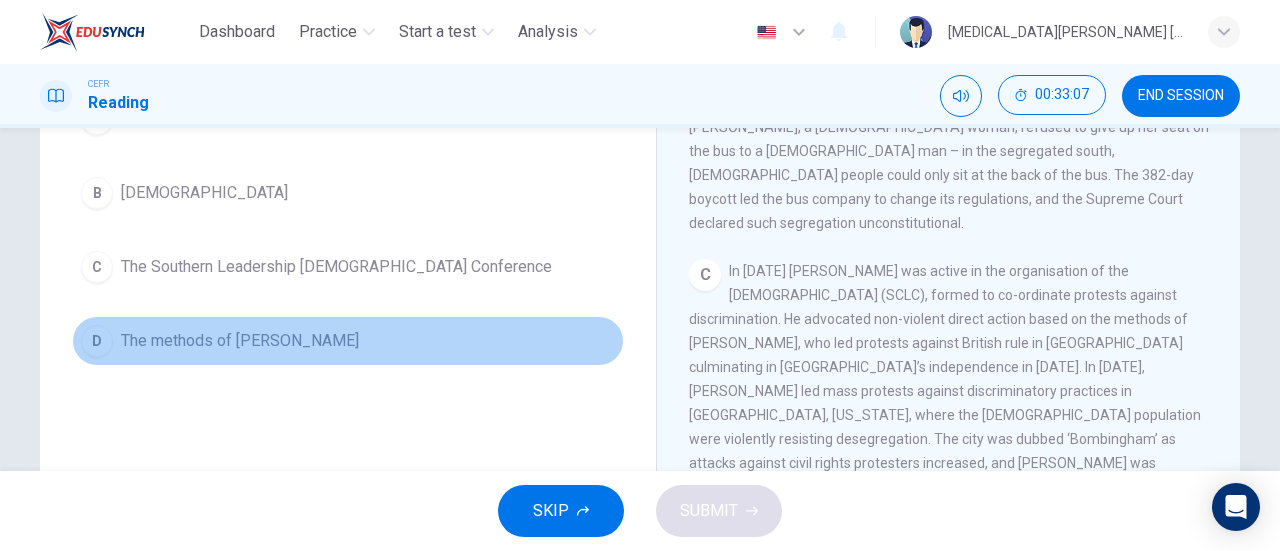 click on "D The methods of [PERSON_NAME]" at bounding box center (348, 341) 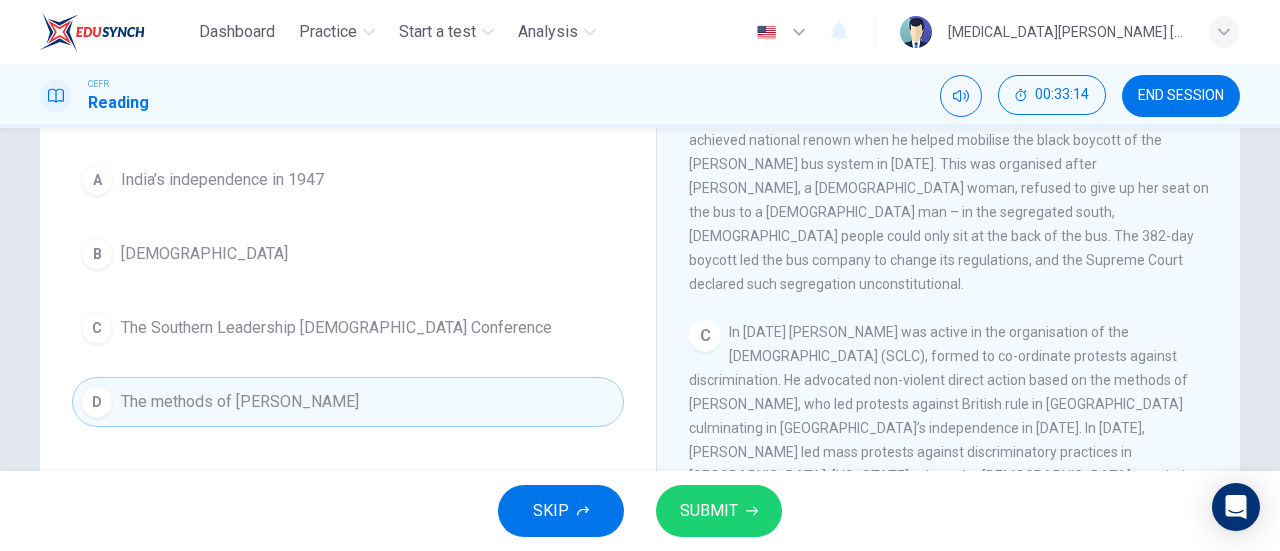 scroll, scrollTop: 224, scrollLeft: 0, axis: vertical 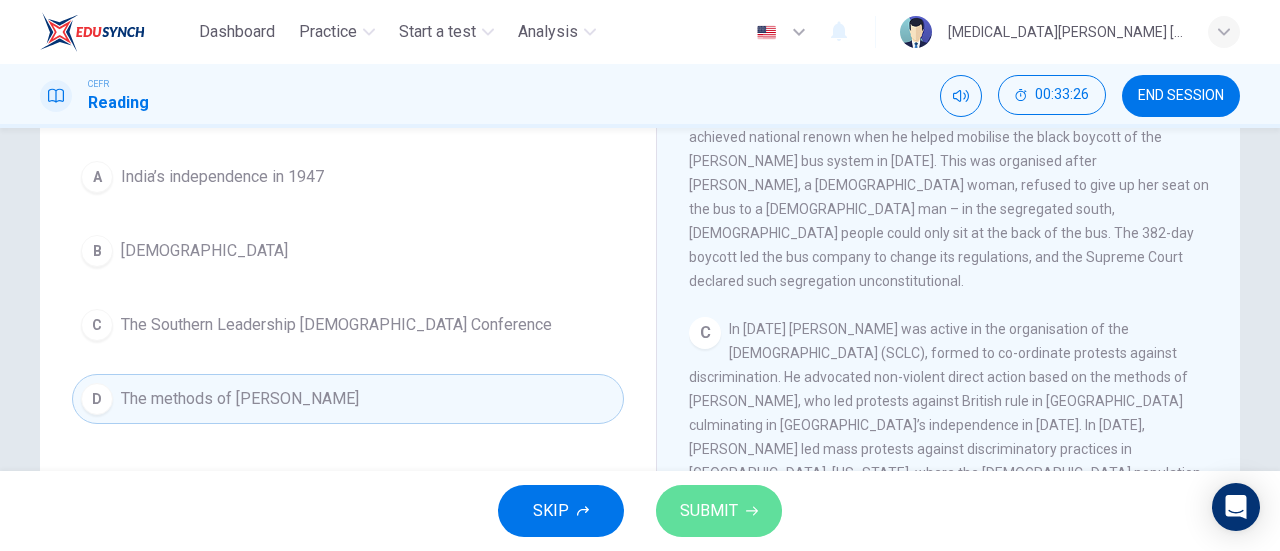 click on "SUBMIT" at bounding box center (719, 511) 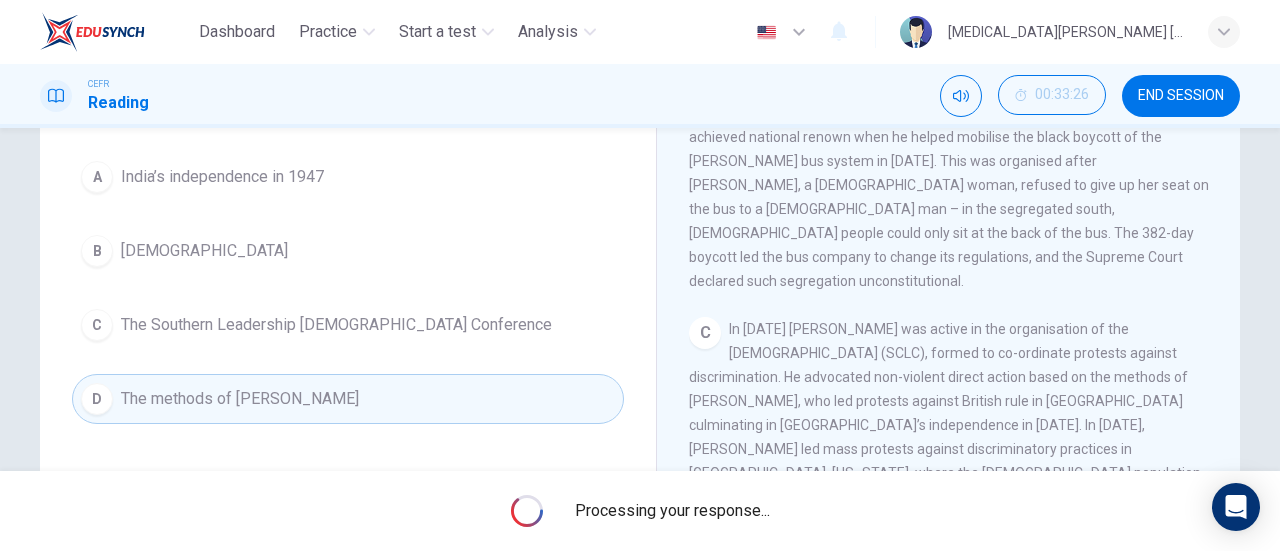 scroll, scrollTop: 0, scrollLeft: 0, axis: both 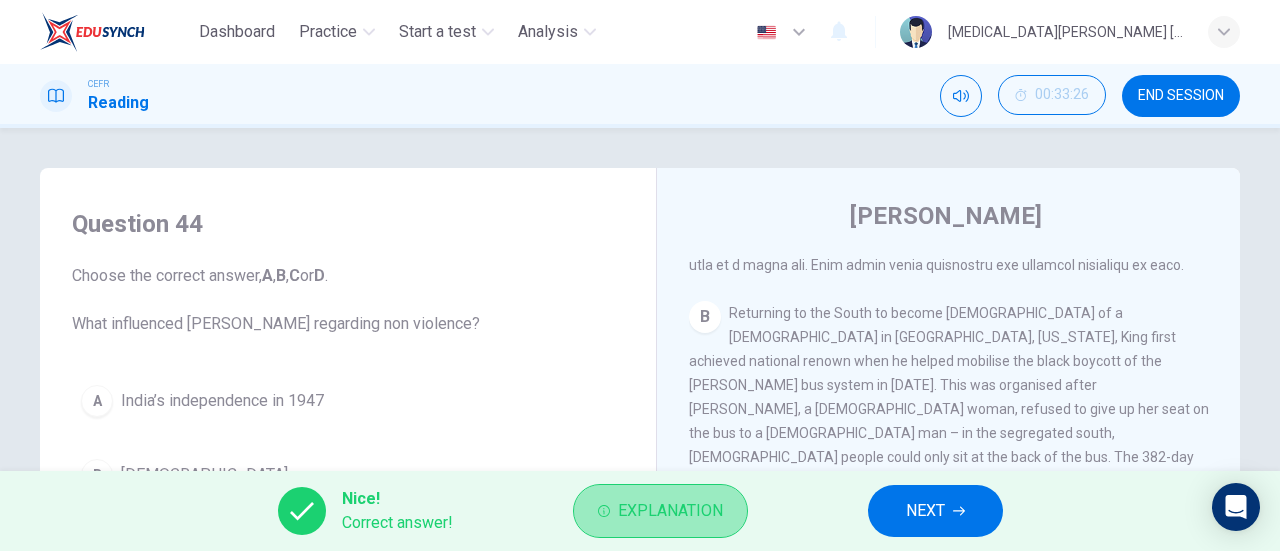 click on "Explanation" at bounding box center (660, 511) 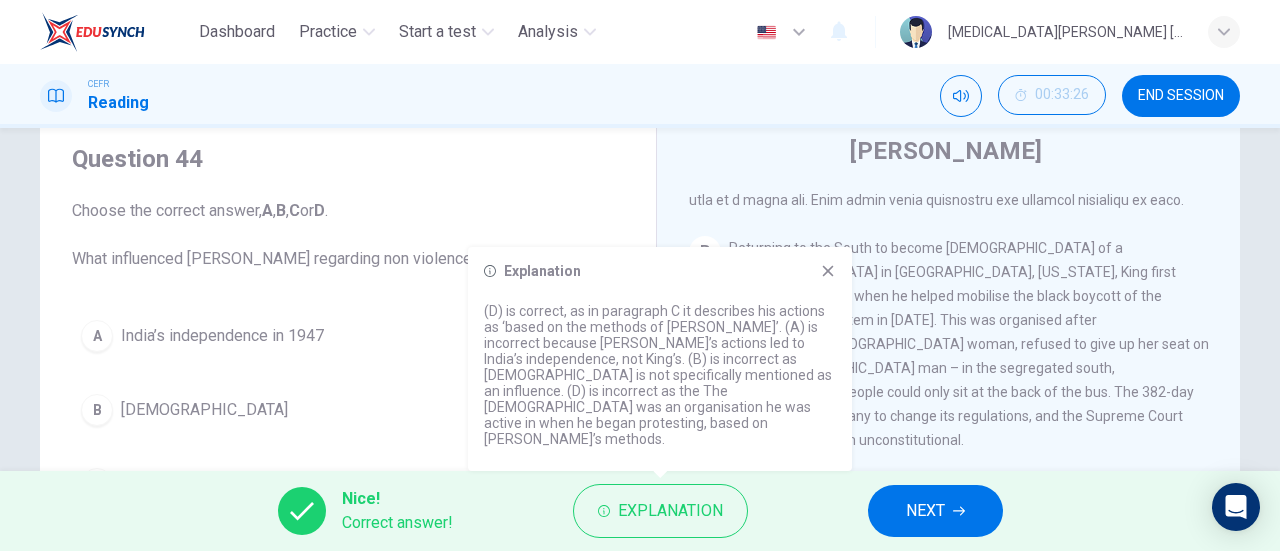 scroll, scrollTop: 0, scrollLeft: 0, axis: both 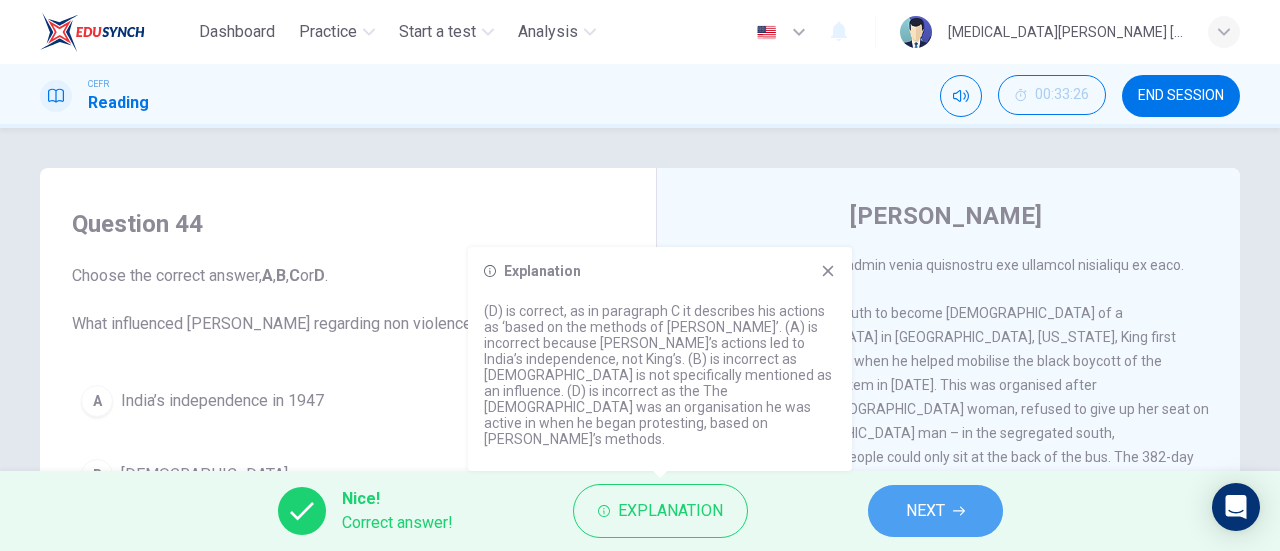 click on "NEXT" at bounding box center [925, 511] 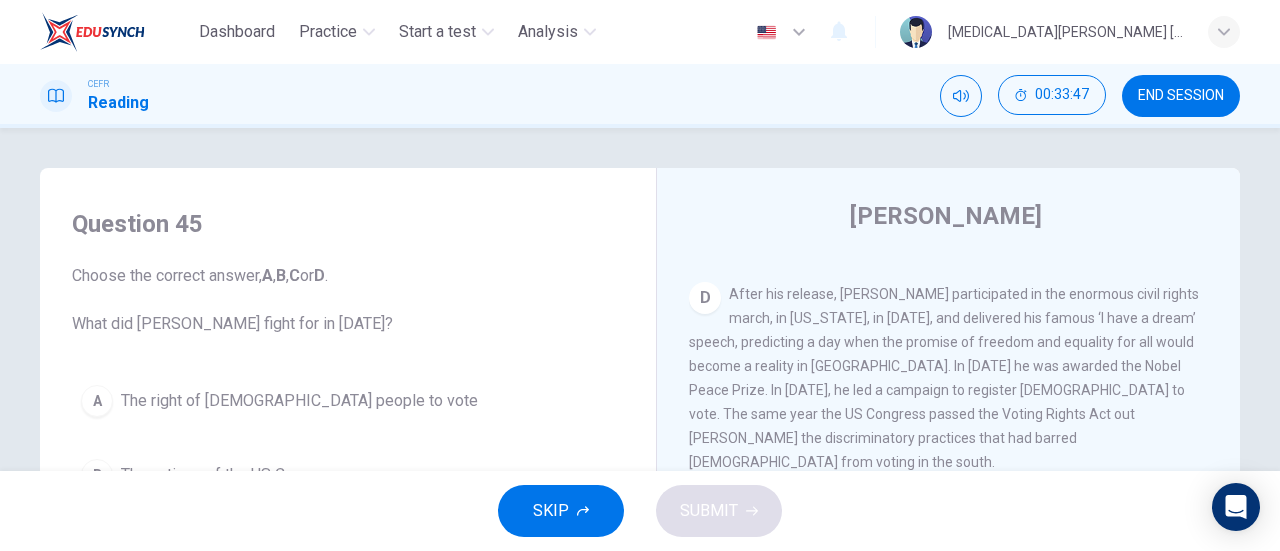 scroll, scrollTop: 1236, scrollLeft: 0, axis: vertical 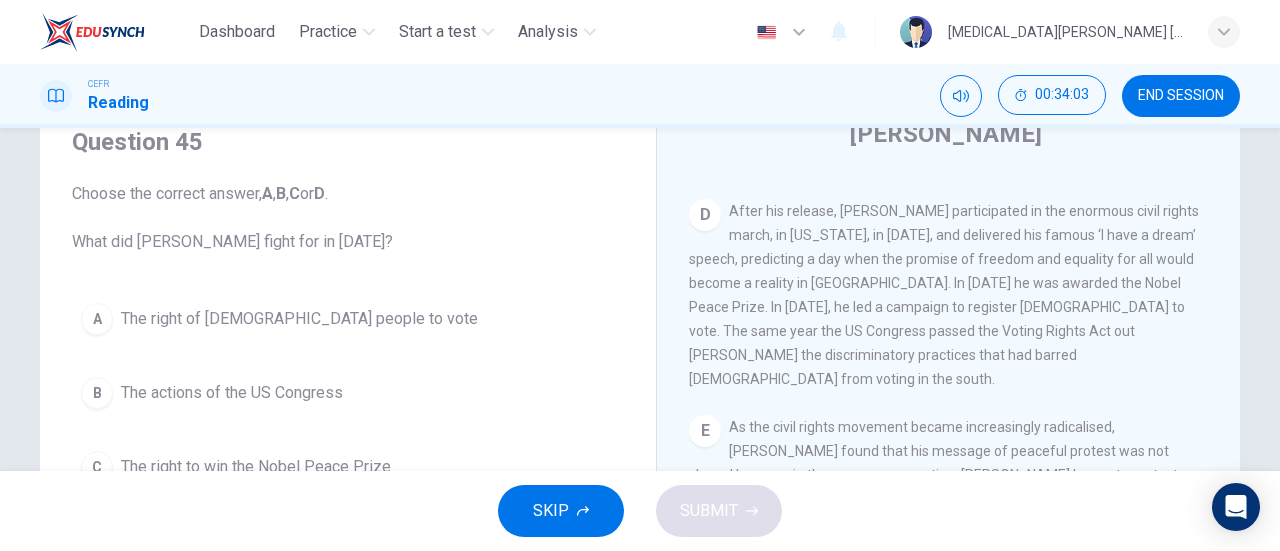 click on "The right of [DEMOGRAPHIC_DATA] people to vote" at bounding box center (299, 319) 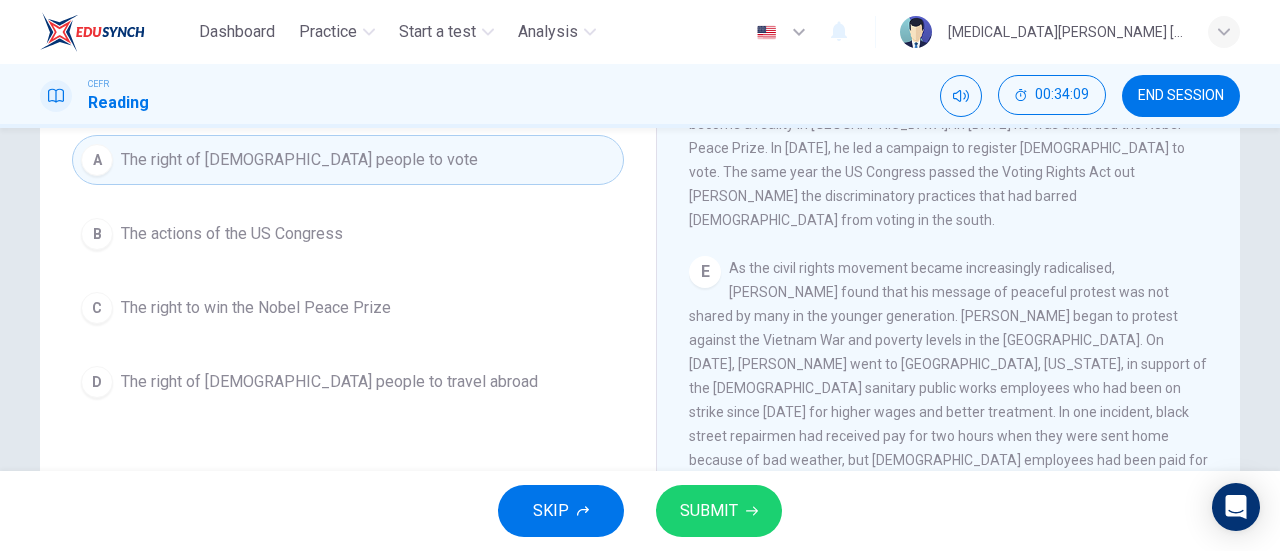 scroll, scrollTop: 0, scrollLeft: 0, axis: both 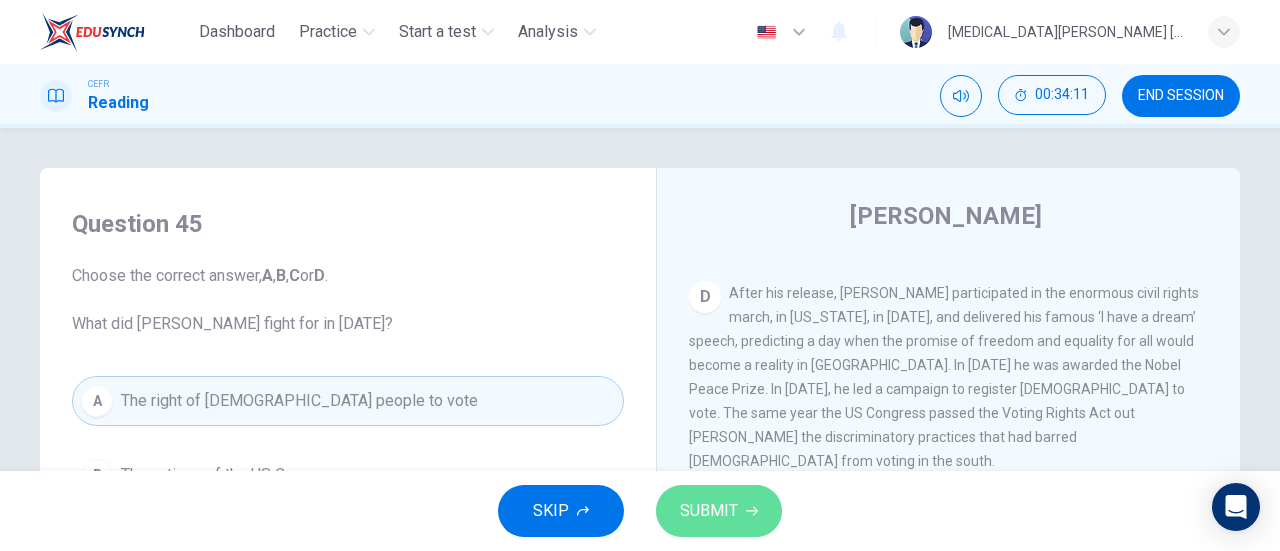 click on "SUBMIT" at bounding box center (719, 511) 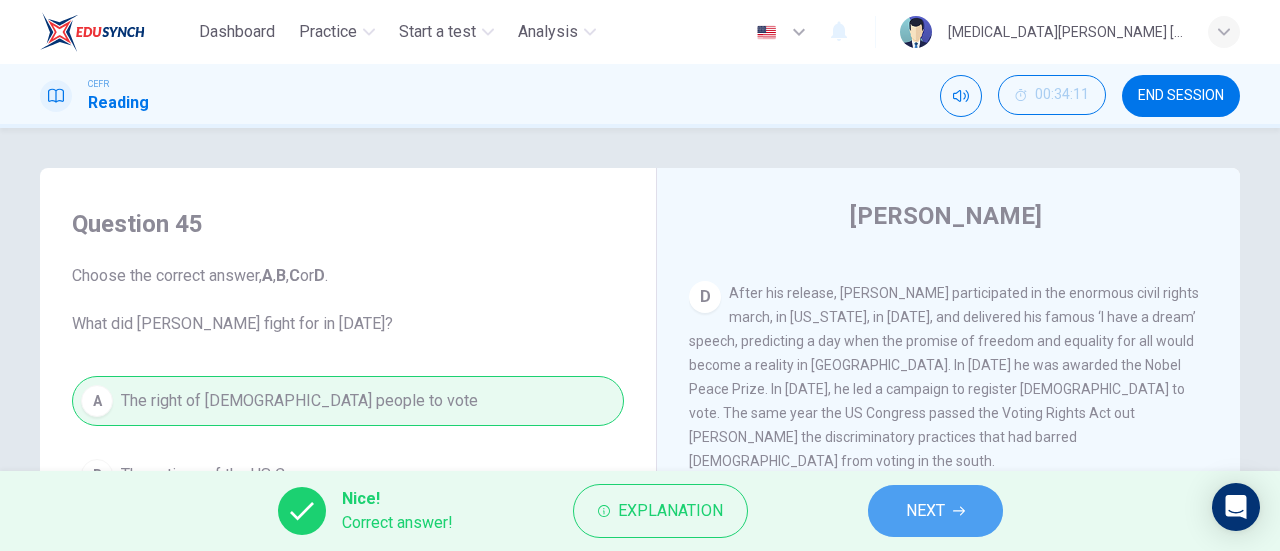 click on "NEXT" at bounding box center [935, 511] 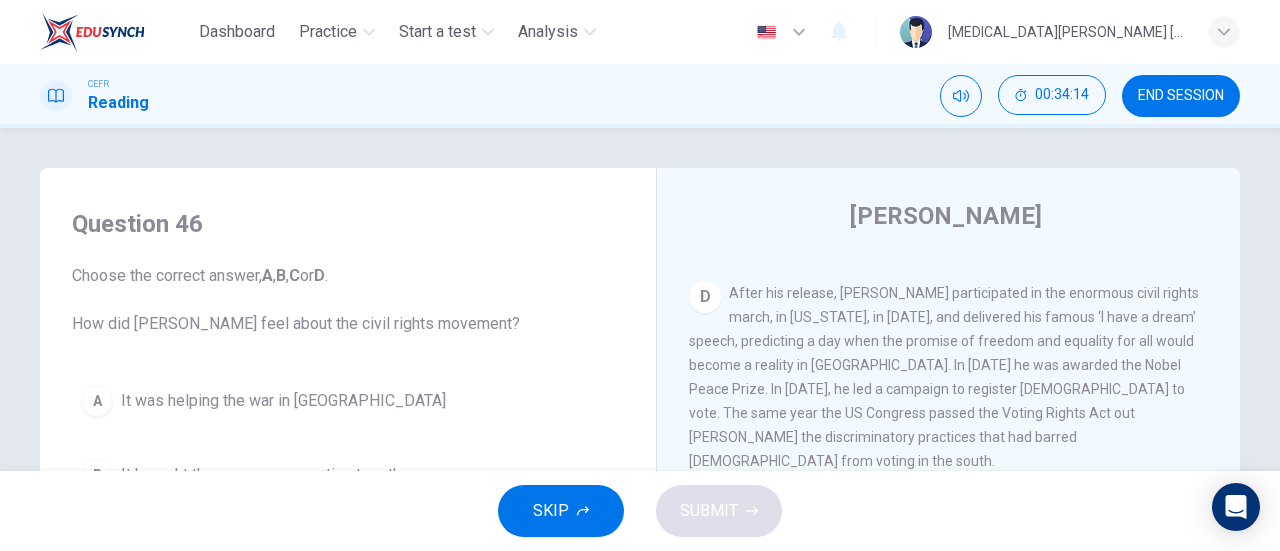 scroll, scrollTop: 1265, scrollLeft: 0, axis: vertical 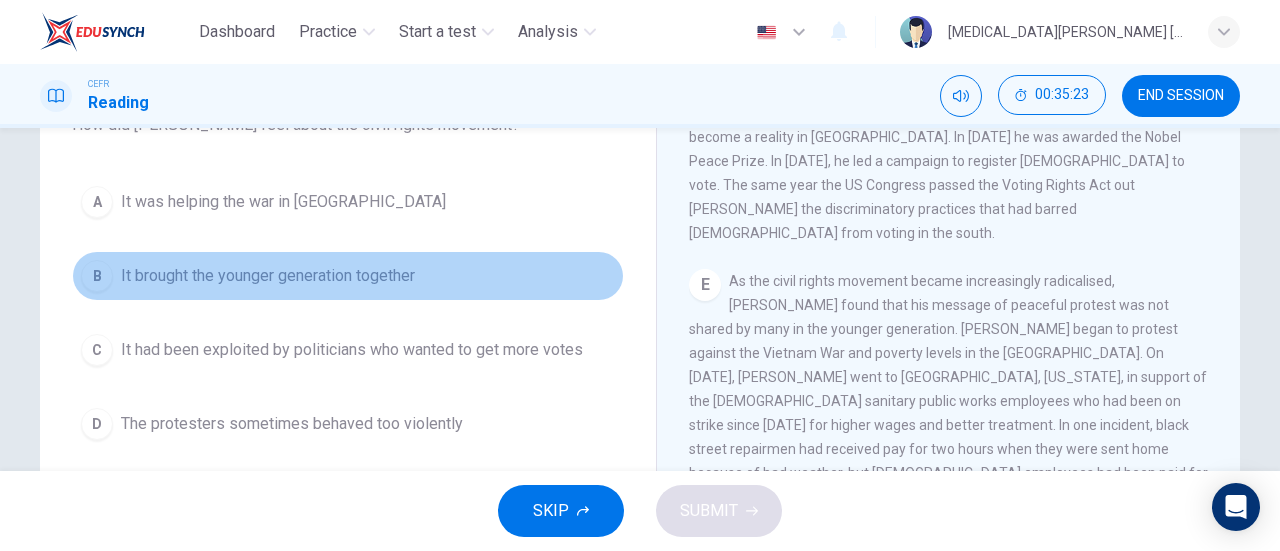 click on "B It brought the younger generation together" at bounding box center [348, 276] 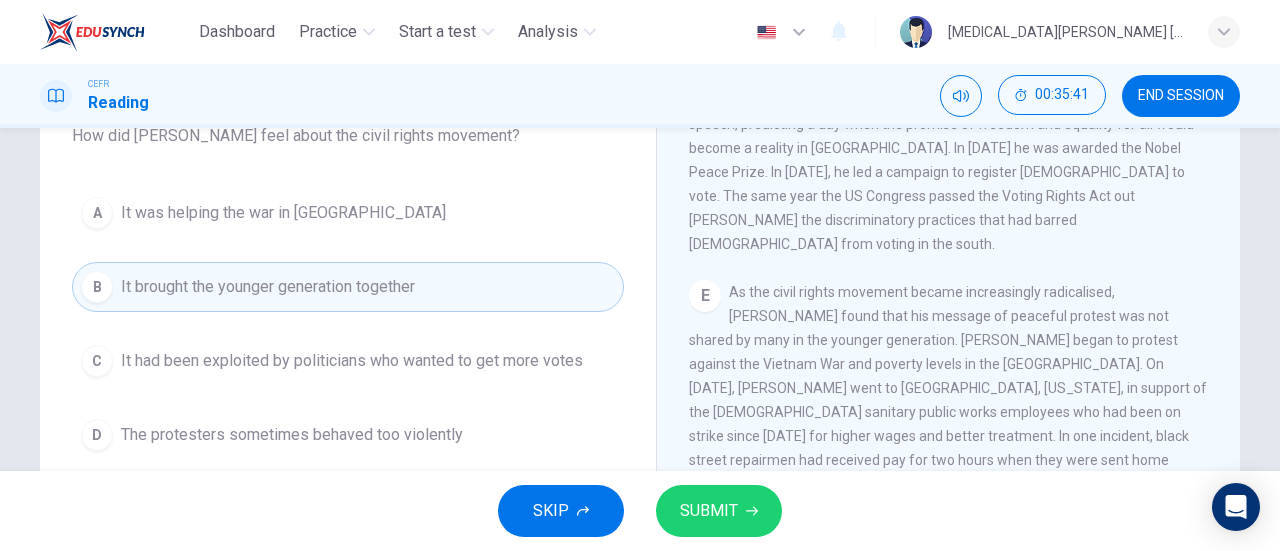 scroll, scrollTop: 186, scrollLeft: 0, axis: vertical 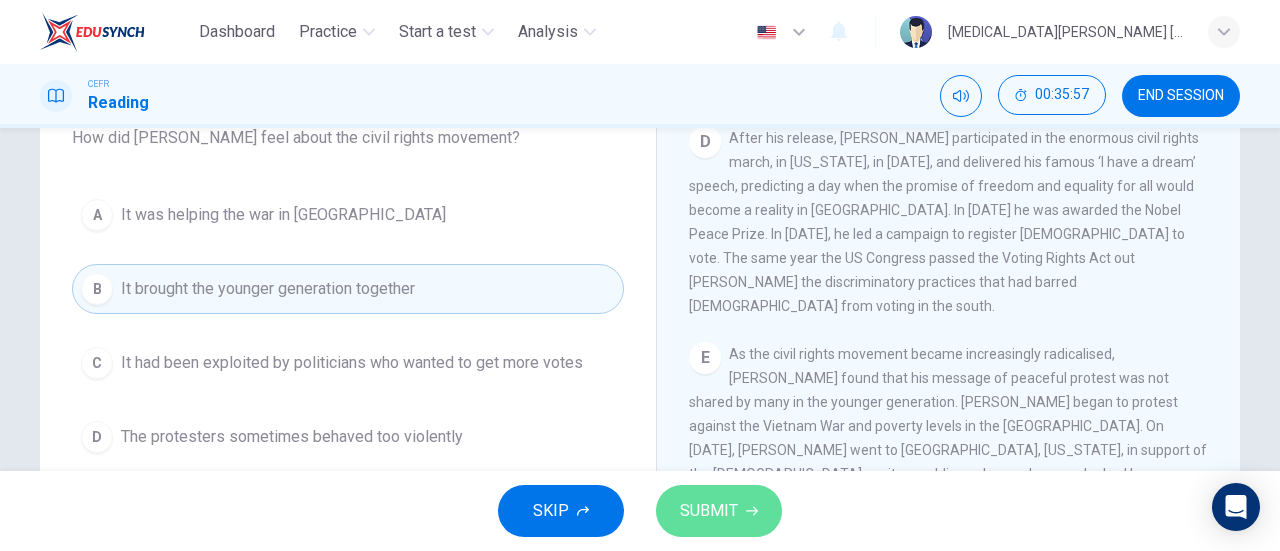 click on "SUBMIT" at bounding box center [709, 511] 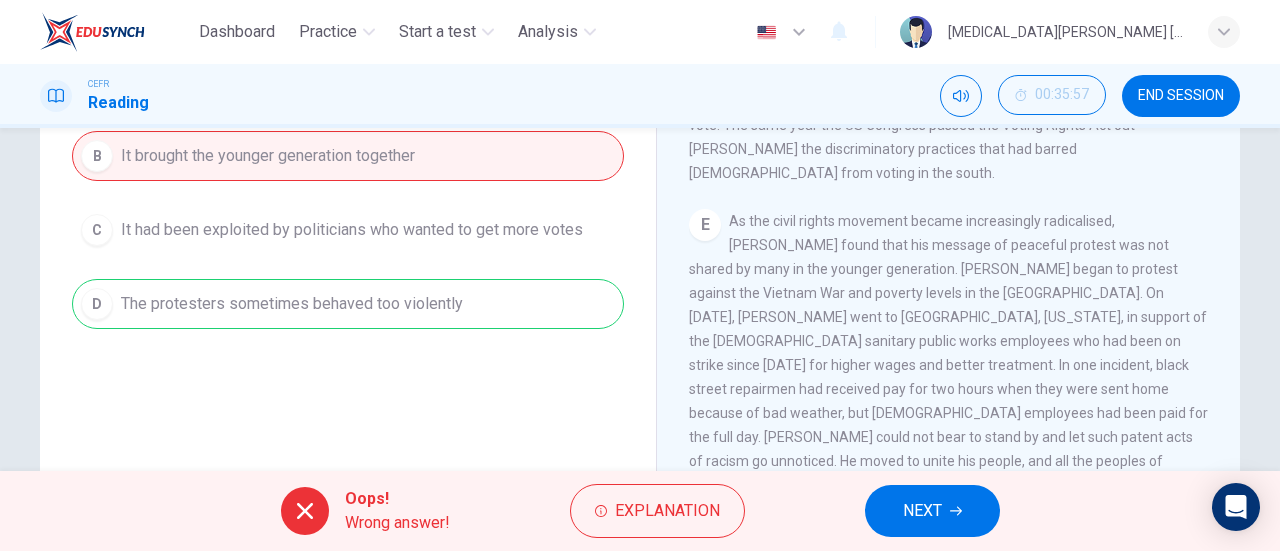 scroll, scrollTop: 296, scrollLeft: 0, axis: vertical 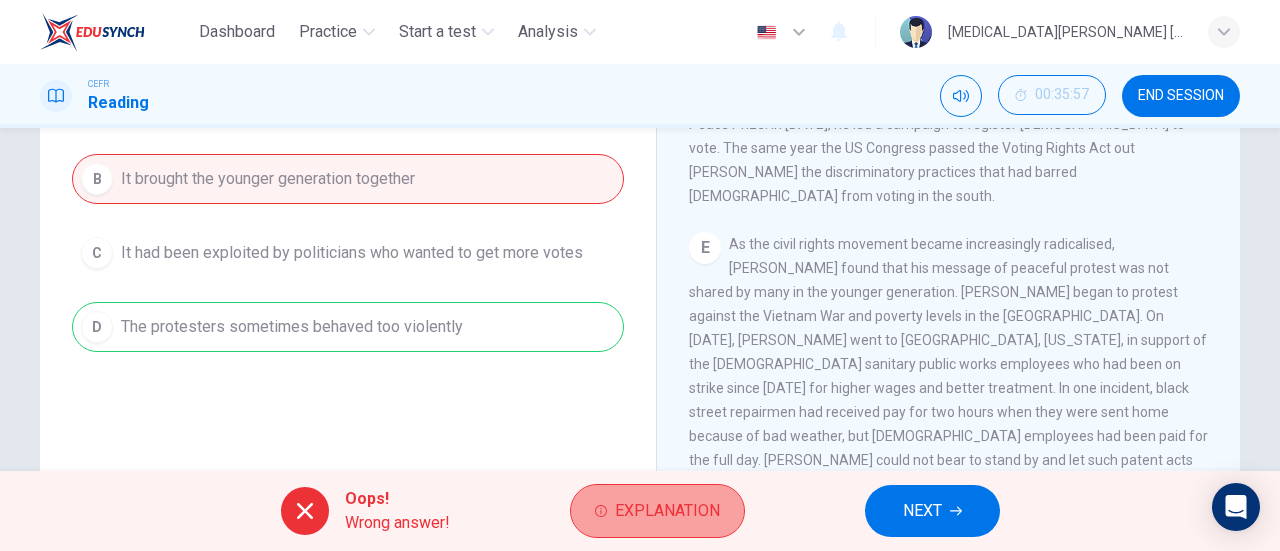 click on "Explanation" at bounding box center (667, 511) 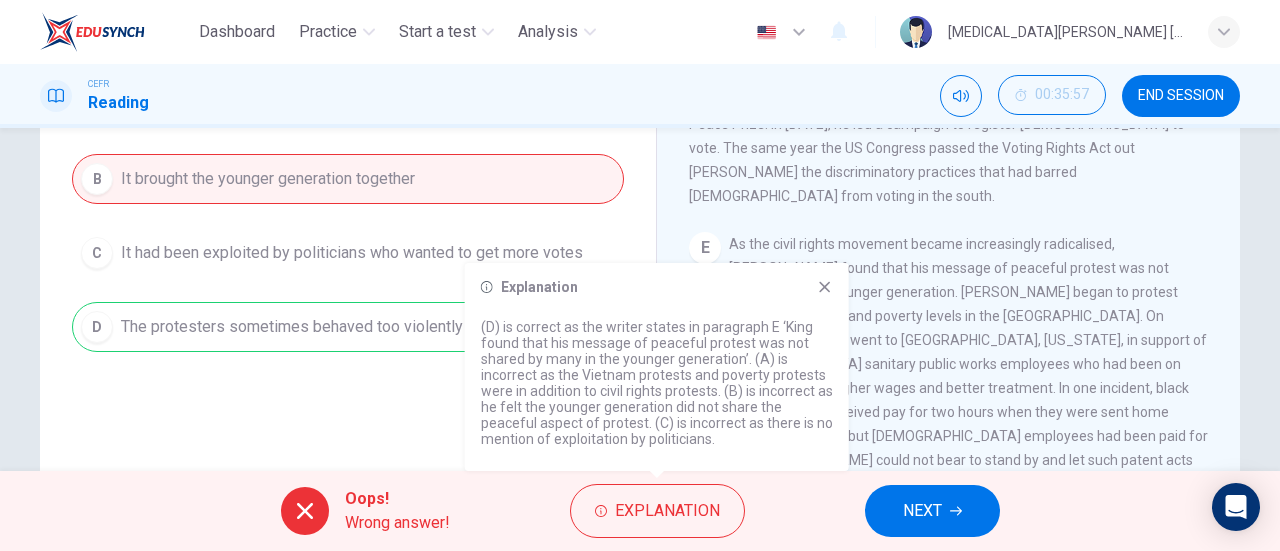 click 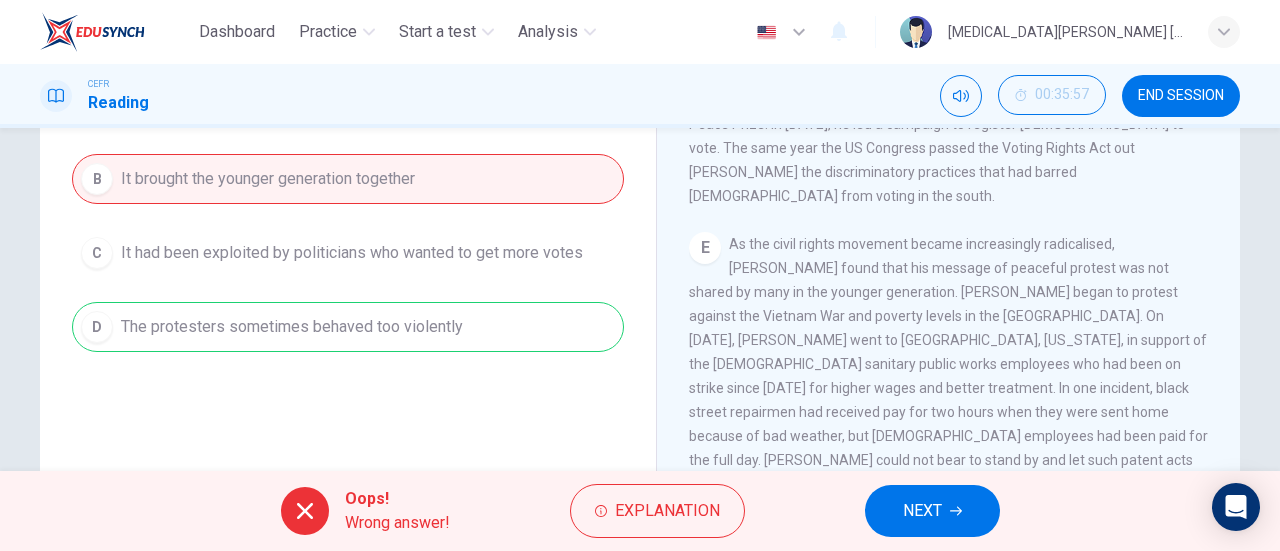 scroll, scrollTop: 0, scrollLeft: 0, axis: both 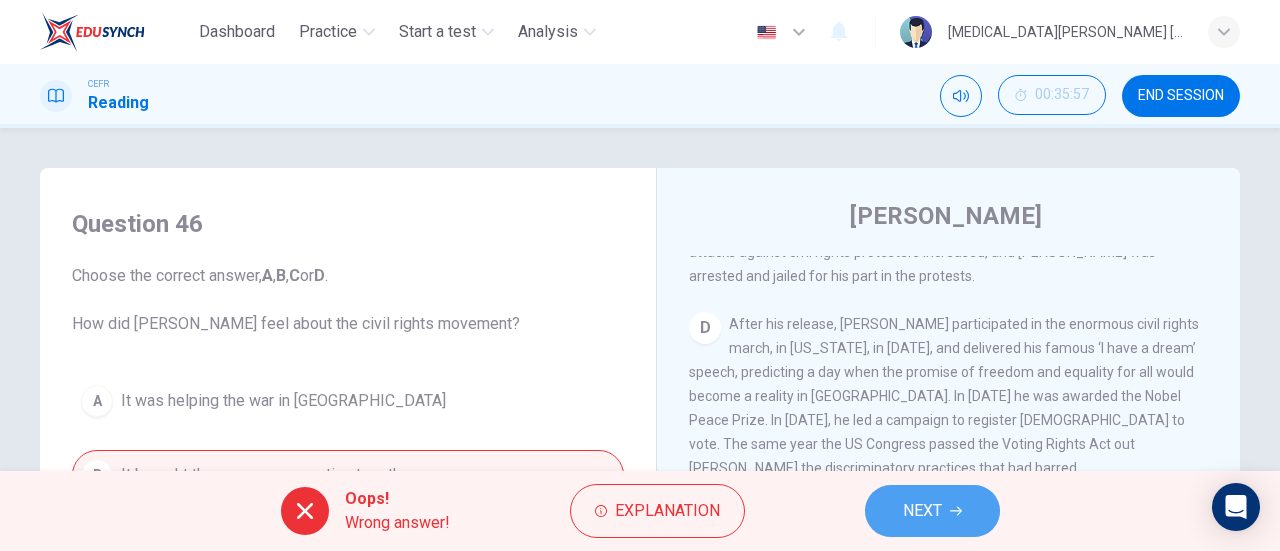 click on "NEXT" at bounding box center (932, 511) 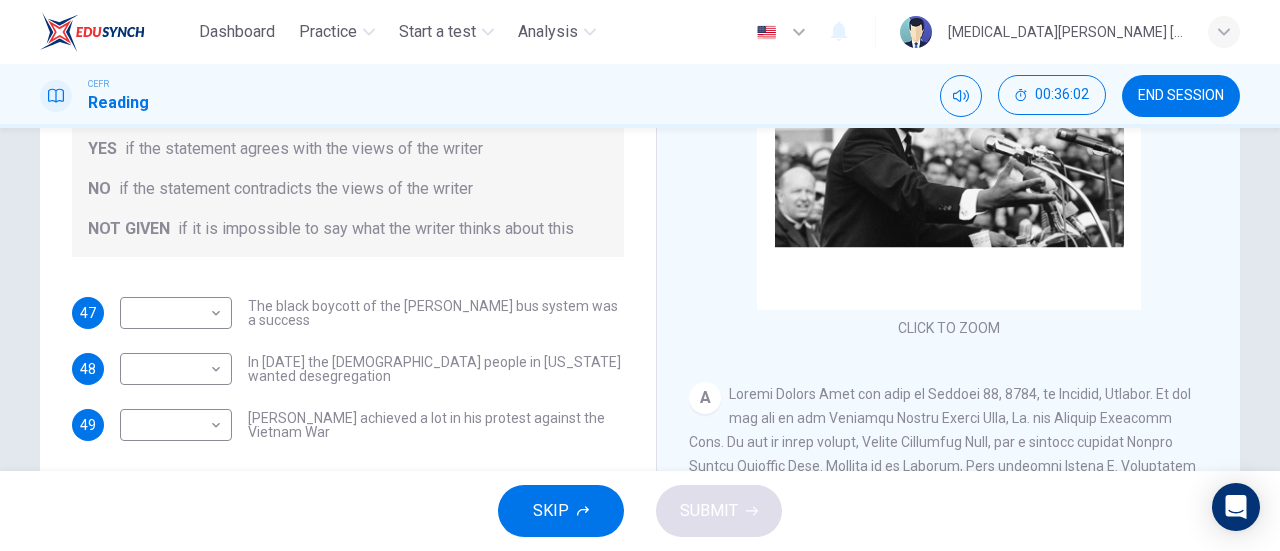 scroll, scrollTop: 296, scrollLeft: 0, axis: vertical 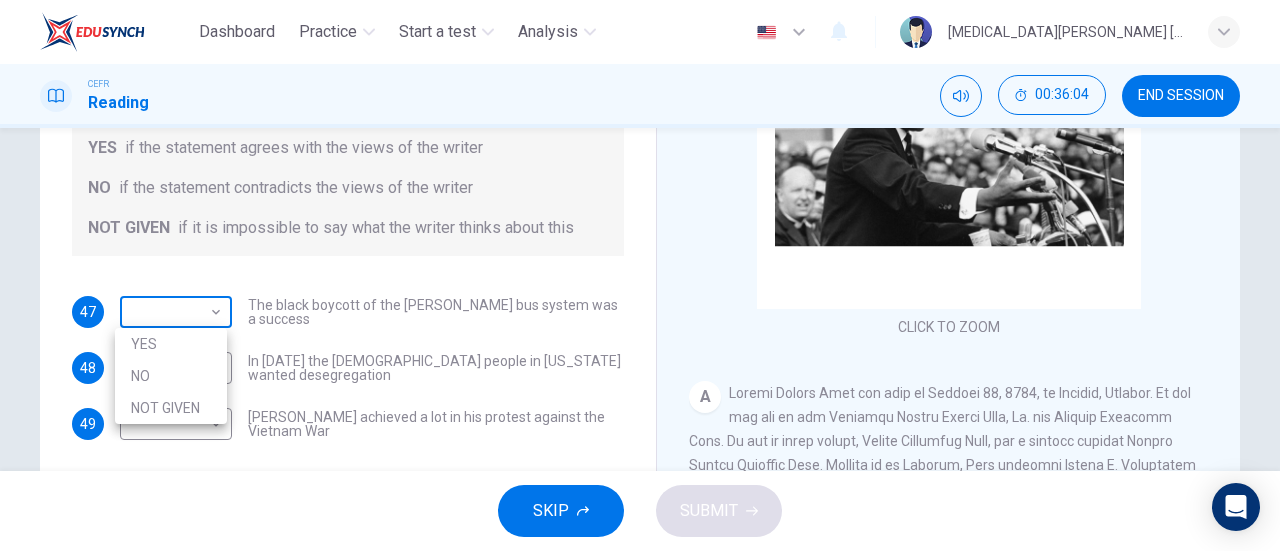 click on "Dashboard Practice Start a test Analysis English en ​ [MEDICAL_DATA][PERSON_NAME] [PERSON_NAME] CEFR Reading 00:36:04 END SESSION Questions 47 - 49 Do the following statements agree with the information given in the Reading Passage? In the space below, write YES if the statement agrees with the views of the writer NO if the statement contradicts the views of the writer NOT GIVEN if it is impossible to say what the writer thinks about this 47 ​ ​ The black boycott of the [PERSON_NAME] bus system was a success 48 ​ ​ In [DATE] the [DEMOGRAPHIC_DATA] people in [US_STATE] wanted desegregation 49 ​ ​ [PERSON_NAME] achieved a lot in his protest against the Vietnam War [PERSON_NAME] CLICK TO ZOOM Click to Zoom A B C D E F SKIP SUBMIT EduSynch - Online Language Proficiency Testing
Dashboard Practice Start a test Analysis Notifications © Copyright  2025 YES NO NOT GIVEN" at bounding box center (640, 275) 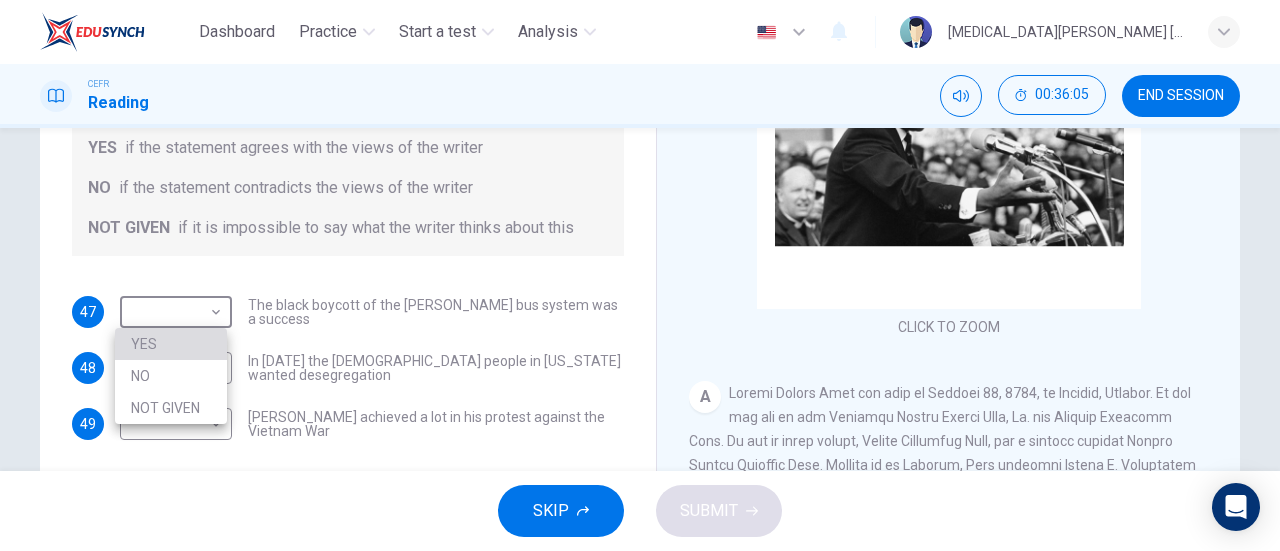 click on "YES" at bounding box center (171, 344) 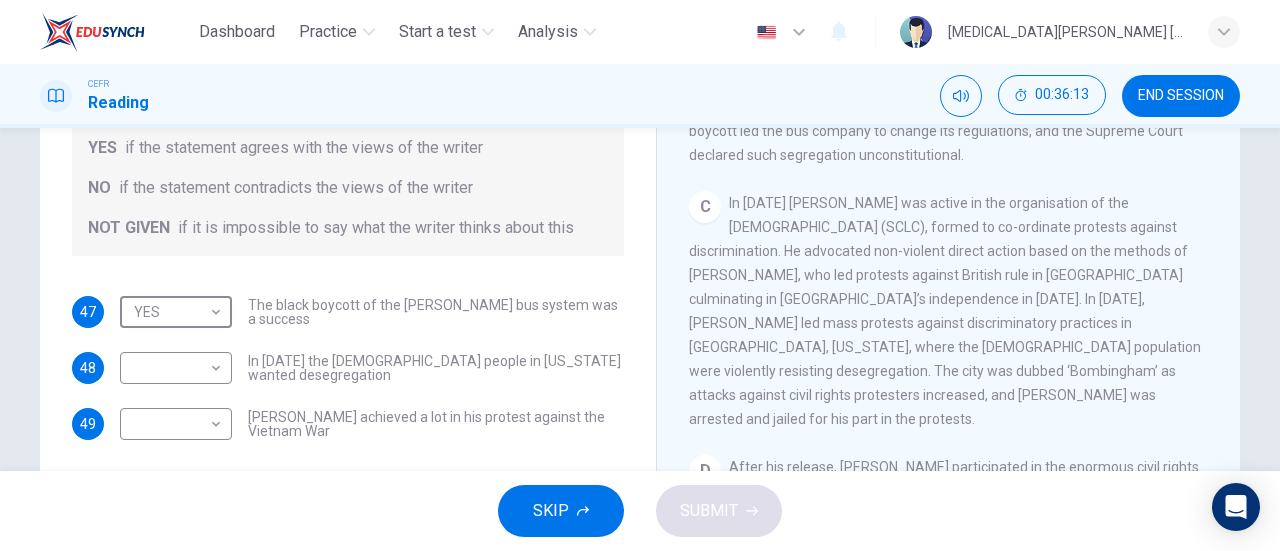 scroll, scrollTop: 767, scrollLeft: 0, axis: vertical 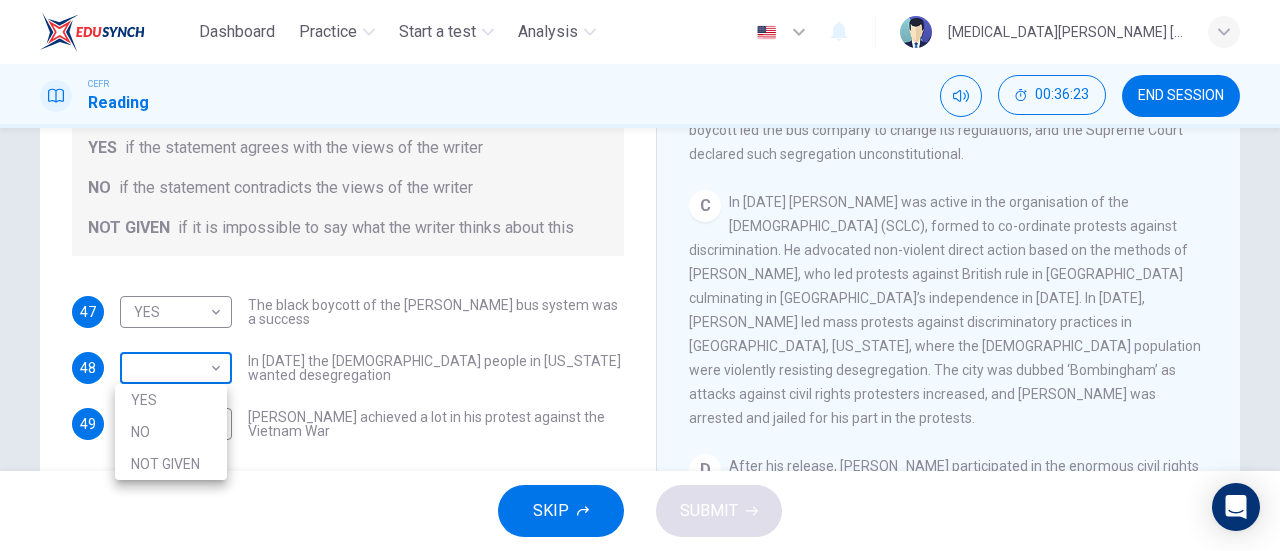 click on "Dashboard Practice Start a test Analysis English en ​ [MEDICAL_DATA][PERSON_NAME] [PERSON_NAME] CEFR Reading 00:36:23 END SESSION Questions 47 - 49 Do the following statements agree with the information given in the Reading Passage? In the space below, write YES if the statement agrees with the views of the writer NO if the statement contradicts the views of the writer NOT GIVEN if it is impossible to say what the writer thinks about this 47 YES YES ​ The black boycott of the [PERSON_NAME] bus system was a success 48 ​ ​ In [DATE] the [DEMOGRAPHIC_DATA] people in [US_STATE] wanted desegregation 49 ​ ​ [PERSON_NAME] achieved a lot in his protest against the Vietnam War [PERSON_NAME] CLICK TO ZOOM Click to Zoom A B C D E F SKIP SUBMIT EduSynch - Online Language Proficiency Testing
Dashboard Practice Start a test Analysis Notifications © Copyright  2025 YES NO NOT GIVEN" at bounding box center [640, 275] 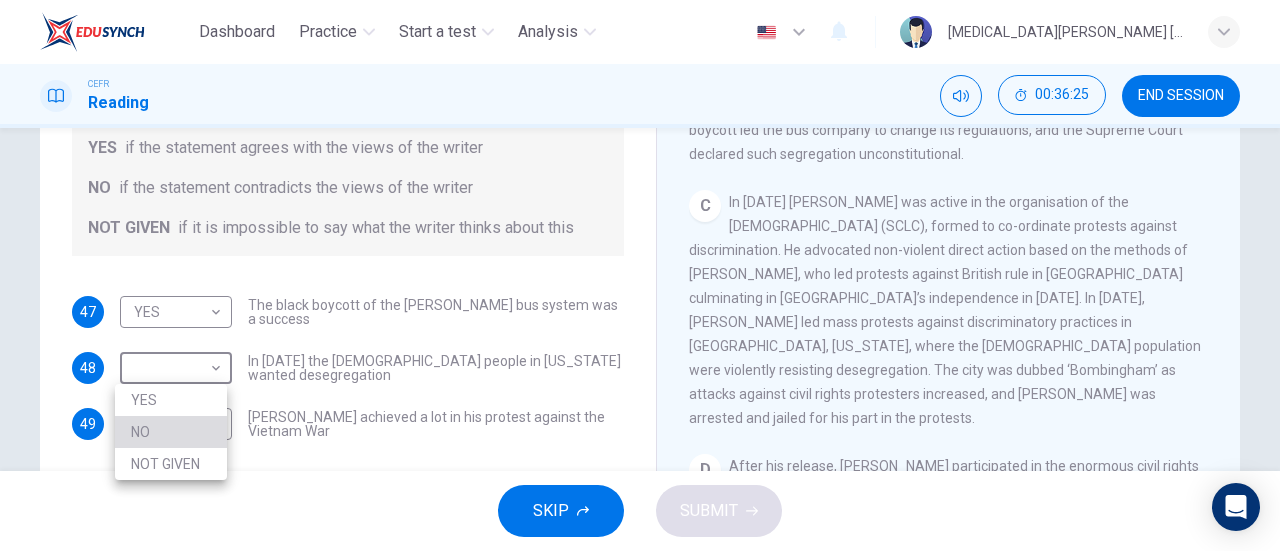 click on "NO" at bounding box center (171, 432) 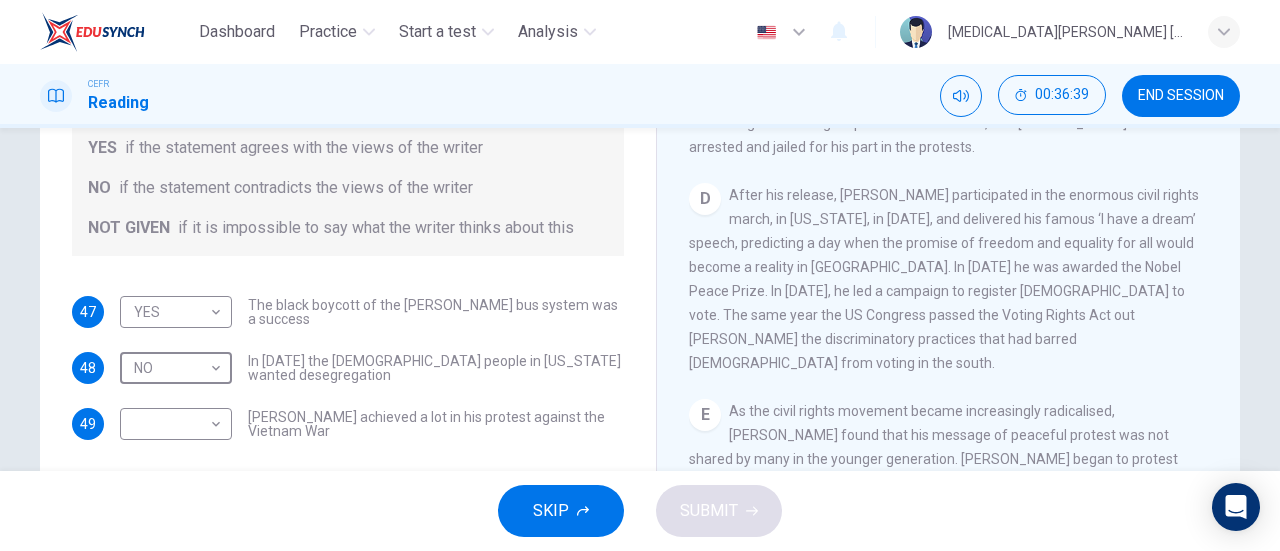 scroll, scrollTop: 1039, scrollLeft: 0, axis: vertical 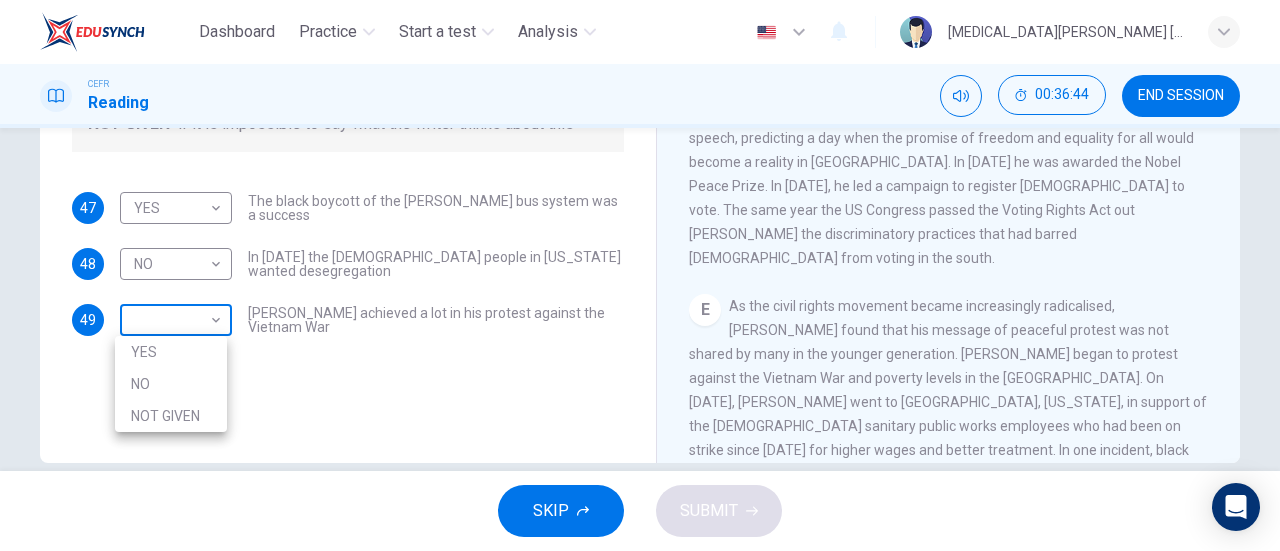 click on "Dashboard Practice Start a test Analysis English en ​ [PERSON_NAME] [PERSON_NAME] CEFR Reading 00:36:44 END SESSION Questions 47 - 49 Do the following statements agree with the information given in the Reading Passage? In the space below, write YES if the statement agrees with the views of the writer NO if the statement contradicts the views of the writer NOT GIVEN if it is impossible to say what the writer thinks about this 47 YES YES ​ The black boycott of the [PERSON_NAME] bus system was a success 48 NO NO ​ In [DATE] the [DEMOGRAPHIC_DATA] people in [US_STATE] wanted desegregation 49 ​ ​ [PERSON_NAME] achieved a lot in his protest against the Vietnam War [PERSON_NAME] CLICK TO ZOOM Click to Zoom A B C D E F SKIP SUBMIT EduSynch - Online Language Proficiency Testing
Dashboard Practice Start a test Analysis Notifications © Copyright  2025 YES NO NOT GIVEN" at bounding box center (640, 275) 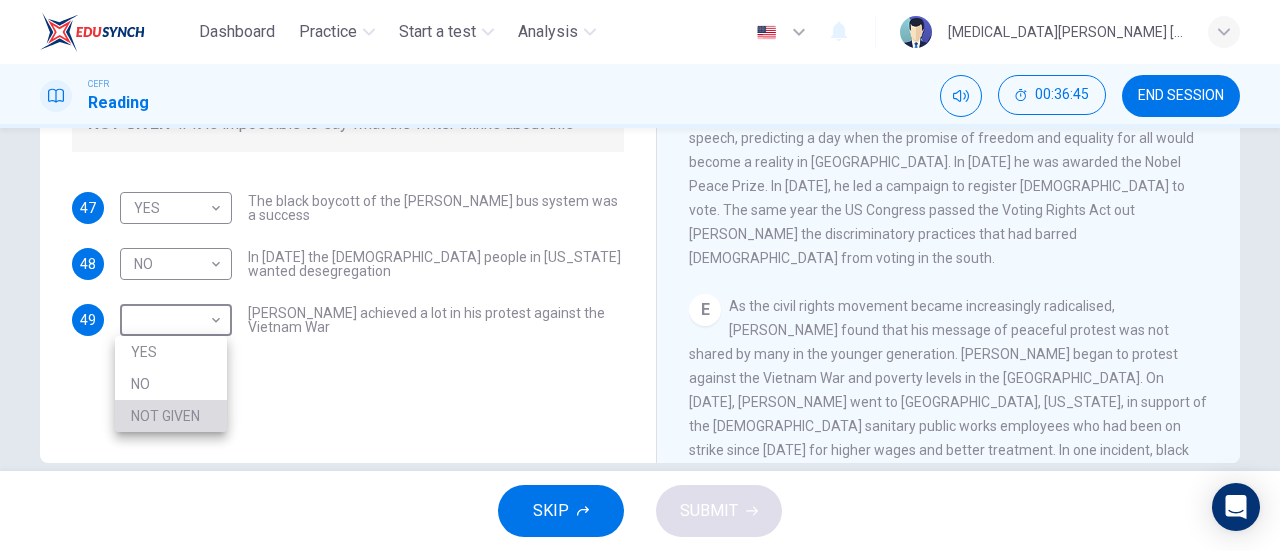 click on "NOT GIVEN" at bounding box center (171, 416) 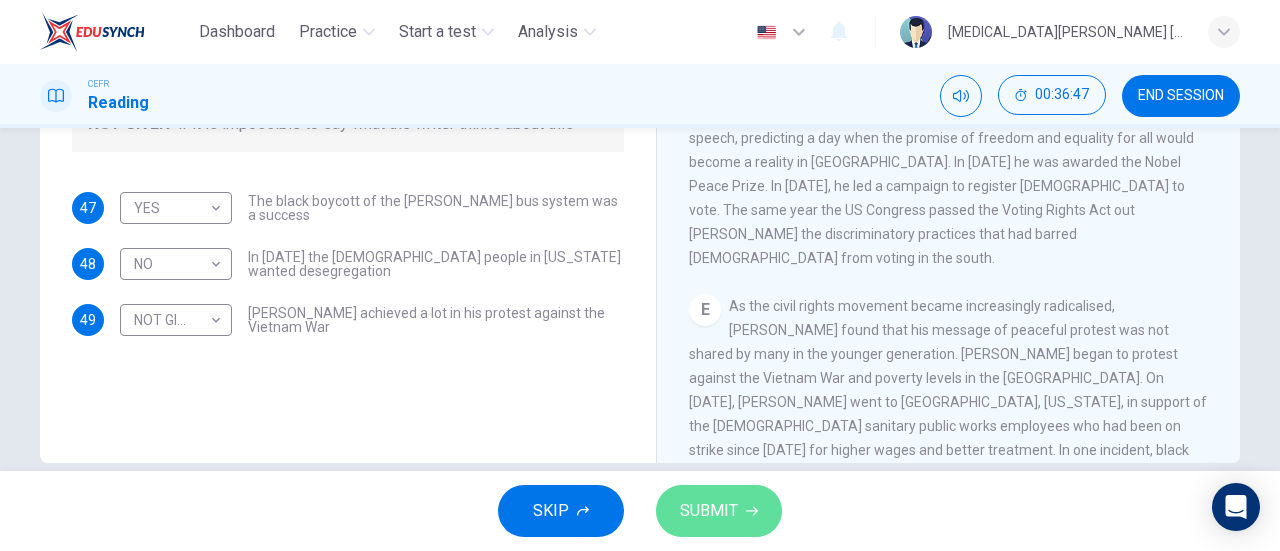 click on "SUBMIT" at bounding box center (719, 511) 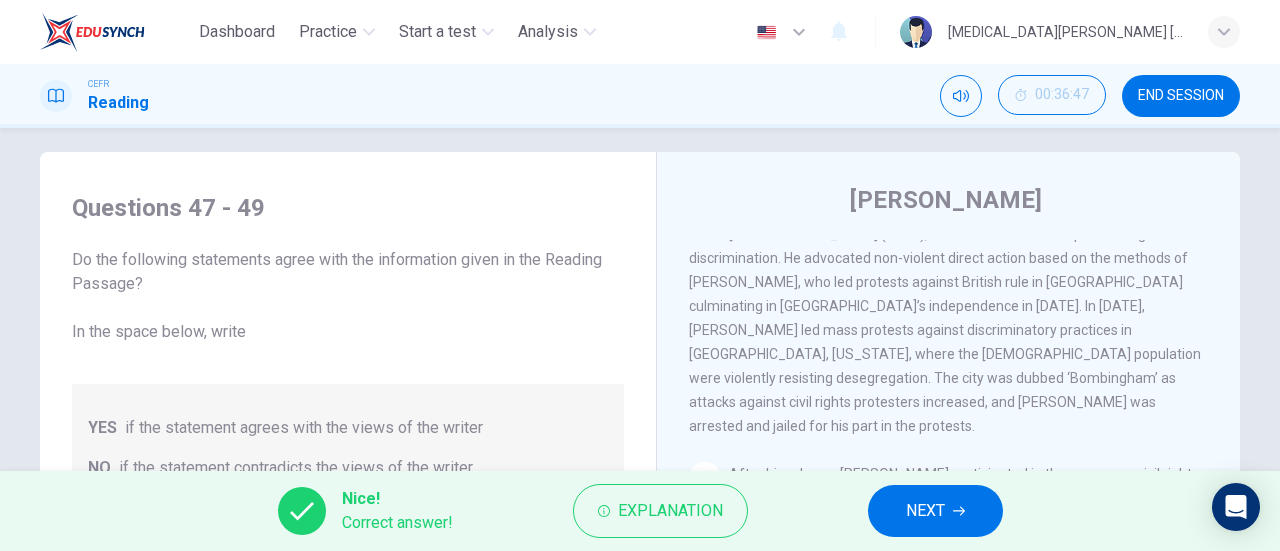 scroll, scrollTop: 0, scrollLeft: 0, axis: both 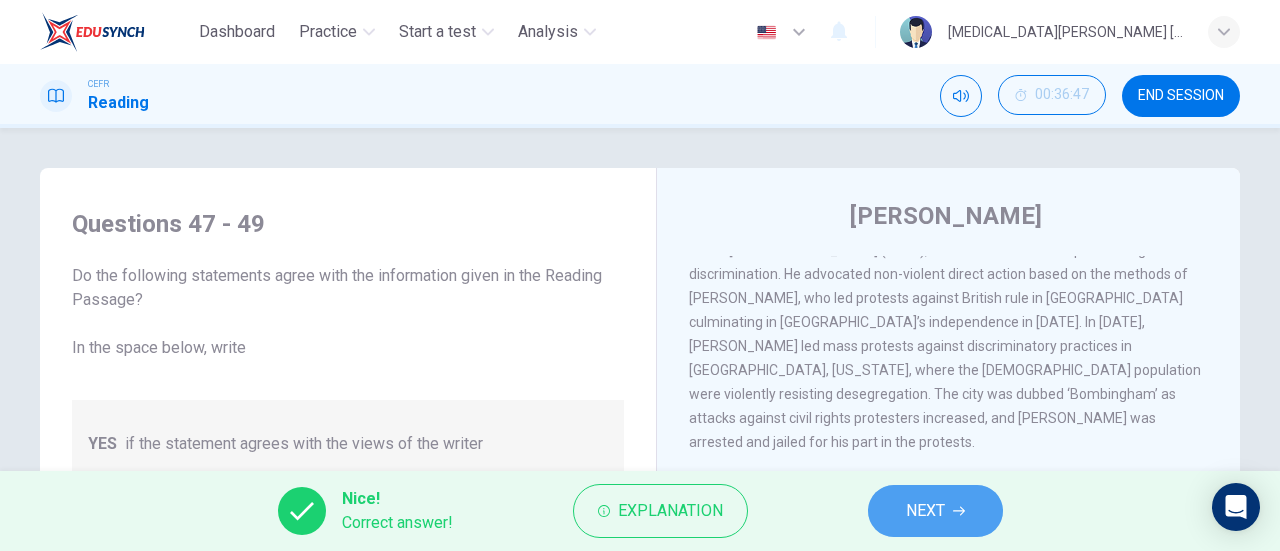 click on "NEXT" at bounding box center (925, 511) 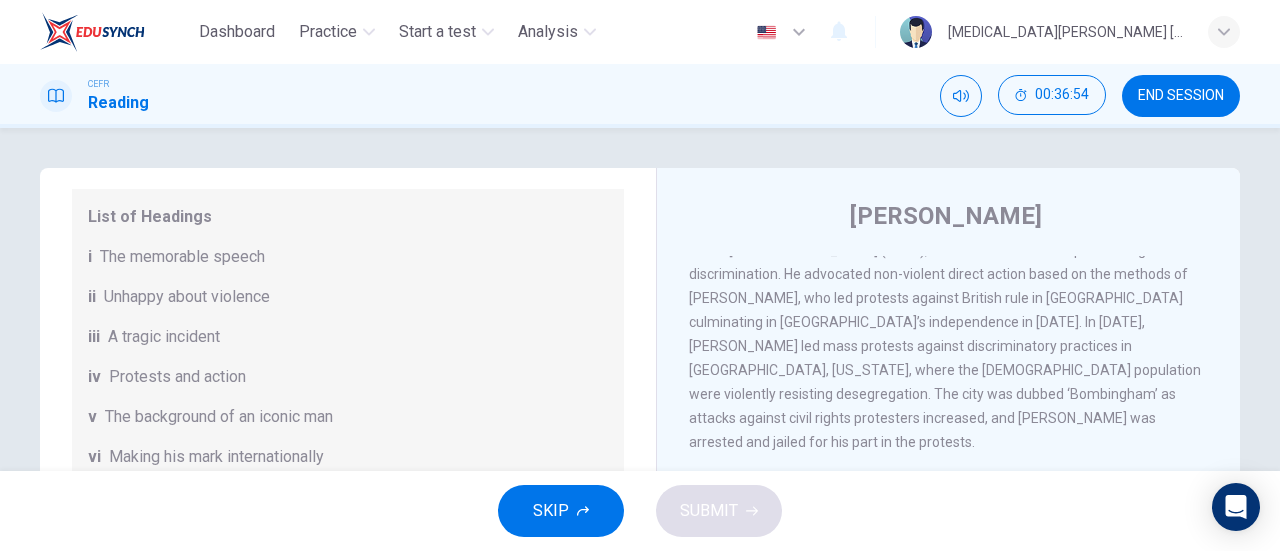 scroll, scrollTop: 352, scrollLeft: 0, axis: vertical 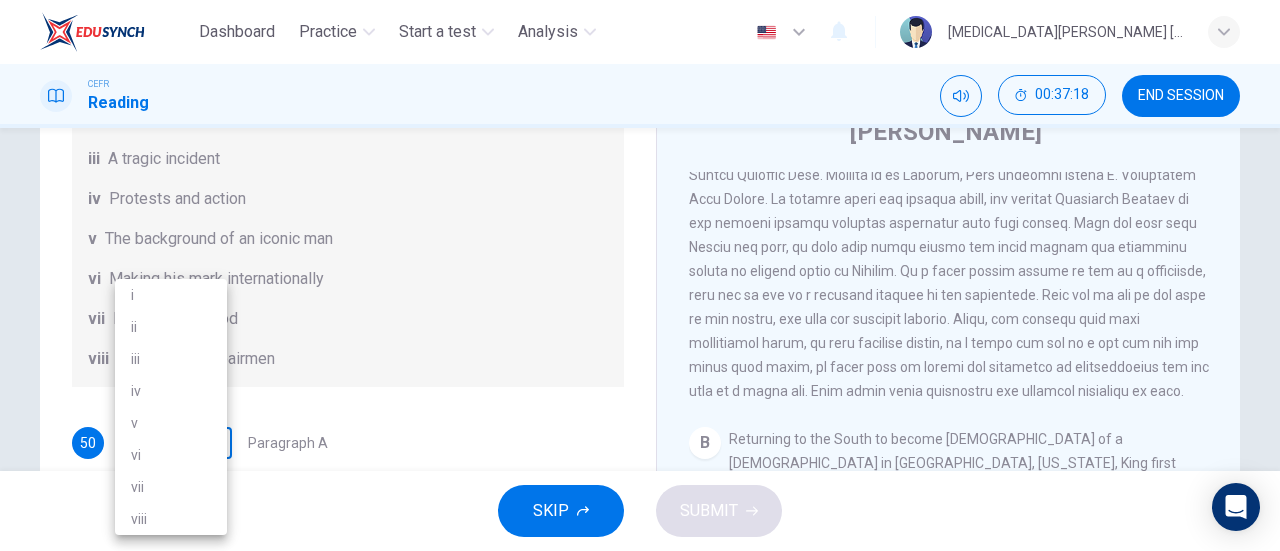 click on "Dashboard Practice Start a test Analysis English en ​ [PERSON_NAME] [PERSON_NAME] CEFR Reading 00:37:18 END SESSION Questions 50 - 55 The Reading Passage has 6 paragraphs.
Choose the correct heading for each paragraph  A – F , from the list of headings.
Write the correct number,  i – viii , in the spaces below. List of Headings i The memorable speech ii Unhappy about violence iii A tragic incident iv Protests and action v The background of an iconic man vi Making his mark internationally vii Difficult childhood viii Black street repairmen 50 ​ ​ Paragraph A 51 ​ ​ Paragraph B 52 ​ ​ Paragraph C 53 ​ ​ Paragraph D 54 ​ ​ Paragraph E 55 ​ ​ Paragraph F [PERSON_NAME] CLICK TO ZOOM Click to Zoom A B C D E F SKIP SUBMIT EduSynch - Online Language Proficiency Testing
Dashboard Practice Start a test Analysis Notifications © Copyright  2025 i ii iii iv v vi vii viii" at bounding box center [640, 275] 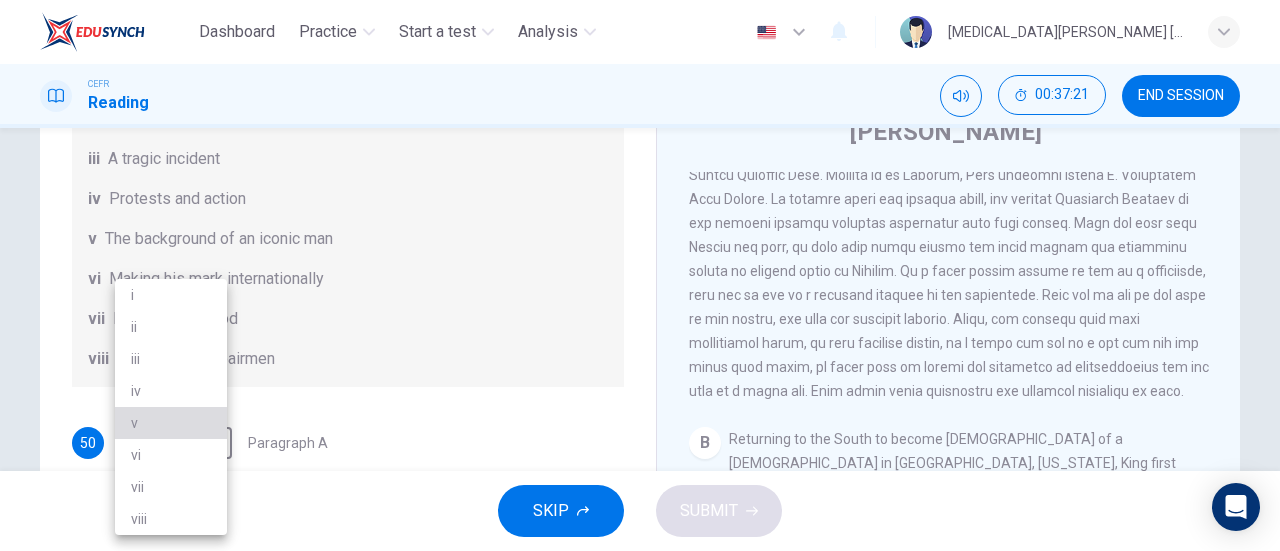 click on "v" at bounding box center (171, 423) 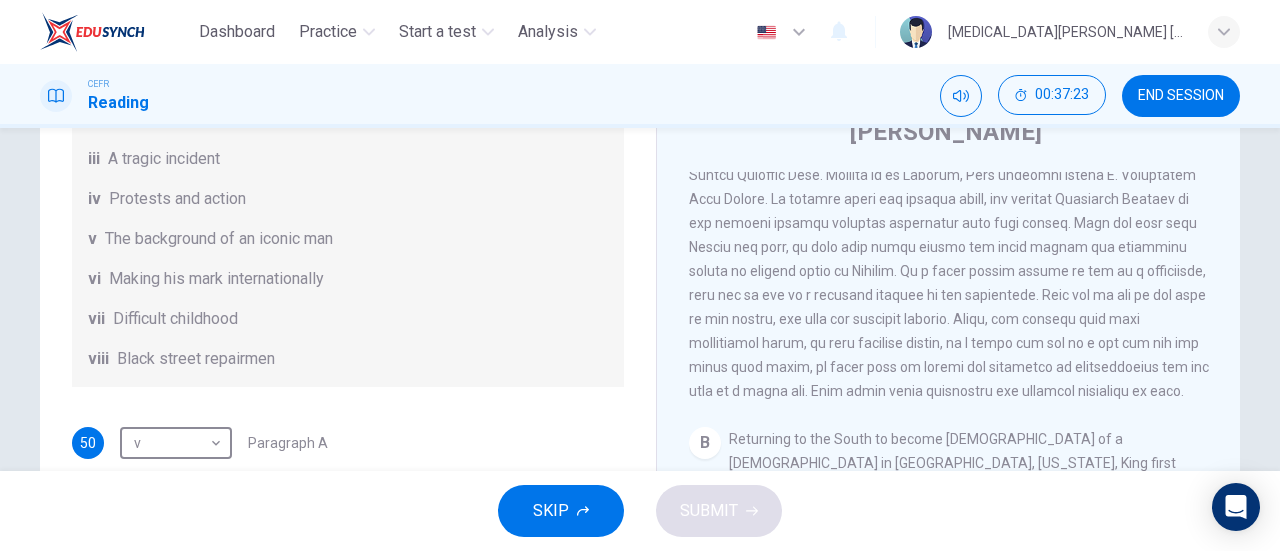 scroll, scrollTop: 82, scrollLeft: 0, axis: vertical 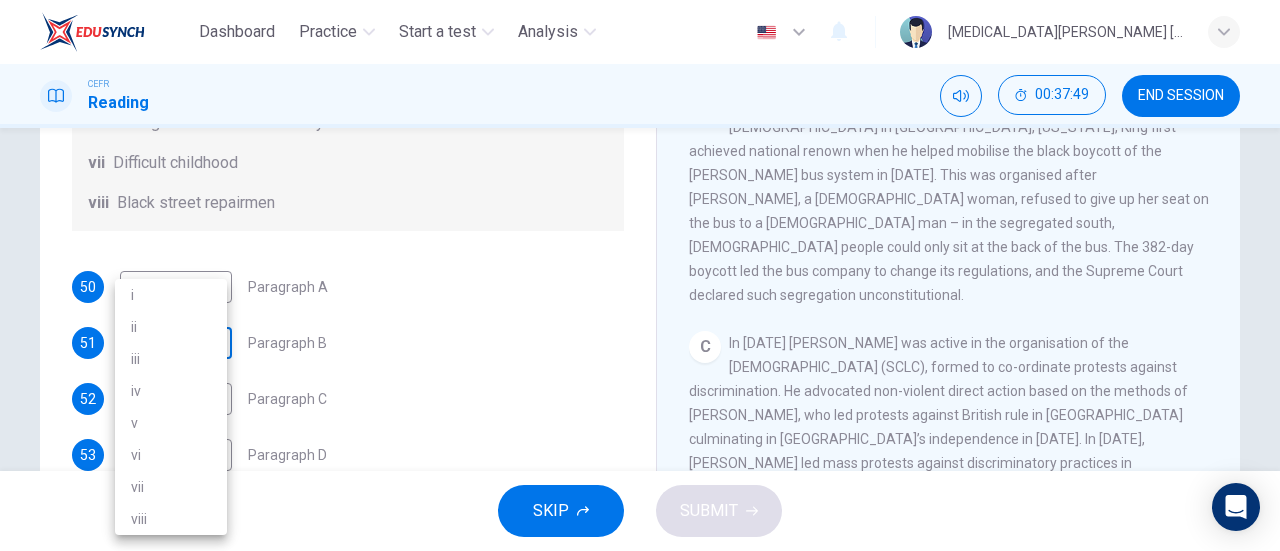 click on "Dashboard Practice Start a test Analysis English en ​ [MEDICAL_DATA][PERSON_NAME] [PERSON_NAME] CEFR Reading 00:37:49 END SESSION Questions 50 - 55 The Reading Passage has 6 paragraphs.
Choose the correct heading for each paragraph  A – F , from the list of headings.
Write the correct number,  i – viii , in the spaces below. List of Headings i The memorable speech ii Unhappy about violence iii A tragic incident iv Protests and action v The background of an iconic man vi Making his mark internationally vii Difficult childhood viii Black street repairmen 50 v v ​ Paragraph A 51 ​ ​ Paragraph B 52 ​ ​ Paragraph C 53 ​ ​ Paragraph D 54 ​ ​ Paragraph E 55 ​ ​ Paragraph F [PERSON_NAME] CLICK TO ZOOM Click to Zoom A B C D E F SKIP SUBMIT EduSynch - Online Language Proficiency Testing
Dashboard Practice Start a test Analysis Notifications © Copyright  2025 i ii iii iv v vi vii viii" at bounding box center (640, 275) 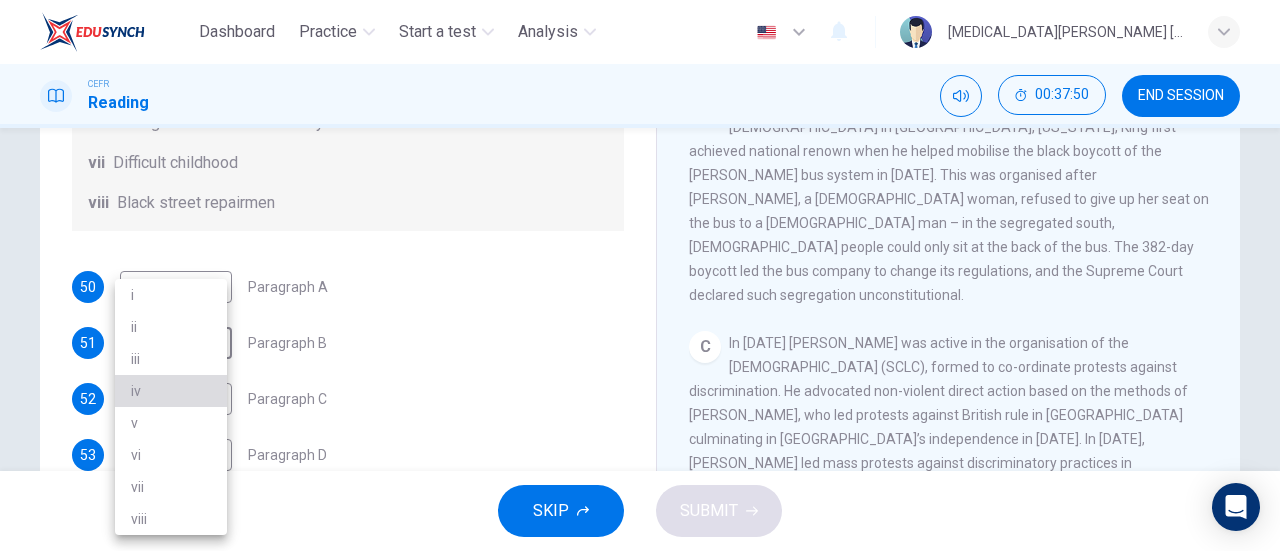 click on "iv" at bounding box center [171, 391] 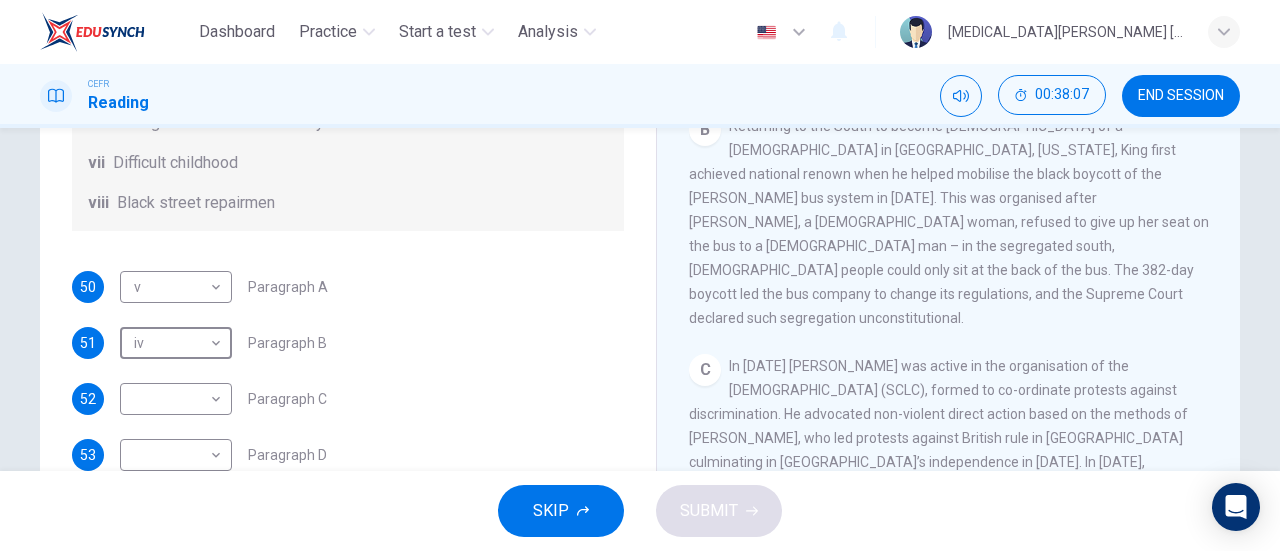 scroll, scrollTop: 742, scrollLeft: 0, axis: vertical 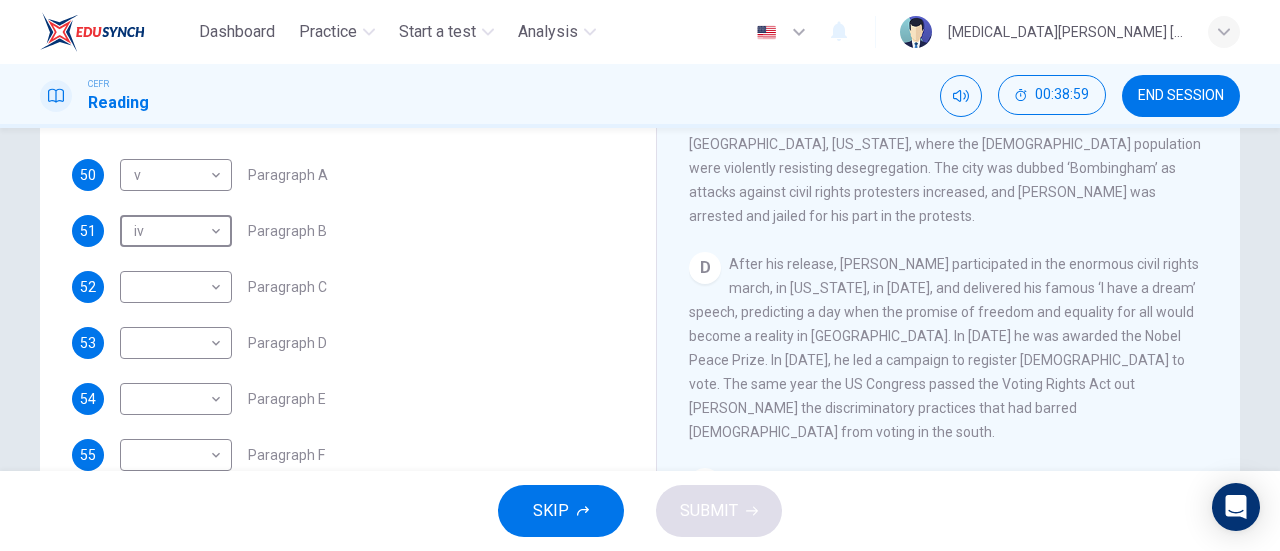 click on "Dashboard Practice Start a test Analysis English en ​ [MEDICAL_DATA][PERSON_NAME] [PERSON_NAME] CEFR Reading 00:38:59 END SESSION Questions 50 - 55 The Reading Passage has 6 paragraphs.
Choose the correct heading for each paragraph  A – F , from the list of headings.
Write the correct number,  i – viii , in the spaces below. List of Headings i The memorable speech ii Unhappy about violence iii A tragic incident iv Protests and action v The background of an iconic man vi Making his mark internationally vii Difficult childhood viii Black street repairmen 50 v v ​ Paragraph A 51 iv iv ​ Paragraph B 52 ​ ​ Paragraph C 53 ​ ​ Paragraph D 54 ​ ​ Paragraph E 55 ​ ​ Paragraph F [PERSON_NAME] CLICK TO ZOOM Click to Zoom A B C D E F SKIP SUBMIT EduSynch - Online Language Proficiency Testing
Dashboard Practice Start a test Analysis Notifications © Copyright  2025" at bounding box center [640, 275] 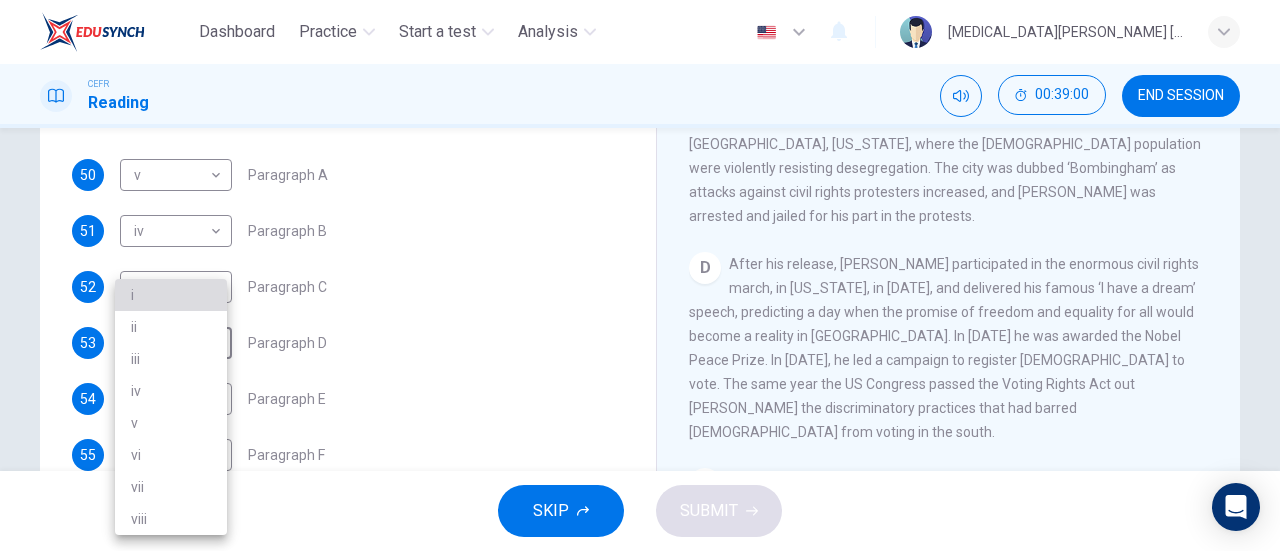click on "i" at bounding box center (171, 295) 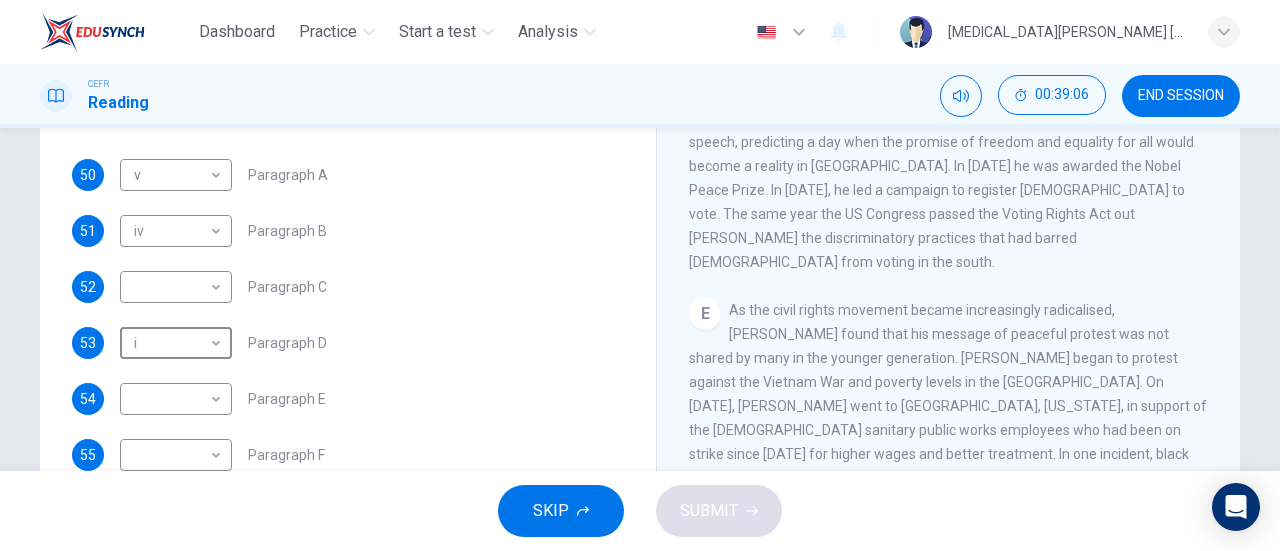 scroll, scrollTop: 1100, scrollLeft: 0, axis: vertical 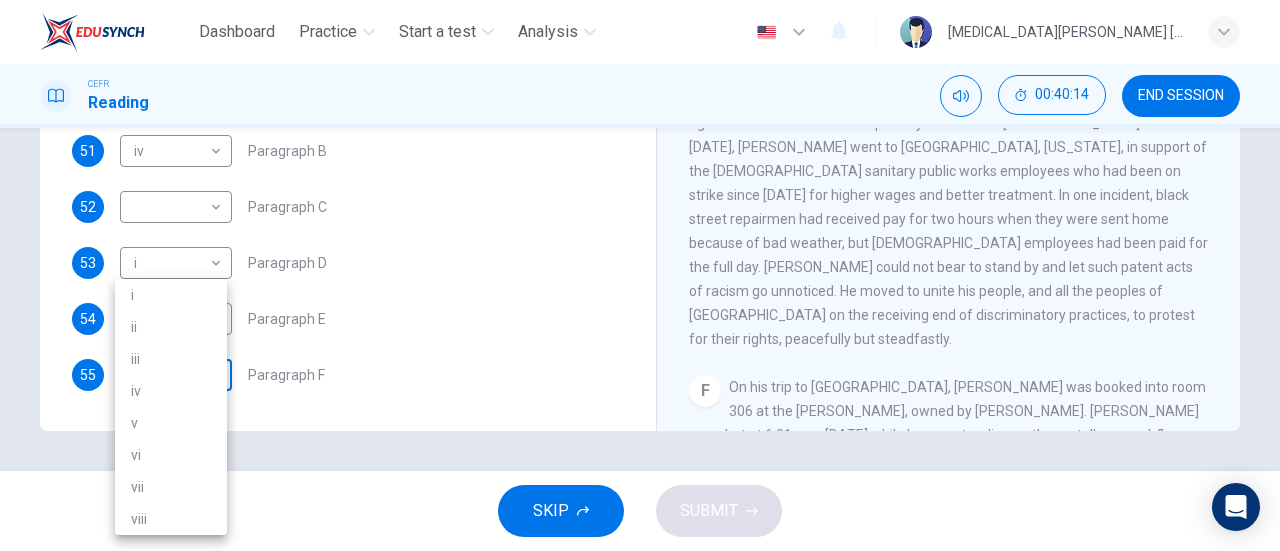 click on "Dashboard Practice Start a test Analysis English en ​ [MEDICAL_DATA][PERSON_NAME] [PERSON_NAME] CEFR Reading 00:40:14 END SESSION Questions 50 - 55 The Reading Passage has 6 paragraphs.
Choose the correct heading for each paragraph  A – F , from the list of headings.
Write the correct number,  i – viii , in the spaces below. List of Headings i The memorable speech ii Unhappy about violence iii A tragic incident iv Protests and action v The background of an iconic man vi Making his mark internationally vii Difficult childhood viii Black street repairmen 50 v v ​ Paragraph A 51 iv iv ​ Paragraph B 52 ​ ​ Paragraph C 53 i i ​ Paragraph D 54 ​ ​ Paragraph E 55 ​ ​ Paragraph F [PERSON_NAME] CLICK TO ZOOM Click to Zoom A B C D E F SKIP SUBMIT EduSynch - Online Language Proficiency Testing
Dashboard Practice Start a test Analysis Notifications © Copyright  2025 i ii iii iv v vi vii viii" at bounding box center [640, 275] 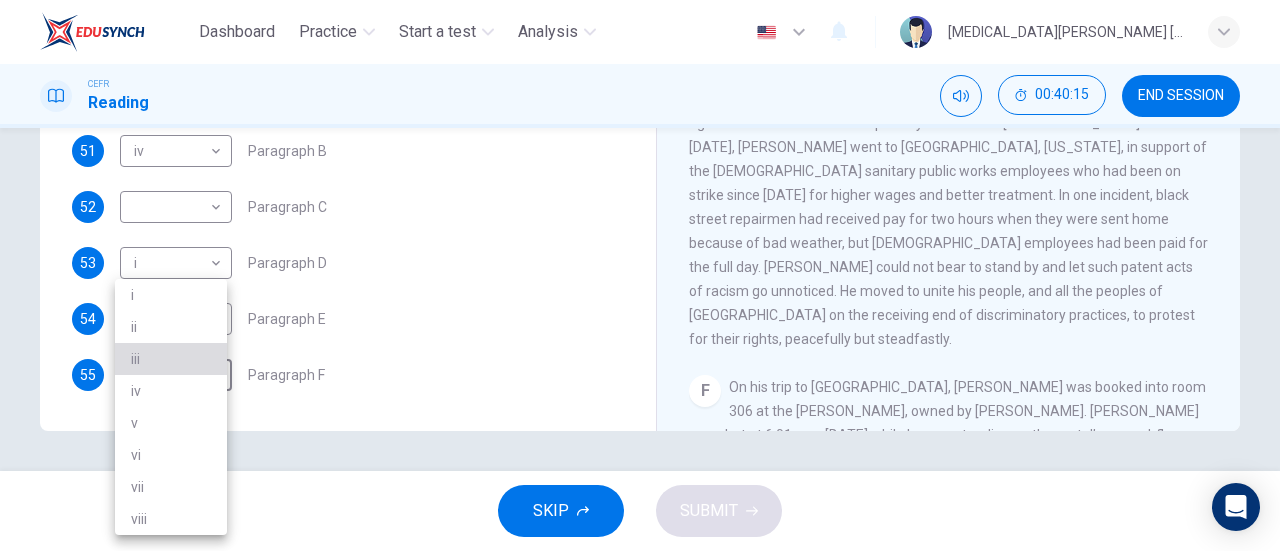 click on "iii" at bounding box center (171, 359) 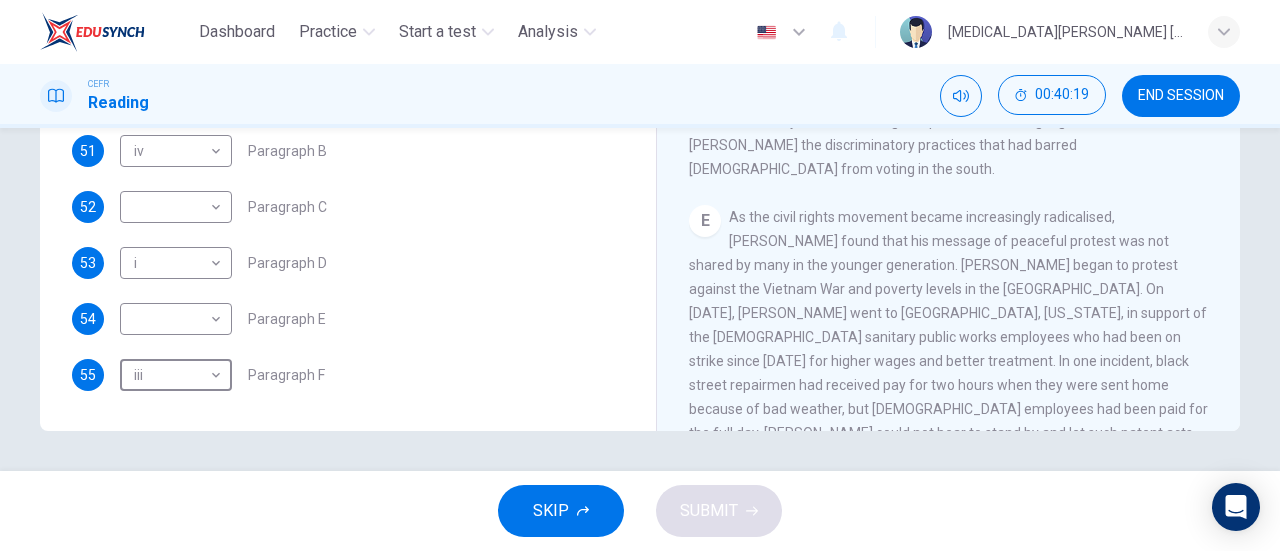 scroll, scrollTop: 1094, scrollLeft: 0, axis: vertical 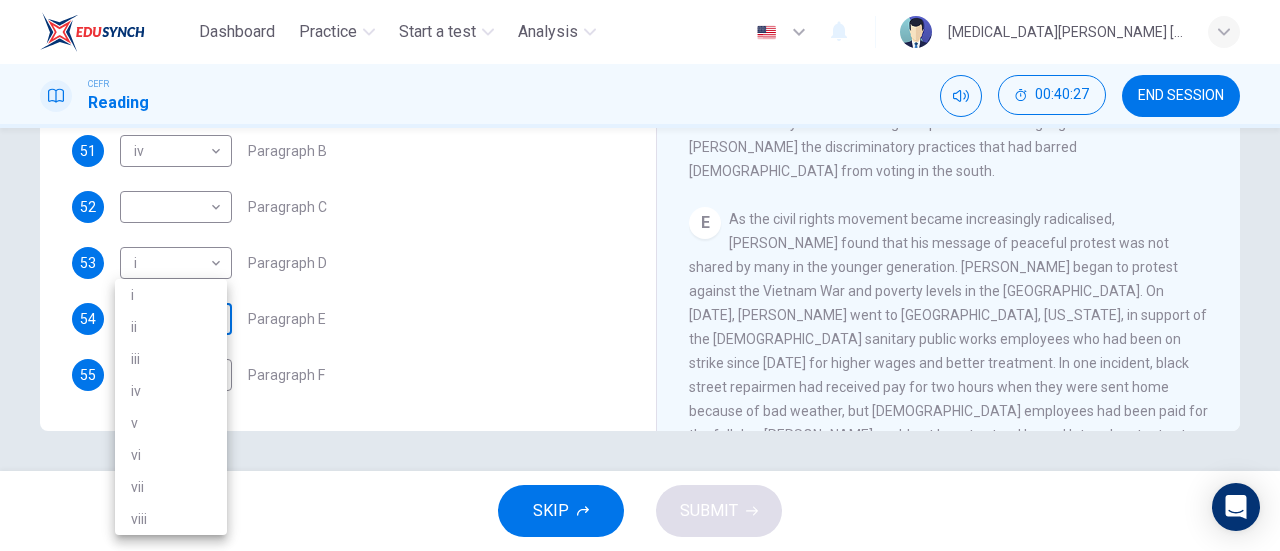 click on "Dashboard Practice Start a test Analysis English en ​ [MEDICAL_DATA][PERSON_NAME] [PERSON_NAME] CEFR Reading 00:40:27 END SESSION Questions 50 - 55 The Reading Passage has 6 paragraphs.
Choose the correct heading for each paragraph  A – F , from the list of headings.
Write the correct number,  i – viii , in the spaces below. List of Headings i The memorable speech ii Unhappy about violence iii A tragic incident iv Protests and action v The background of an iconic man vi Making his mark internationally vii Difficult childhood viii Black street repairmen 50 v v ​ Paragraph A 51 iv iv ​ Paragraph B 52 ​ ​ Paragraph C 53 i i ​ Paragraph D 54 ​ ​ Paragraph E 55 iii iii ​ Paragraph F [PERSON_NAME] CLICK TO ZOOM Click to Zoom A B C D E F SKIP SUBMIT EduSynch - Online Language Proficiency Testing
Dashboard Practice Start a test Analysis Notifications © Copyright  2025 i ii iii iv v vi vii viii" at bounding box center (640, 275) 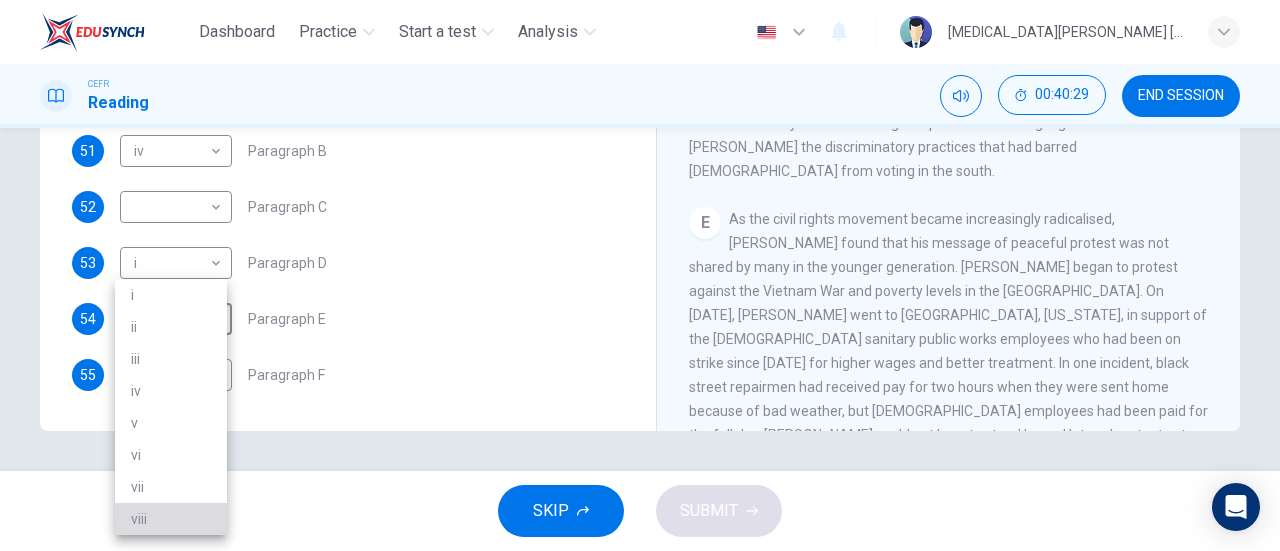 click on "viii" at bounding box center (171, 519) 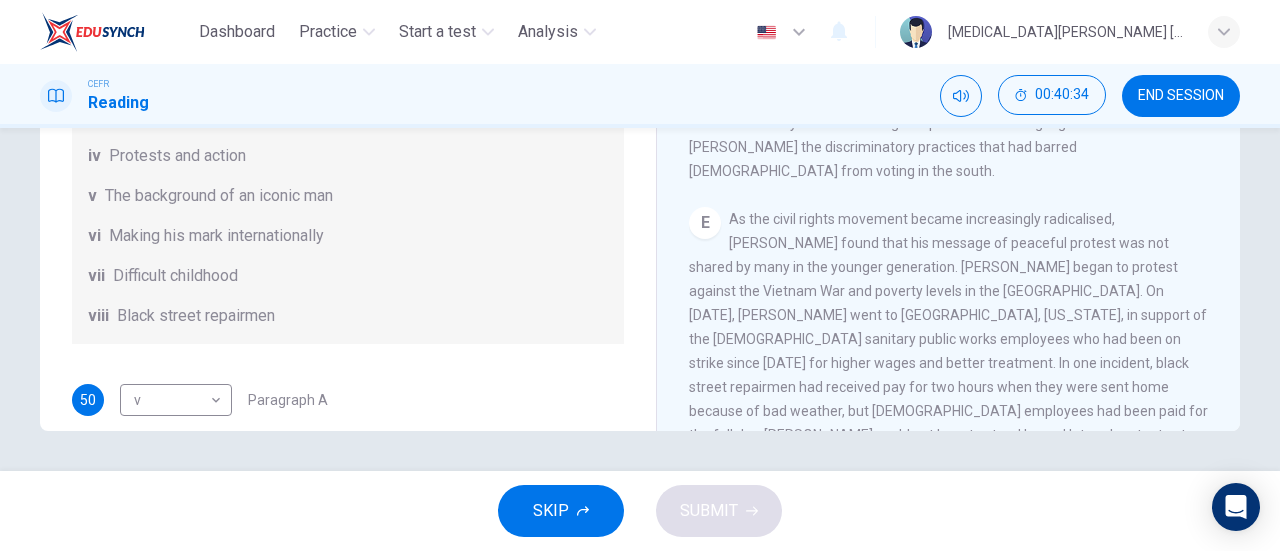 scroll, scrollTop: 0, scrollLeft: 0, axis: both 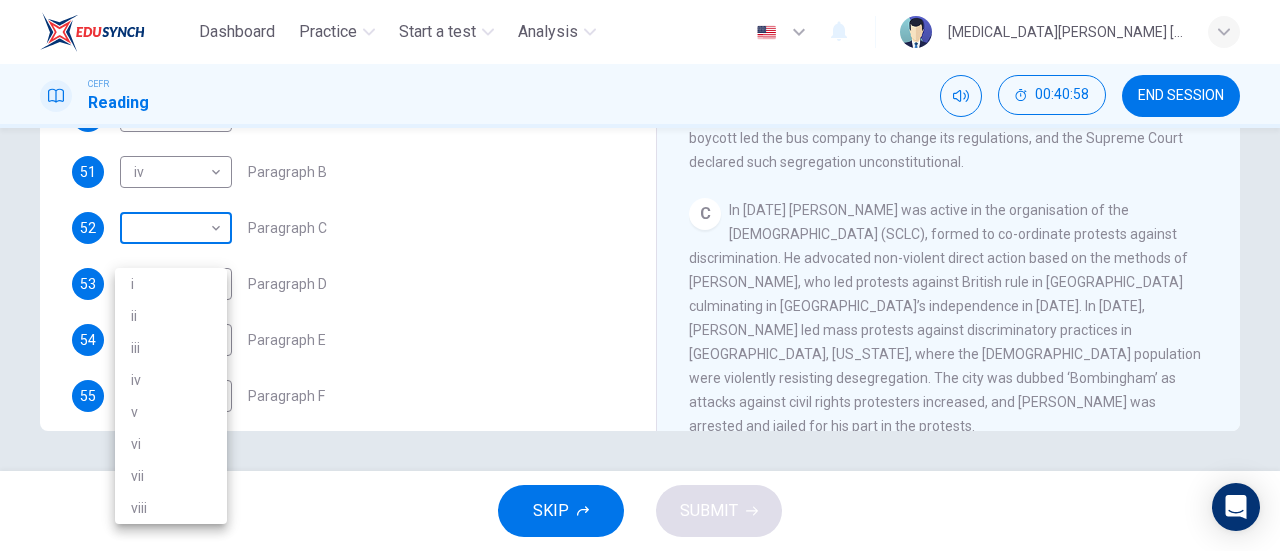 click on "Dashboard Practice Start a test Analysis English en ​ [MEDICAL_DATA][PERSON_NAME] [PERSON_NAME] CEFR Reading 00:40:58 END SESSION Questions 50 - 55 The Reading Passage has 6 paragraphs.
Choose the correct heading for each paragraph  A – F , from the list of headings.
Write the correct number,  i – viii , in the spaces below. List of Headings i The memorable speech ii Unhappy about violence iii A tragic incident iv Protests and action v The background of an iconic man vi Making his mark internationally vii Difficult childhood viii Black street repairmen 50 v v ​ Paragraph A 51 iv iv ​ Paragraph B 52 ​ ​ Paragraph C 53 i i ​ Paragraph D 54 viii viii ​ Paragraph E 55 iii iii ​ Paragraph F [PERSON_NAME] CLICK TO ZOOM Click to Zoom A B C D E F SKIP SUBMIT EduSynch - Online Language Proficiency Testing
Dashboard Practice Start a test Analysis Notifications © Copyright  2025 i ii iii iv v vi vii viii" at bounding box center [640, 275] 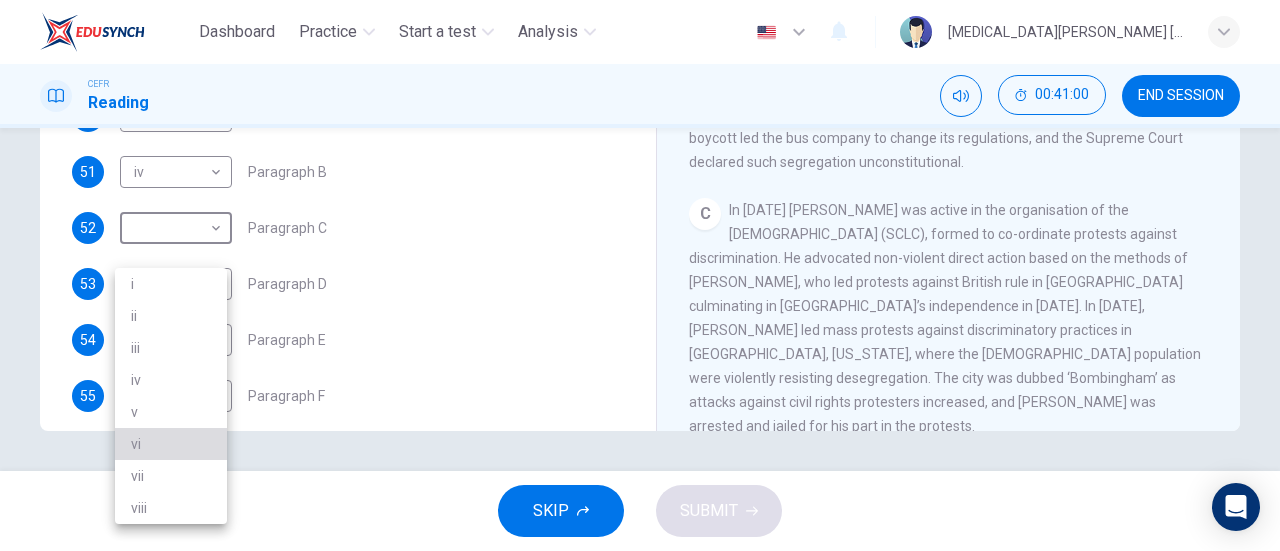 click on "vi" at bounding box center [171, 444] 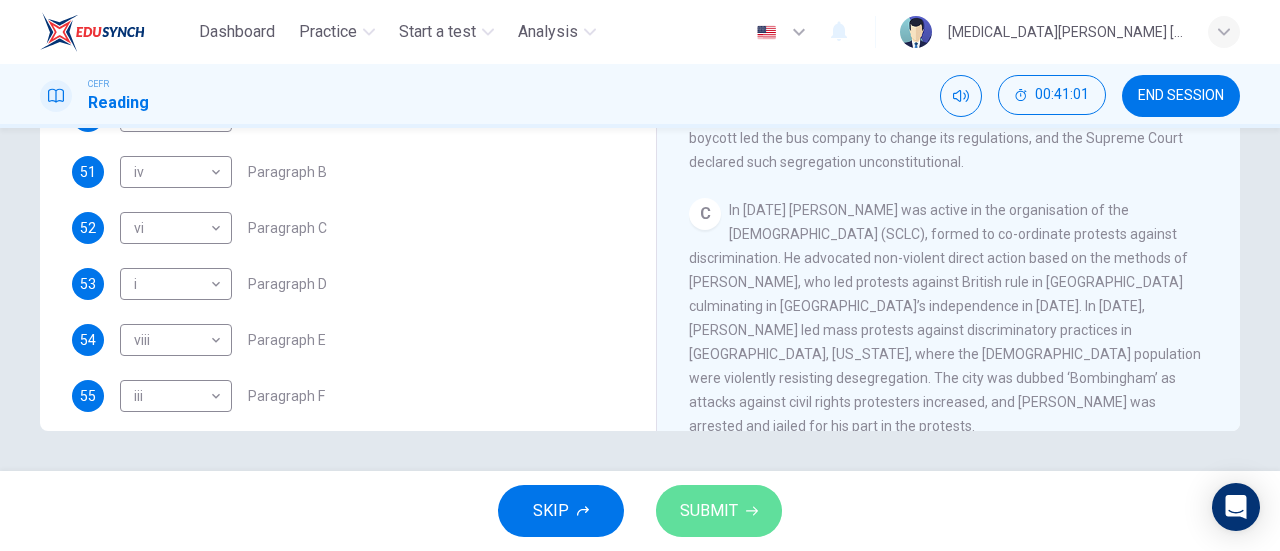 click on "SUBMIT" at bounding box center (709, 511) 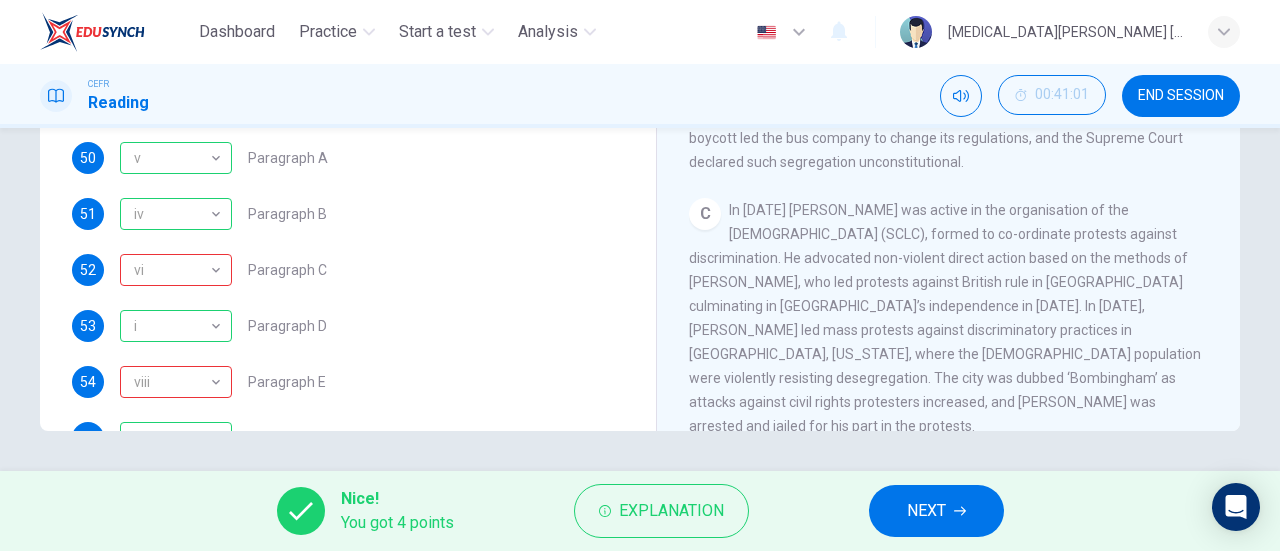 scroll, scrollTop: 0, scrollLeft: 0, axis: both 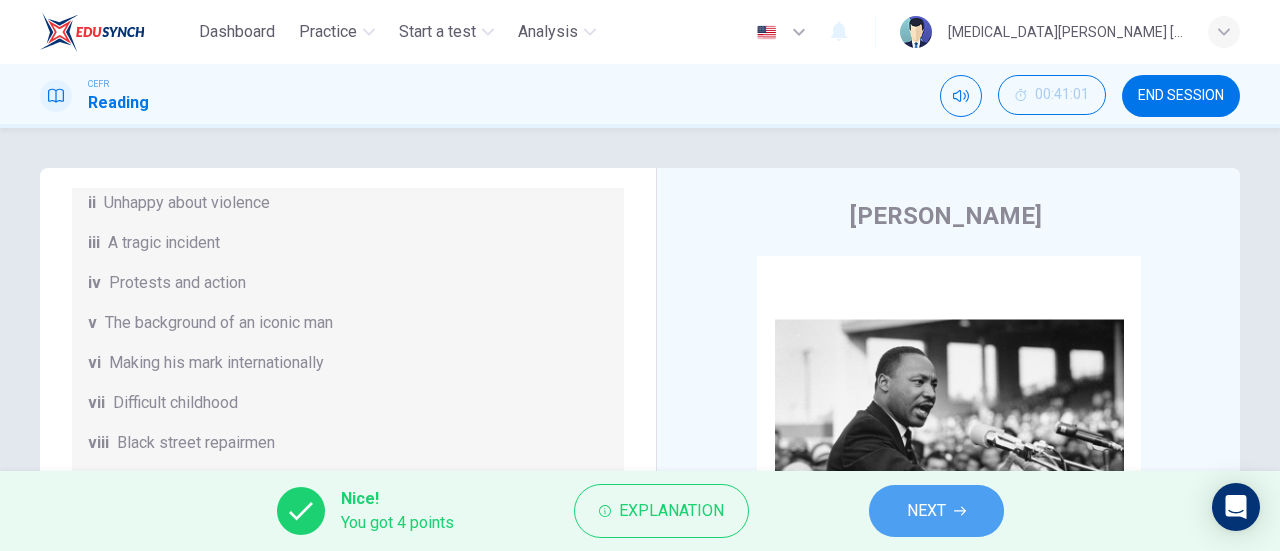 click on "NEXT" at bounding box center (936, 511) 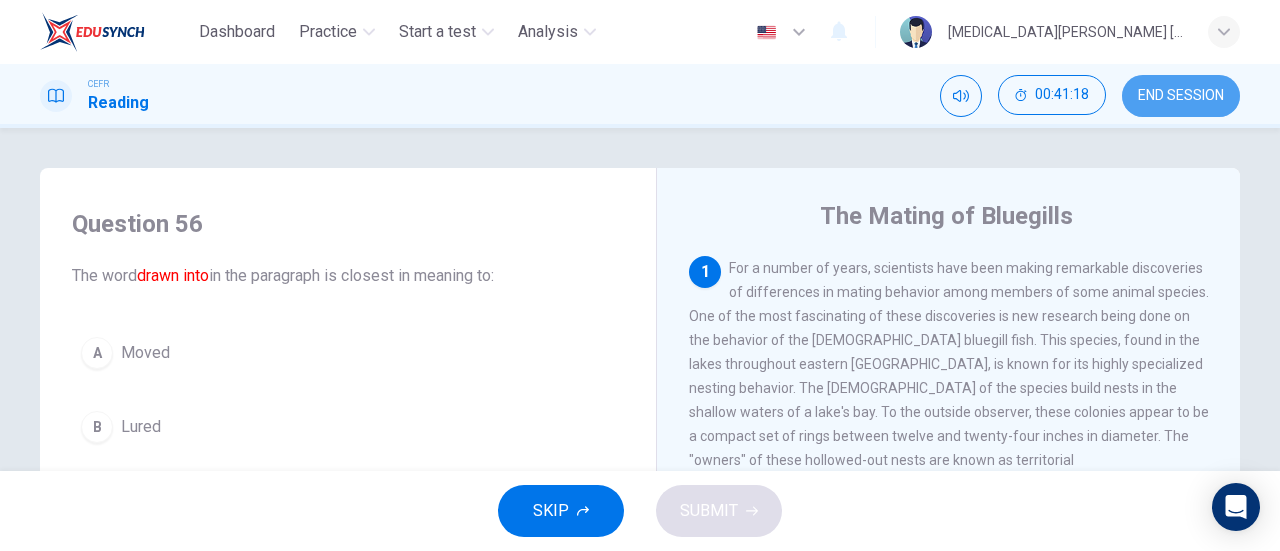 click on "END SESSION" at bounding box center (1181, 96) 